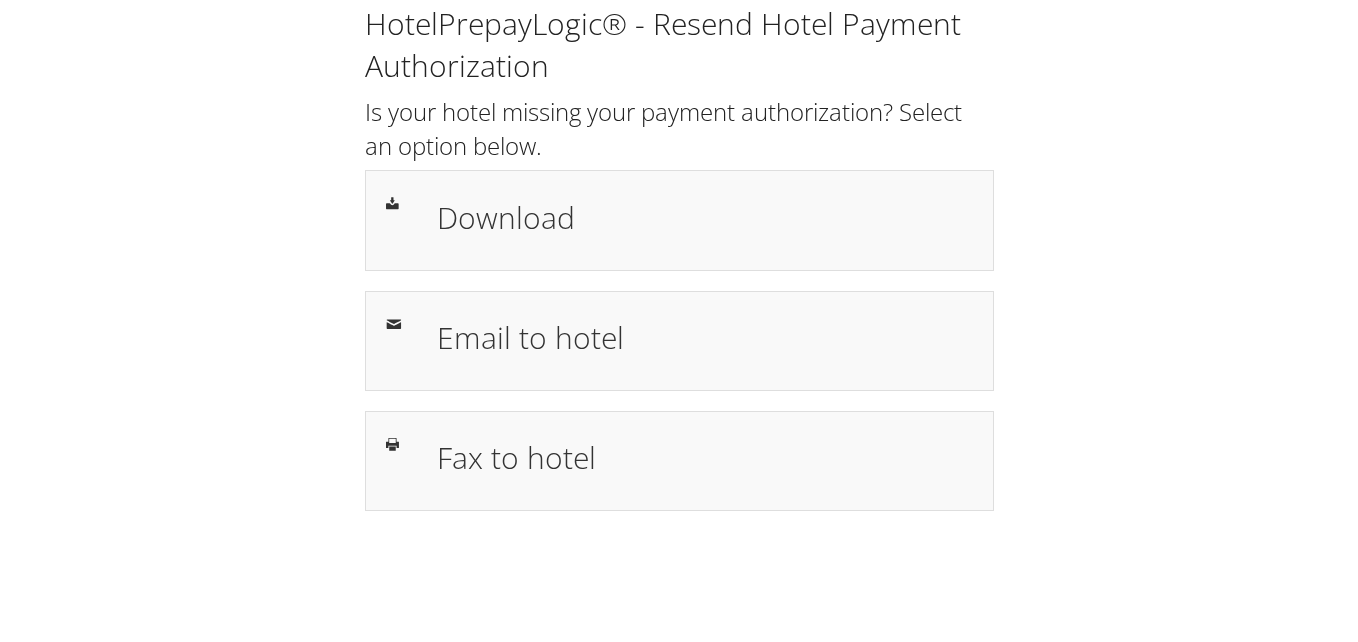scroll, scrollTop: 0, scrollLeft: 0, axis: both 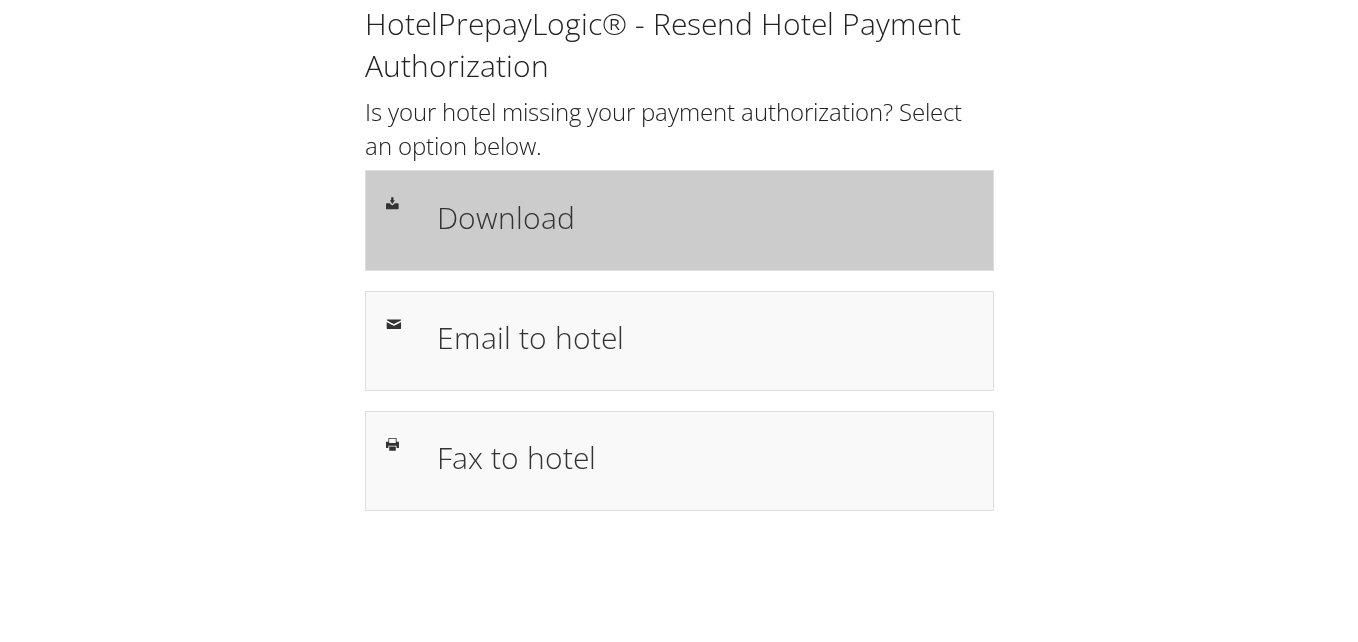 click on "Download" at bounding box center [679, 220] 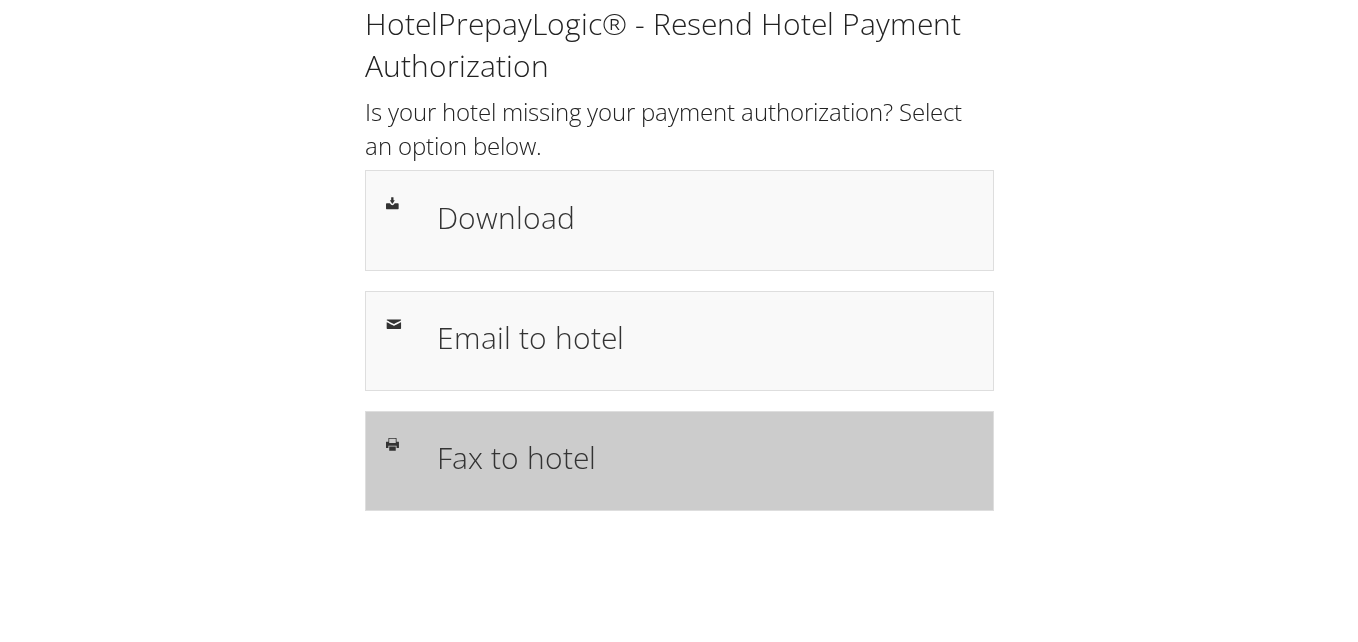 click on "Fax to hotel" at bounding box center [679, 461] 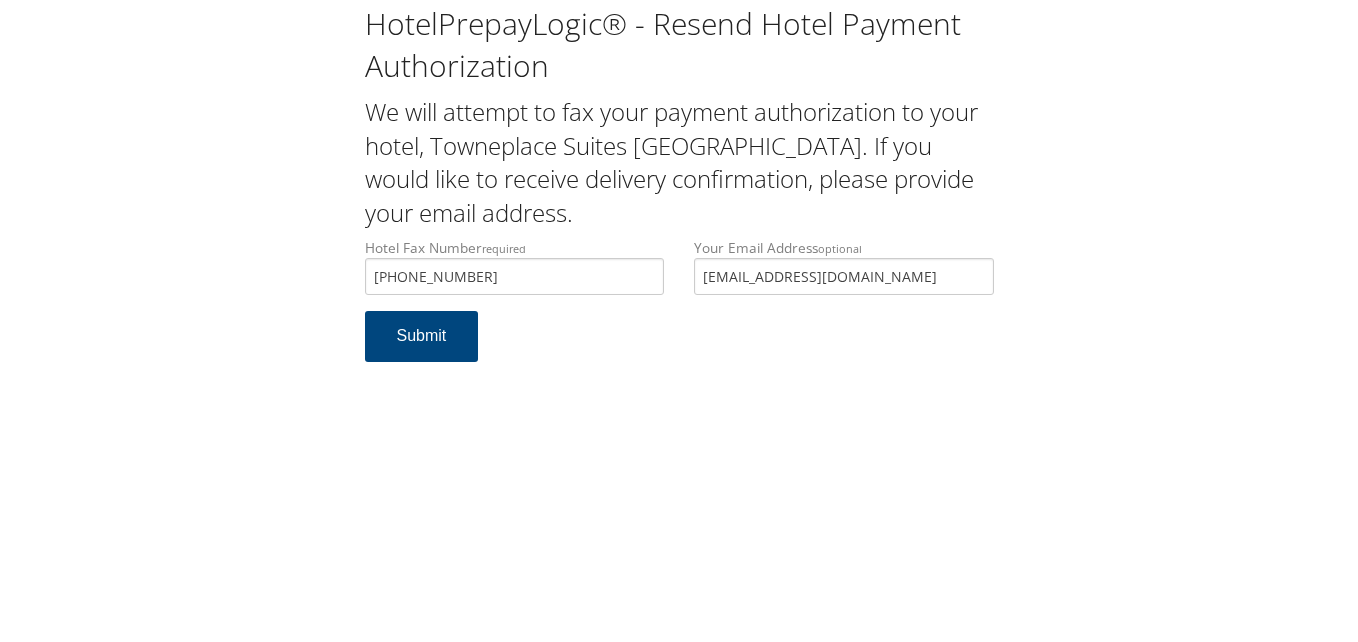 scroll, scrollTop: 0, scrollLeft: 0, axis: both 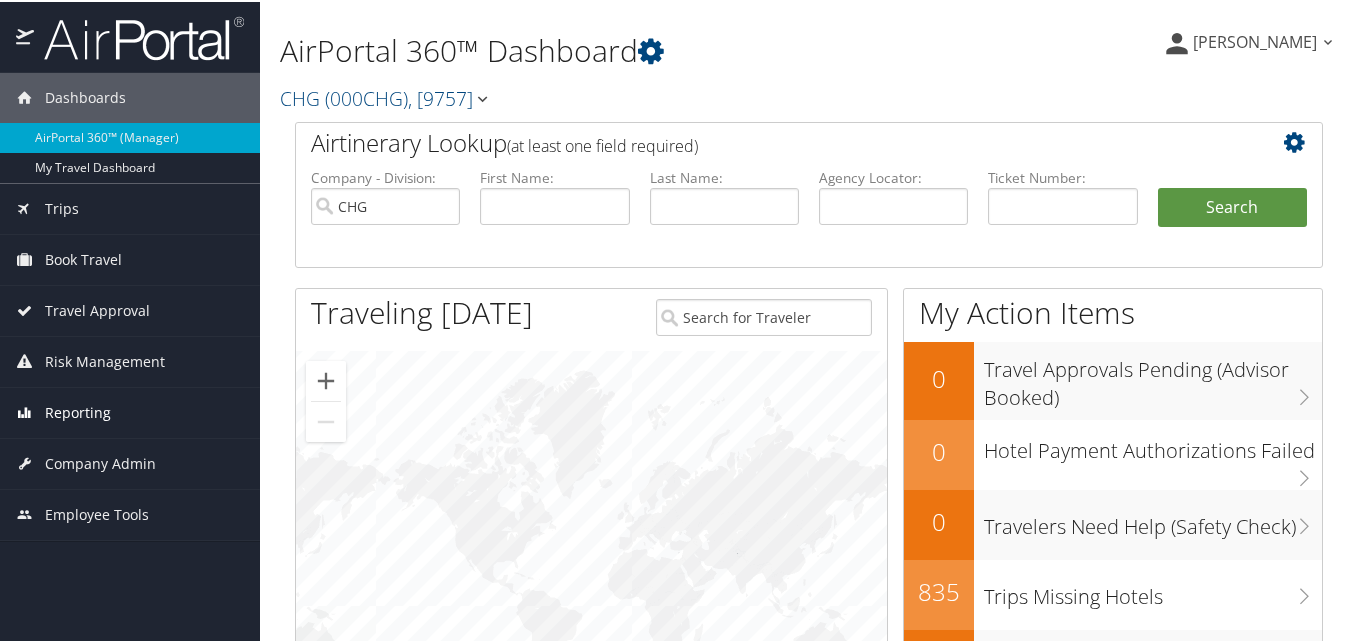 click on "Reporting" at bounding box center [130, 411] 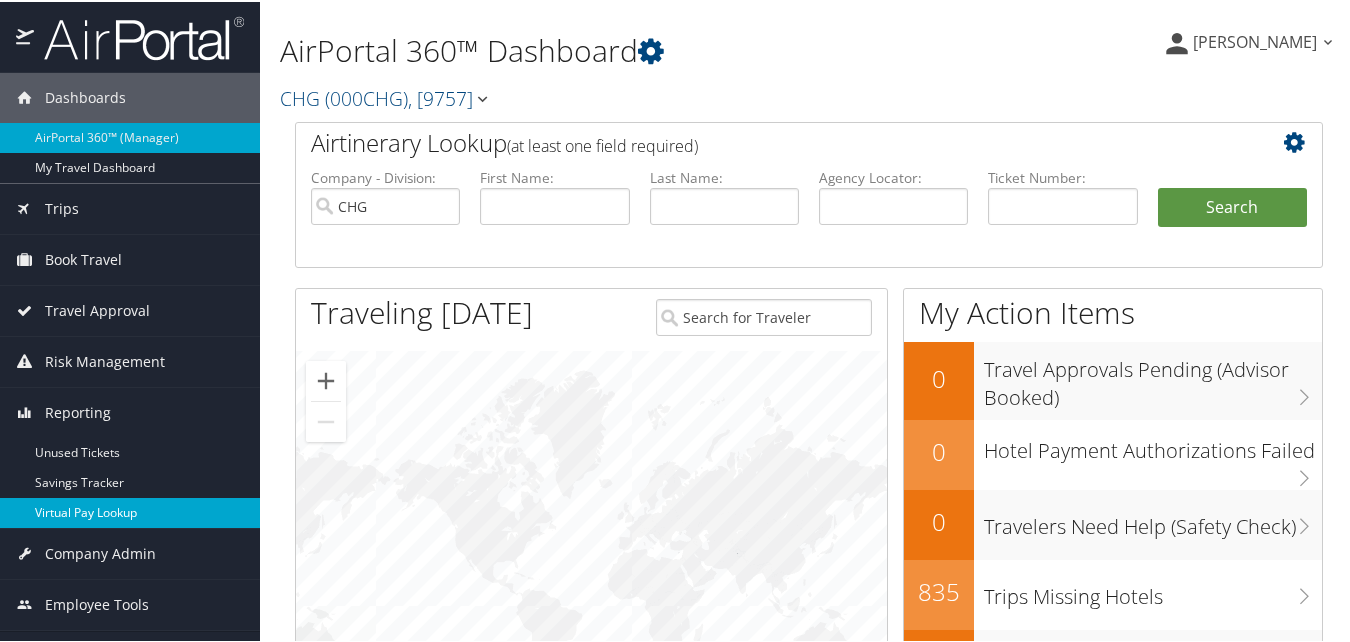 click on "Virtual Pay Lookup" at bounding box center [130, 511] 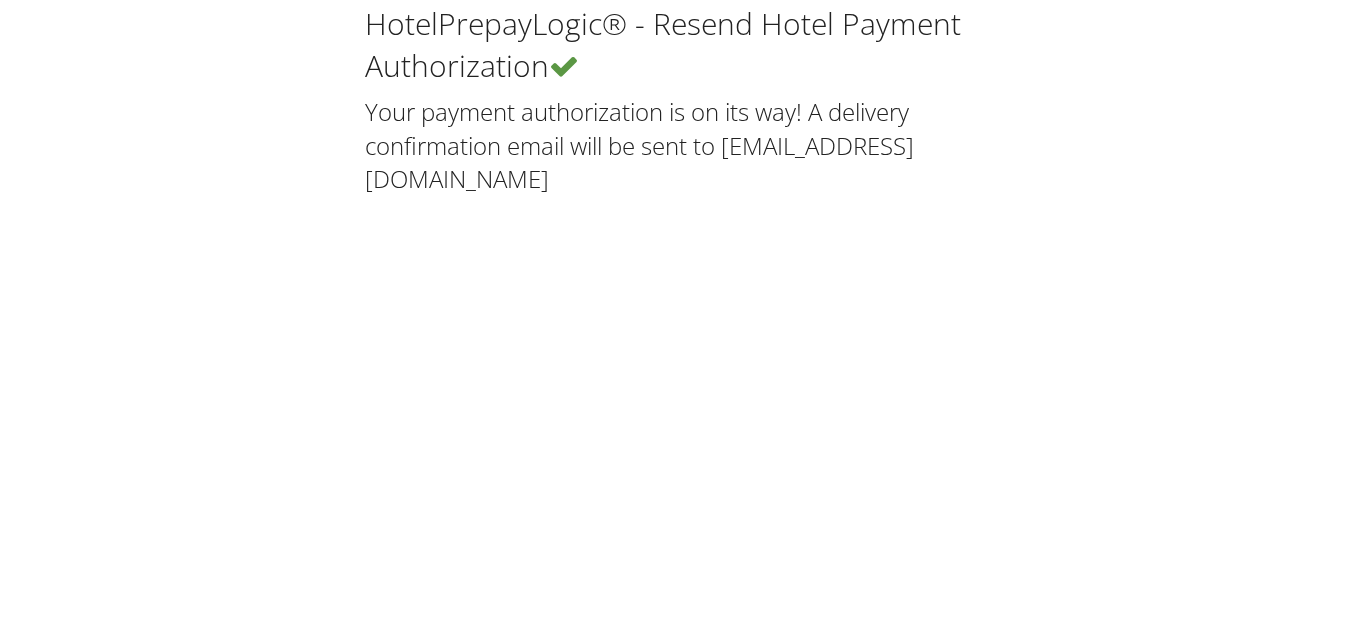 scroll, scrollTop: 0, scrollLeft: 0, axis: both 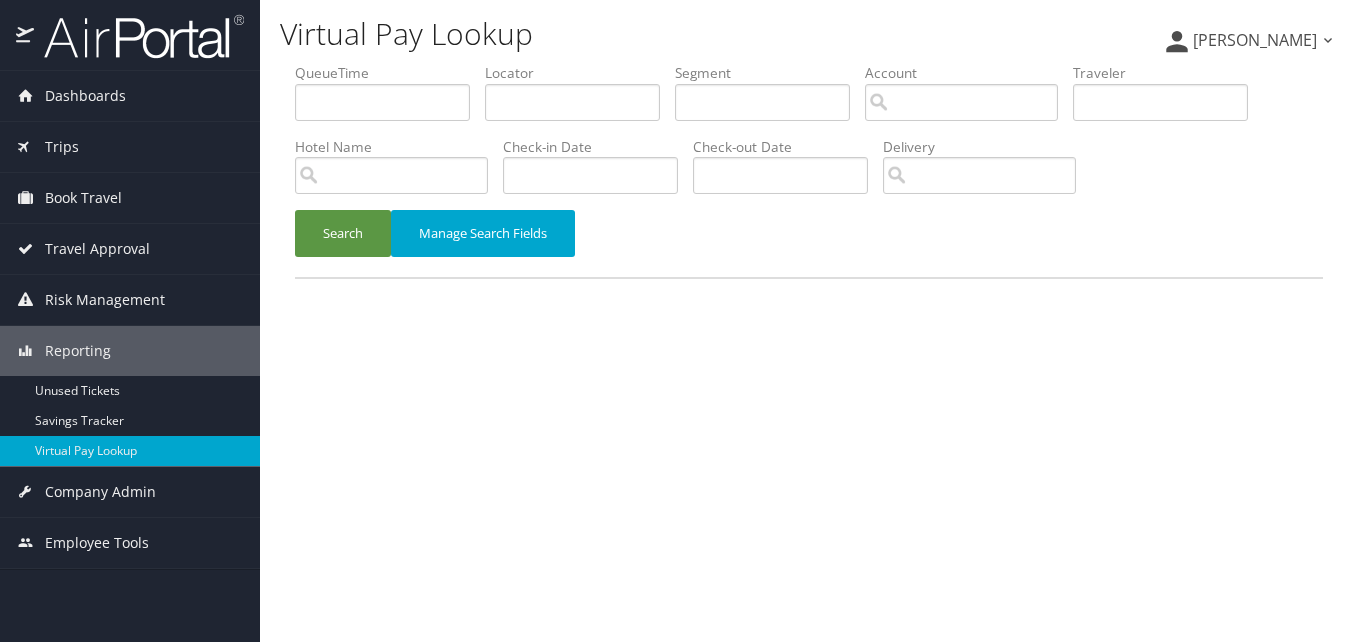 click on "Virtual Pay Lookup
Luke Perry
Luke Perry
My Settings
Travel Agency Contacts
View Travel Profile
Give Feedback
Sign Out" at bounding box center [809, 321] 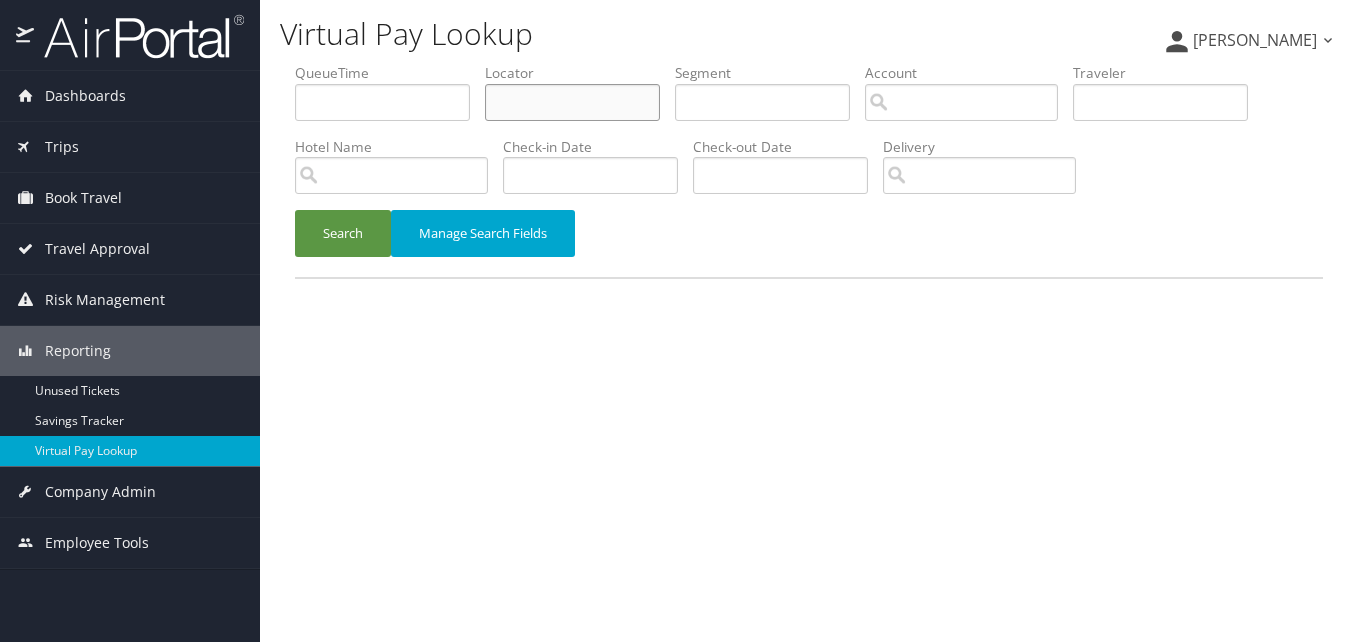 click at bounding box center [572, 102] 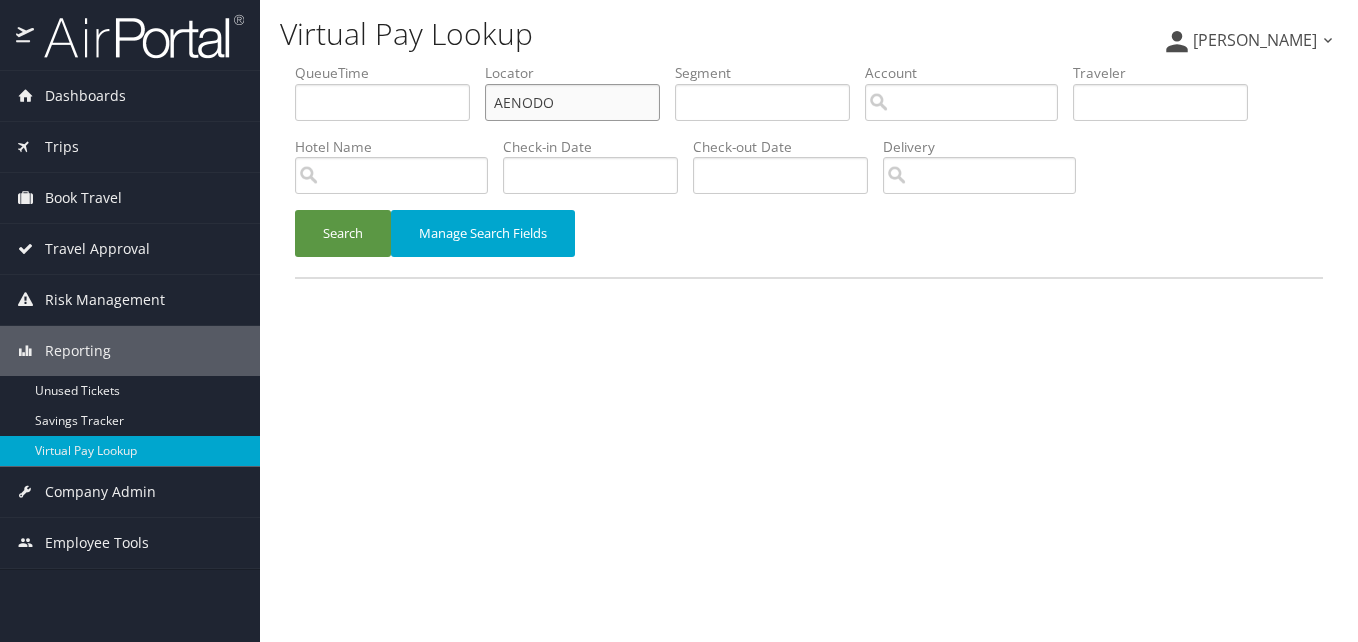 click on "AENODO" at bounding box center (572, 102) 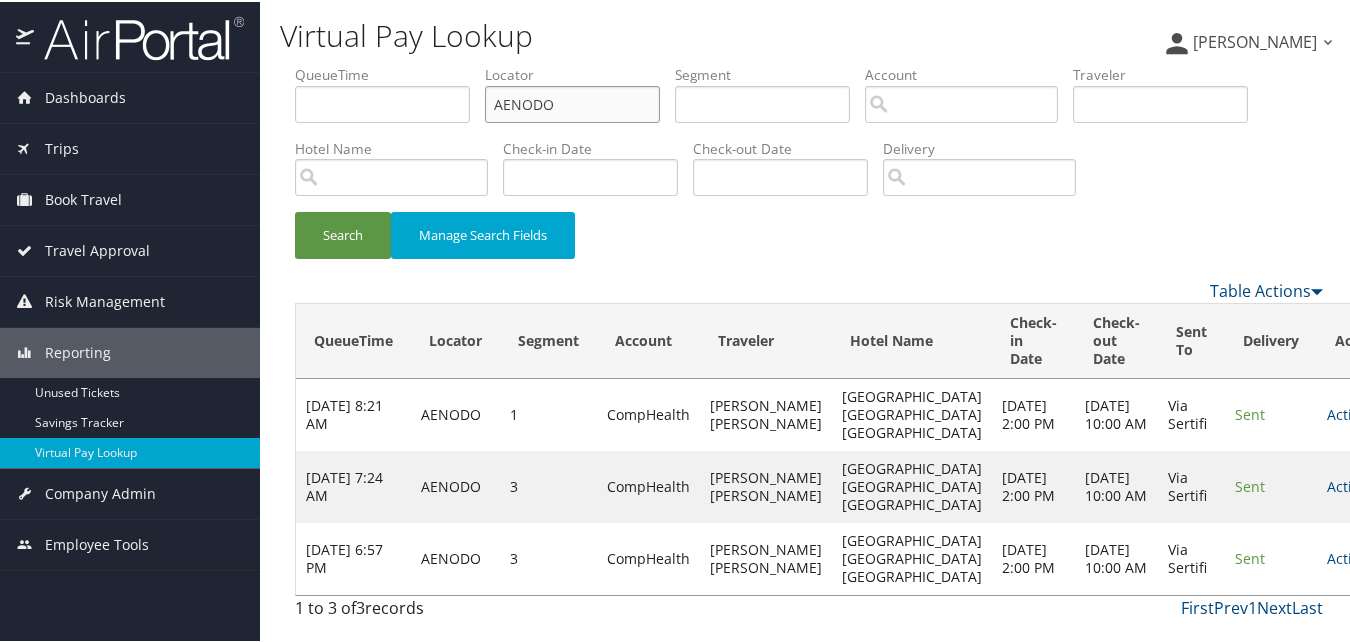 scroll, scrollTop: 0, scrollLeft: 0, axis: both 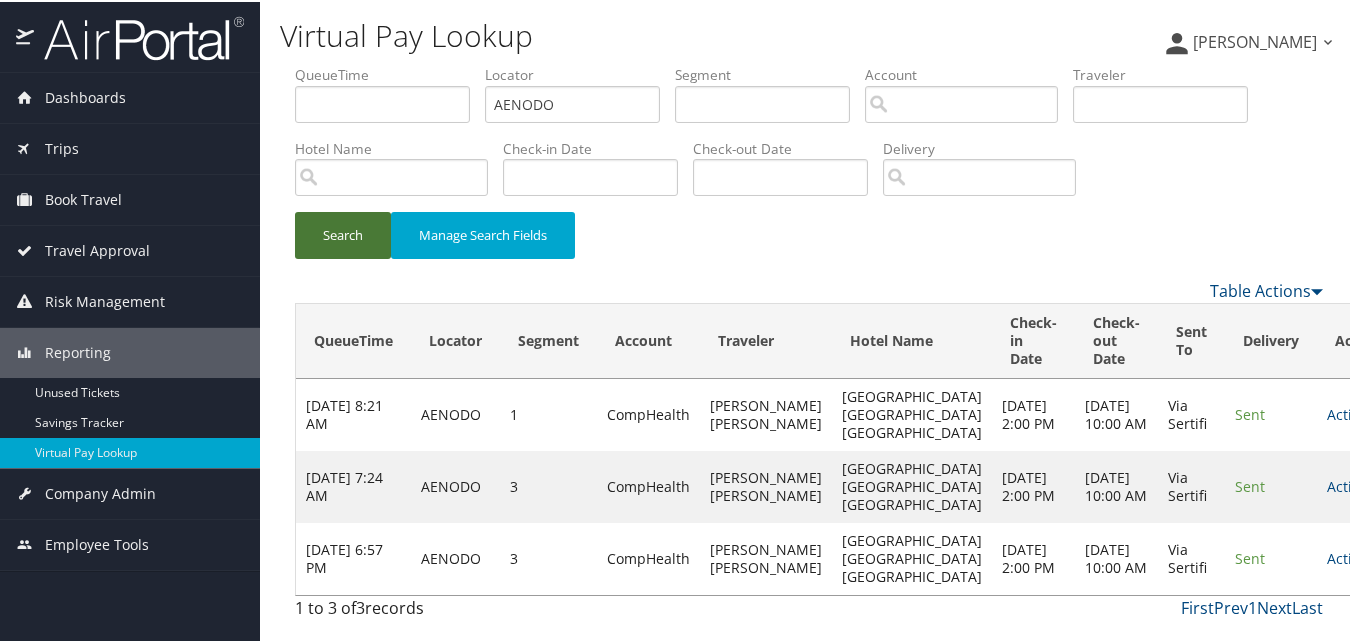 click on "Search" at bounding box center [343, 233] 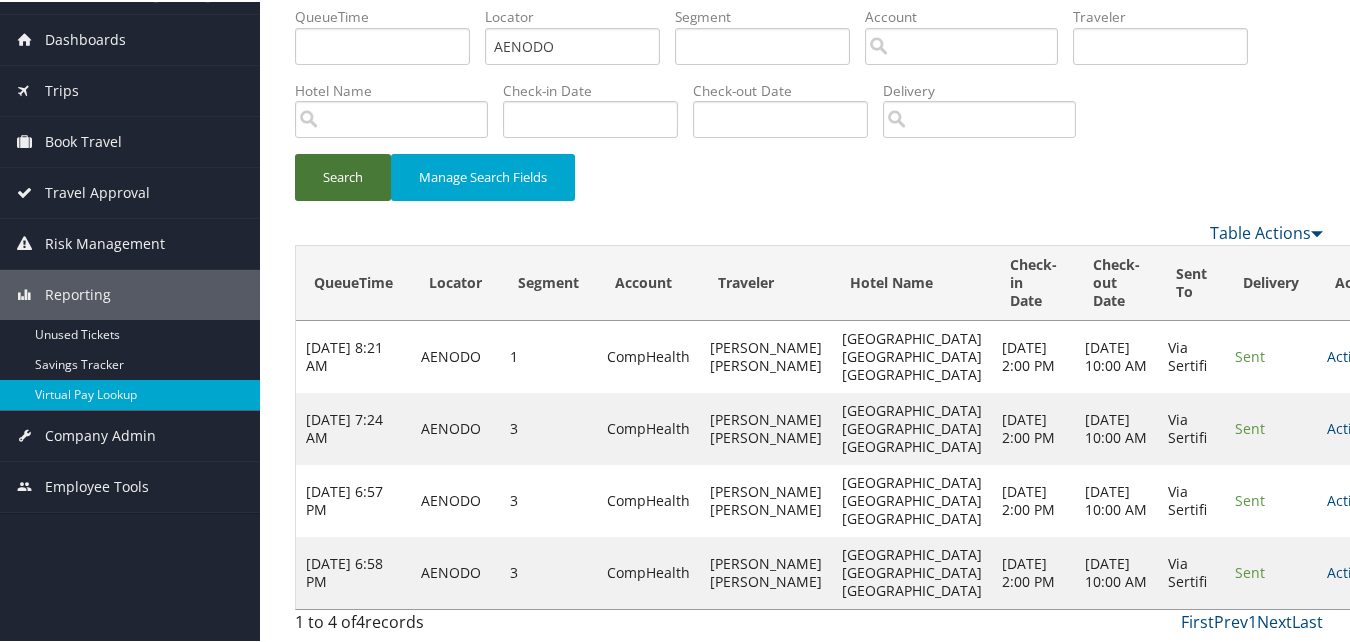 scroll, scrollTop: 130, scrollLeft: 0, axis: vertical 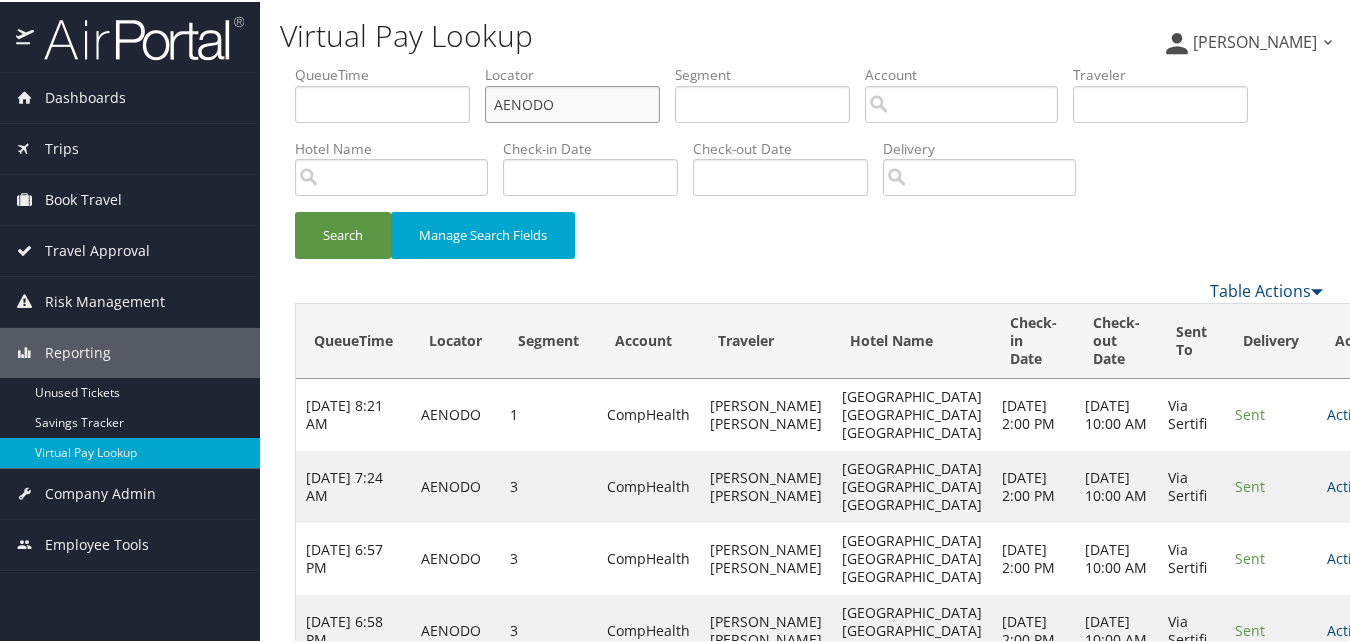 drag, startPoint x: 571, startPoint y: 98, endPoint x: 365, endPoint y: 93, distance: 206.06067 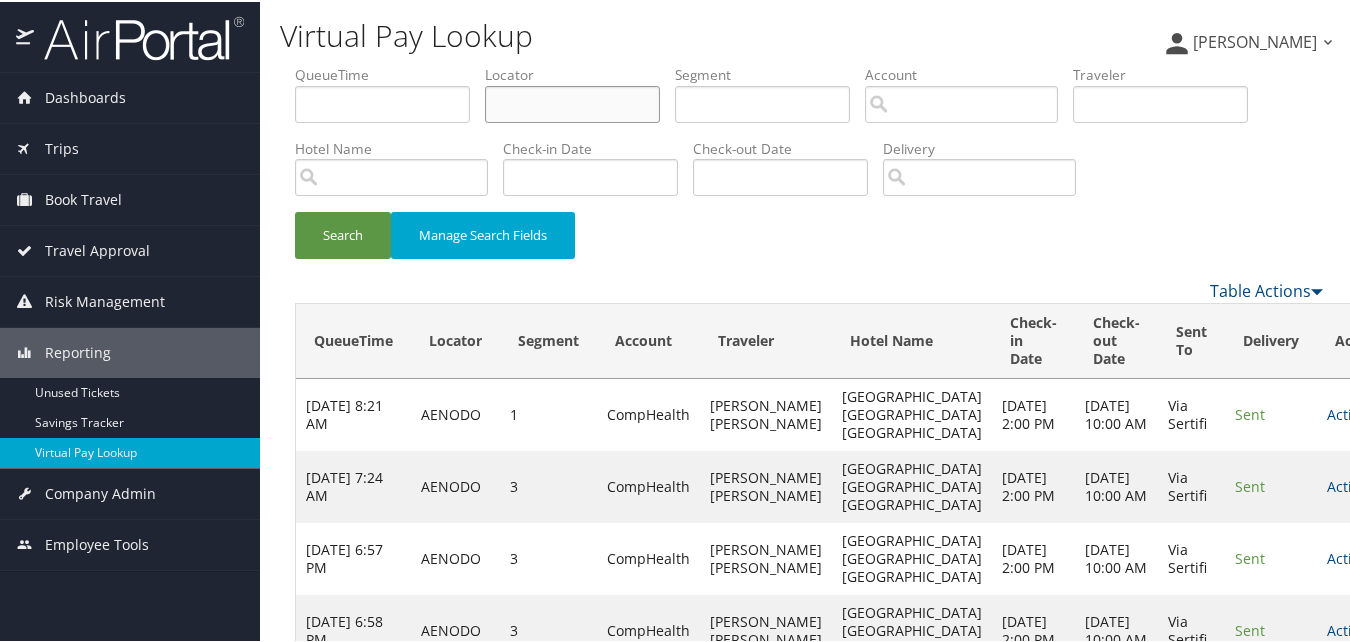 click at bounding box center (572, 102) 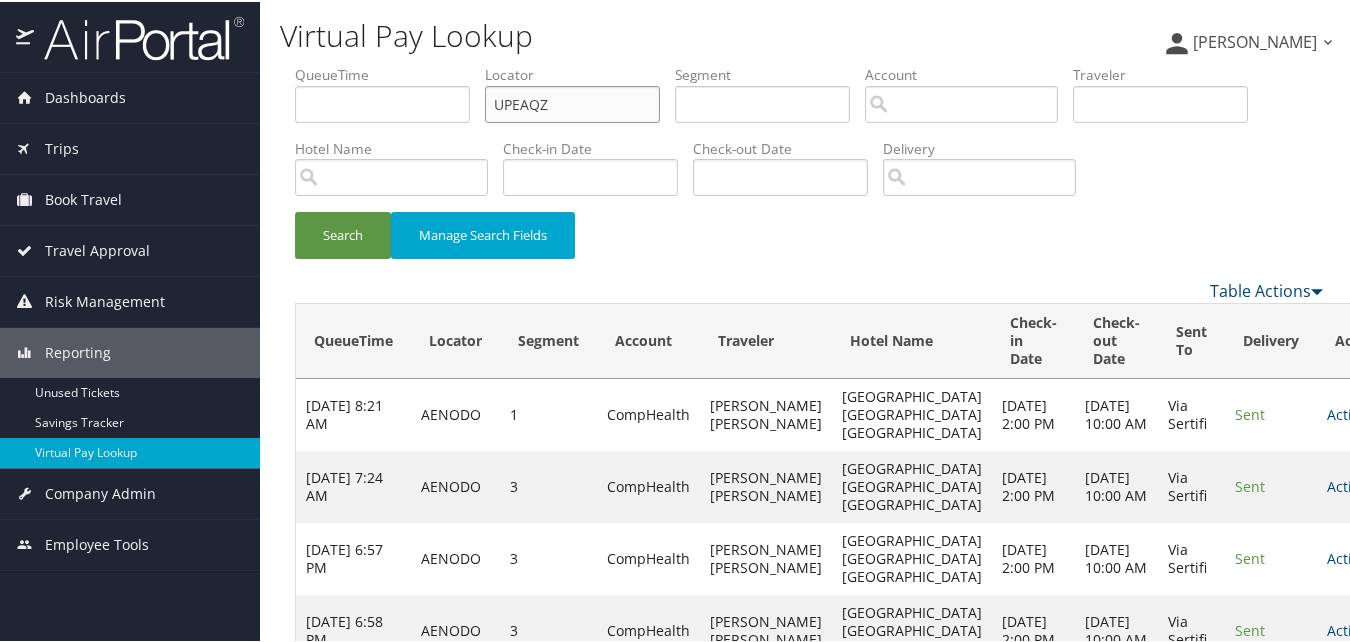 click on "UPEAQZ" at bounding box center [572, 102] 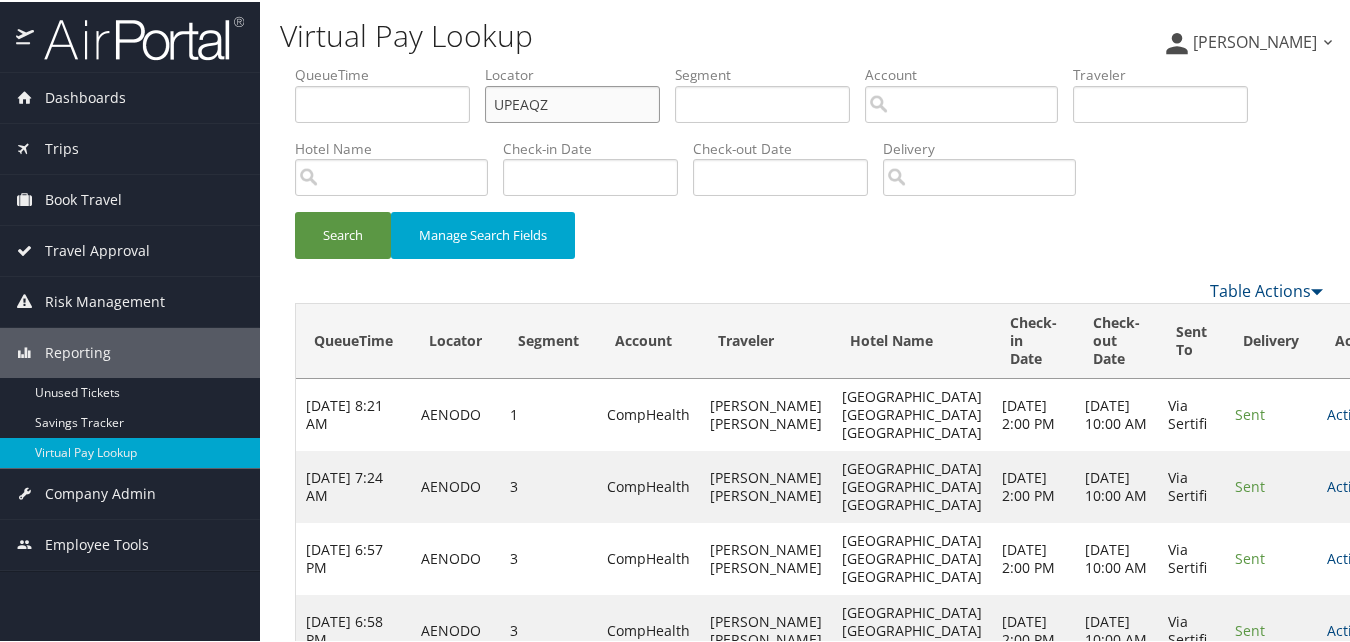 type on "UPEAQZ" 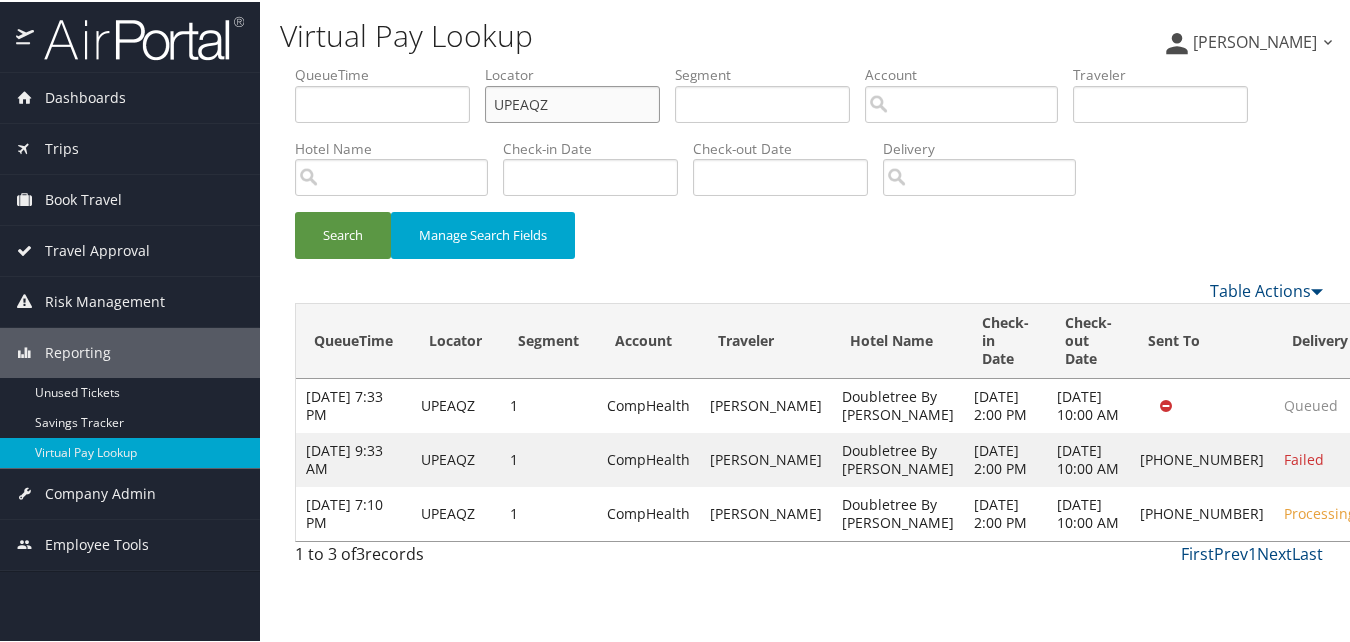 scroll, scrollTop: 0, scrollLeft: 0, axis: both 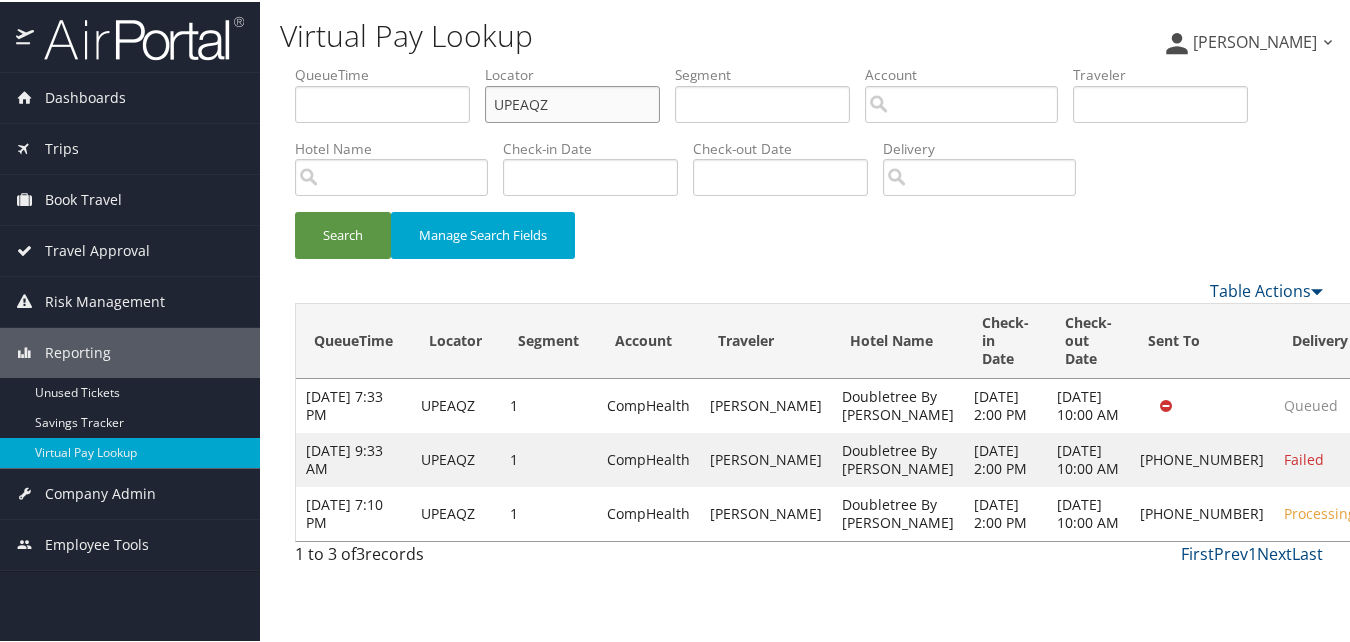 drag, startPoint x: 589, startPoint y: 106, endPoint x: 500, endPoint y: 98, distance: 89.358826 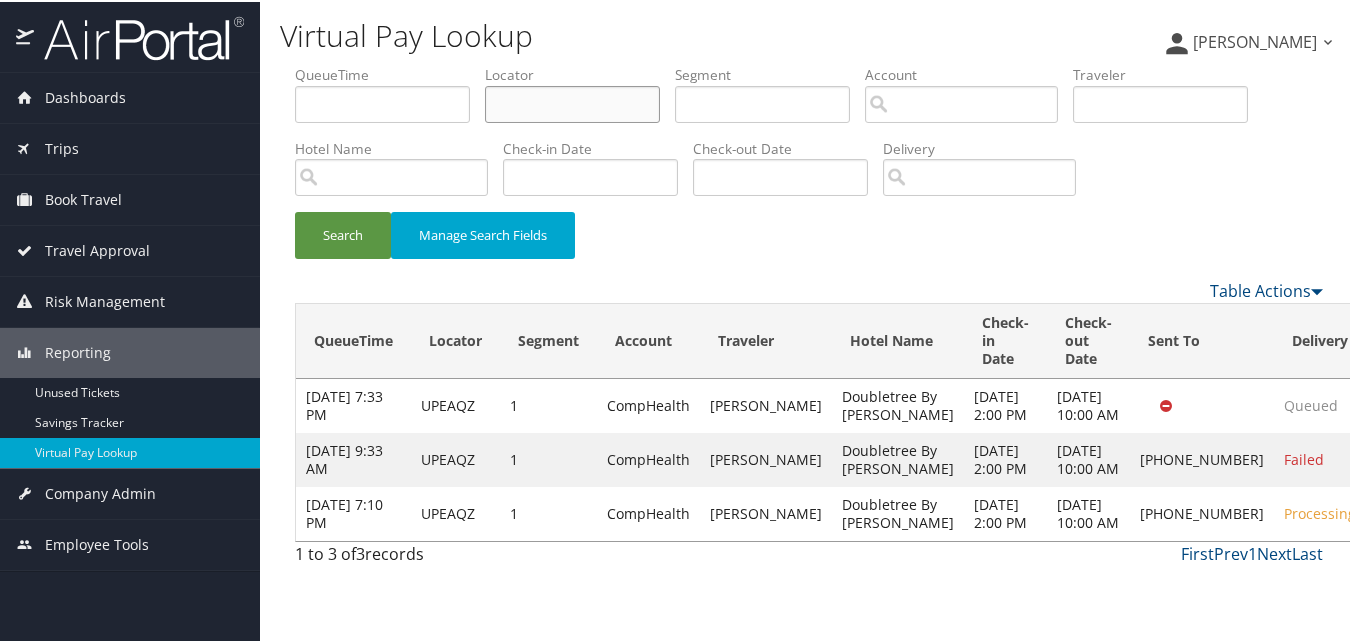 click at bounding box center (572, 102) 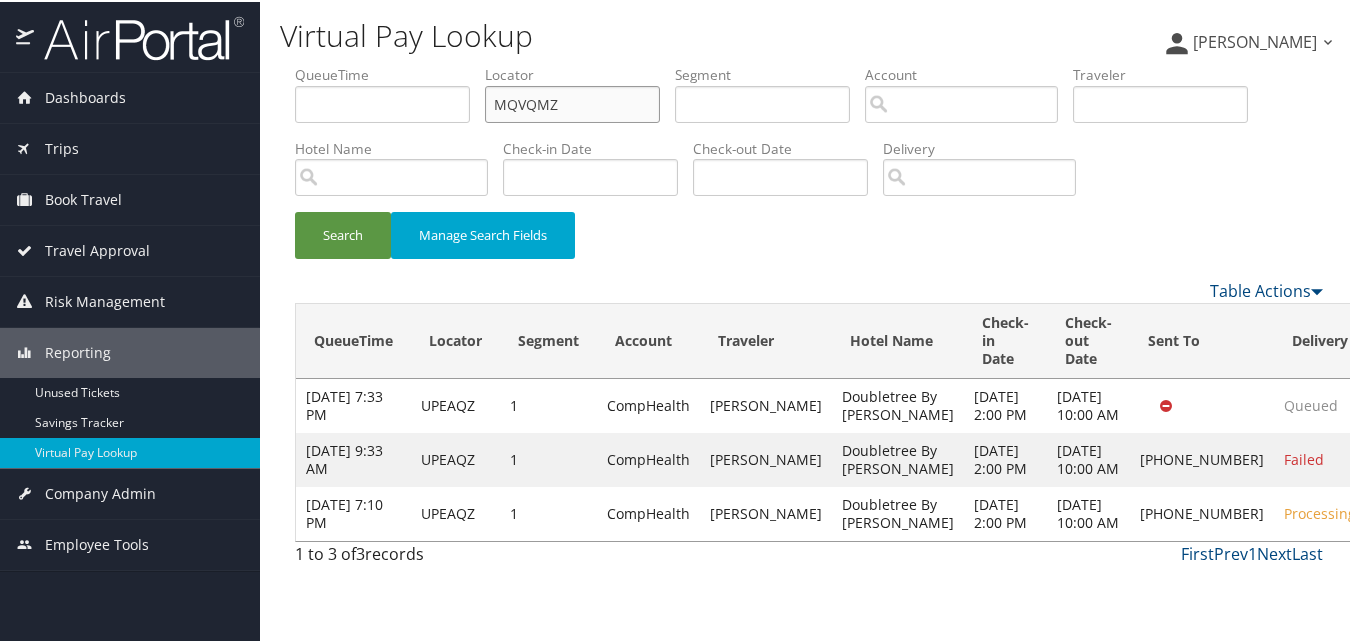 click on "MQVQMZ" at bounding box center [572, 102] 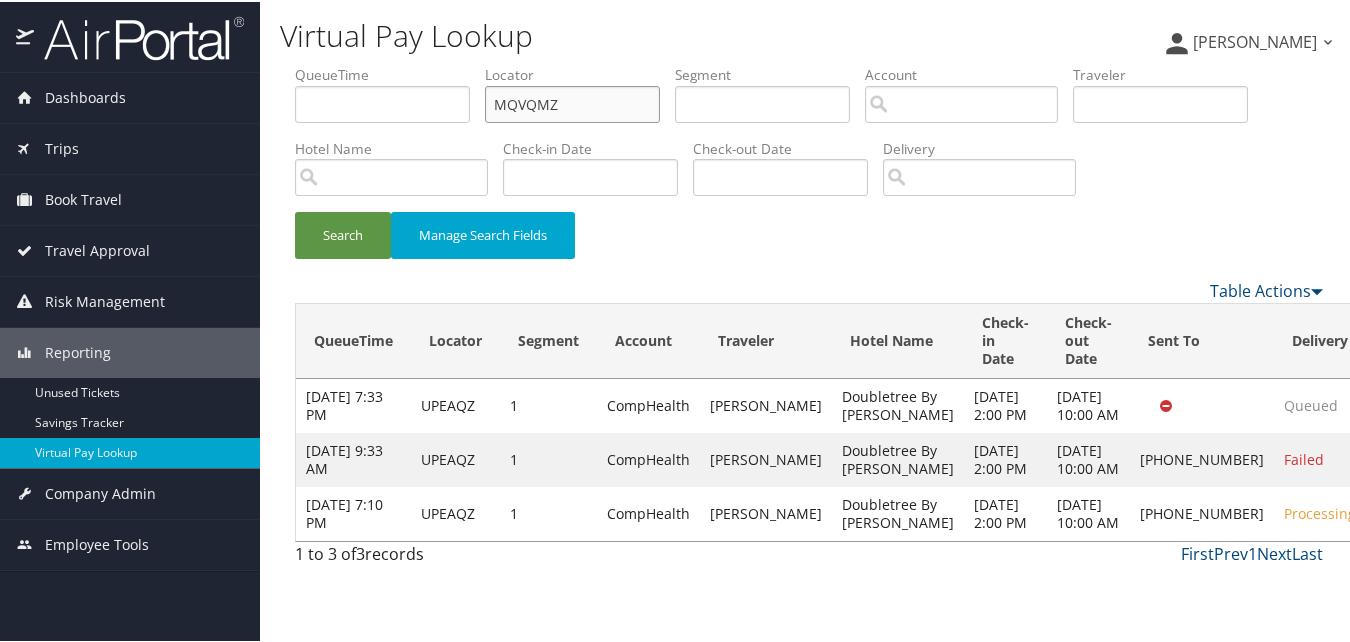 type on "MQVQMZ" 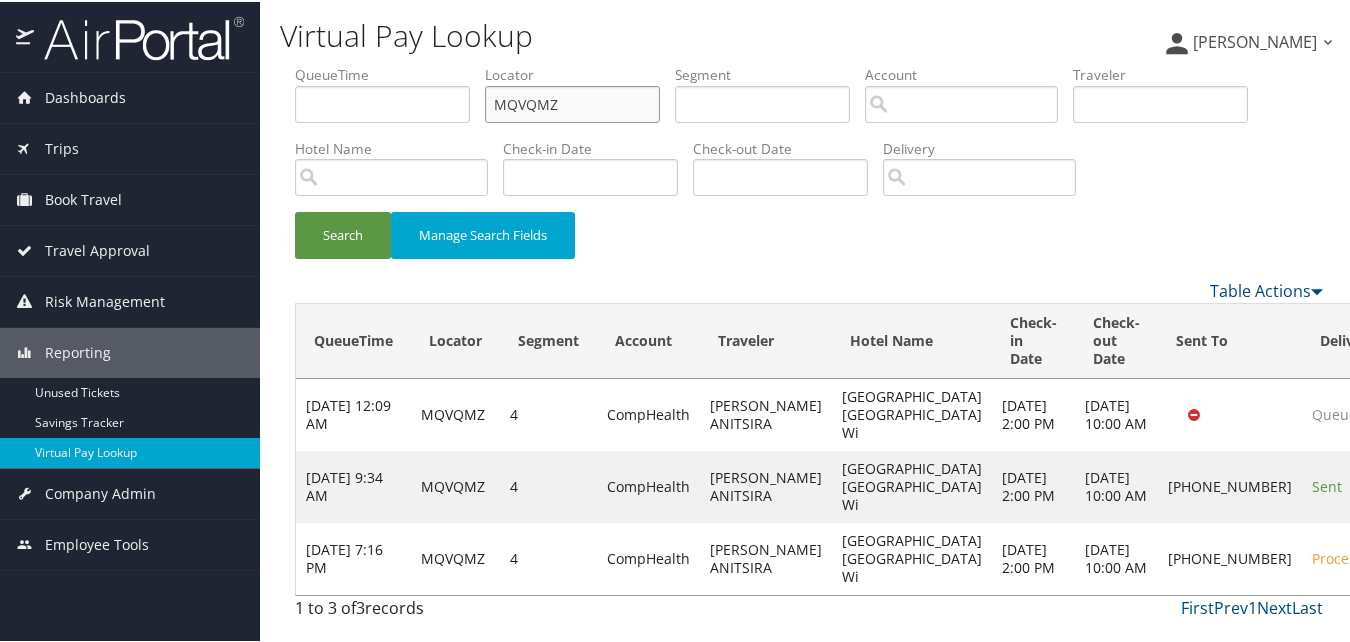 scroll, scrollTop: 0, scrollLeft: 0, axis: both 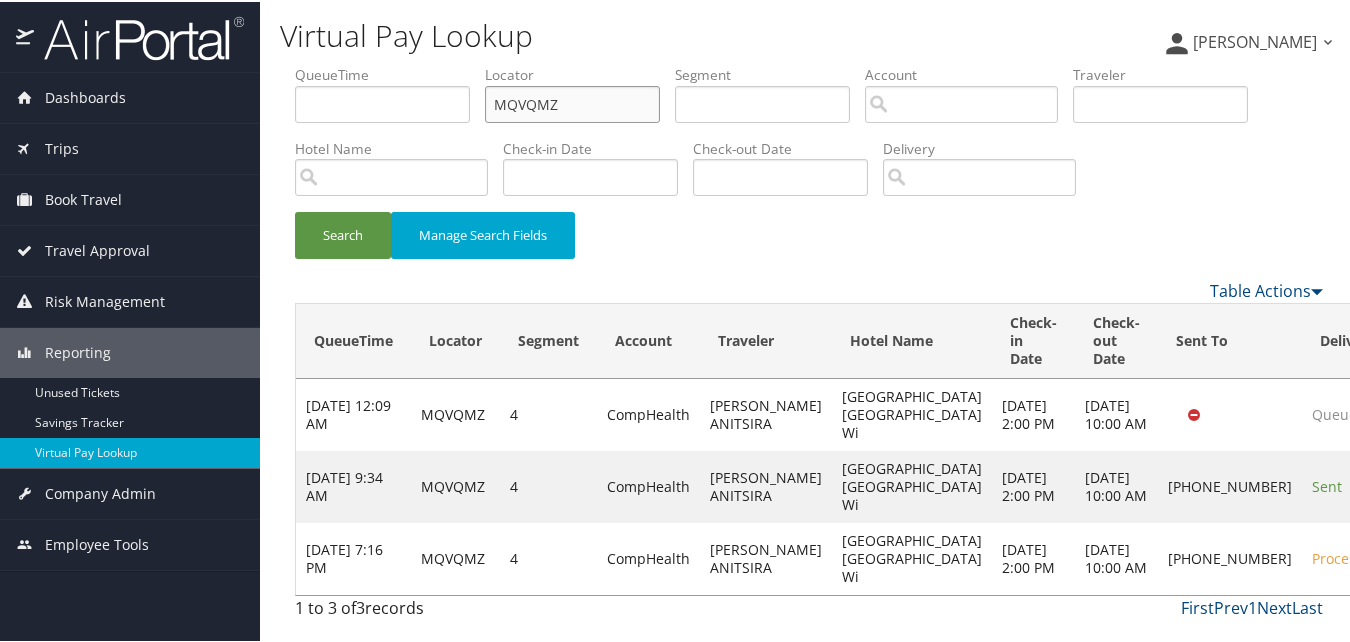 drag, startPoint x: 565, startPoint y: 94, endPoint x: 478, endPoint y: 102, distance: 87.36704 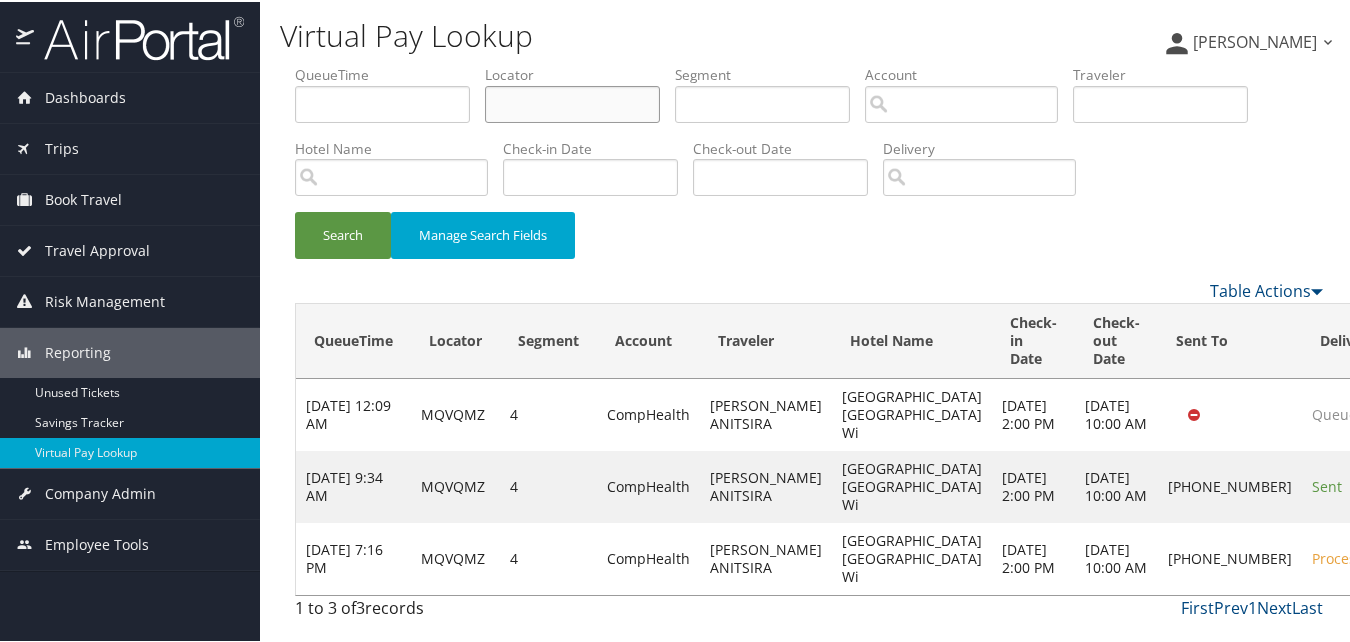 click at bounding box center [572, 102] 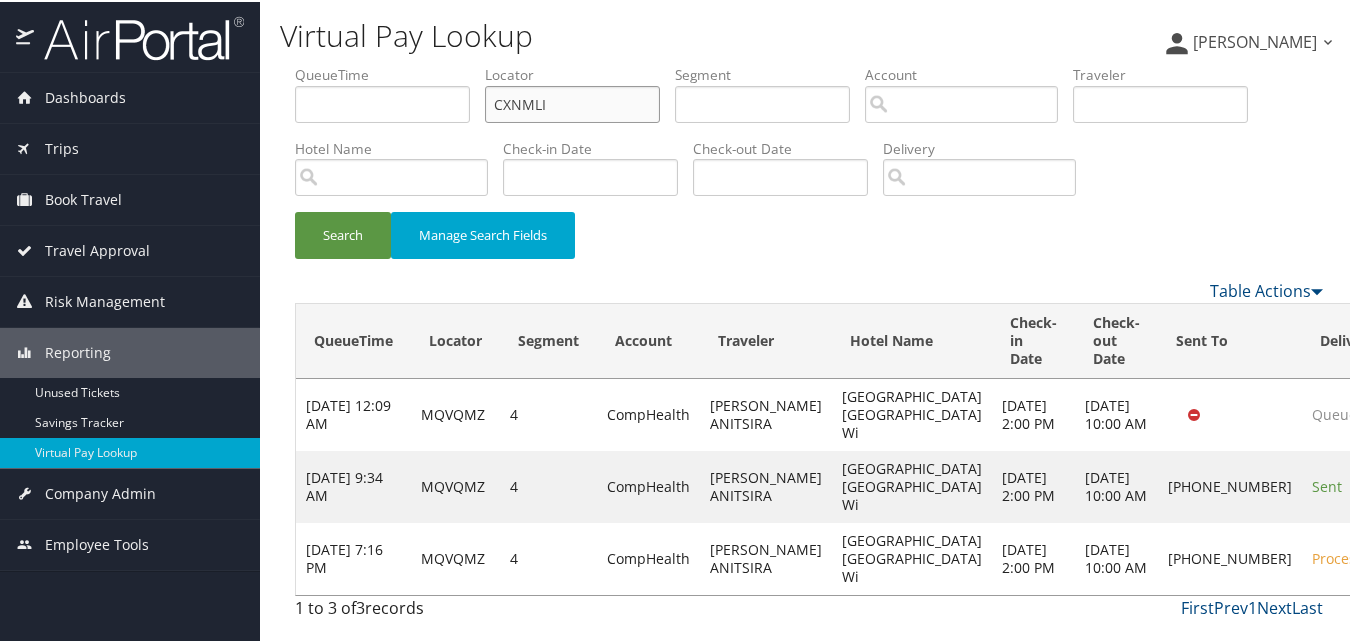 click on "CXNMLI" at bounding box center [572, 102] 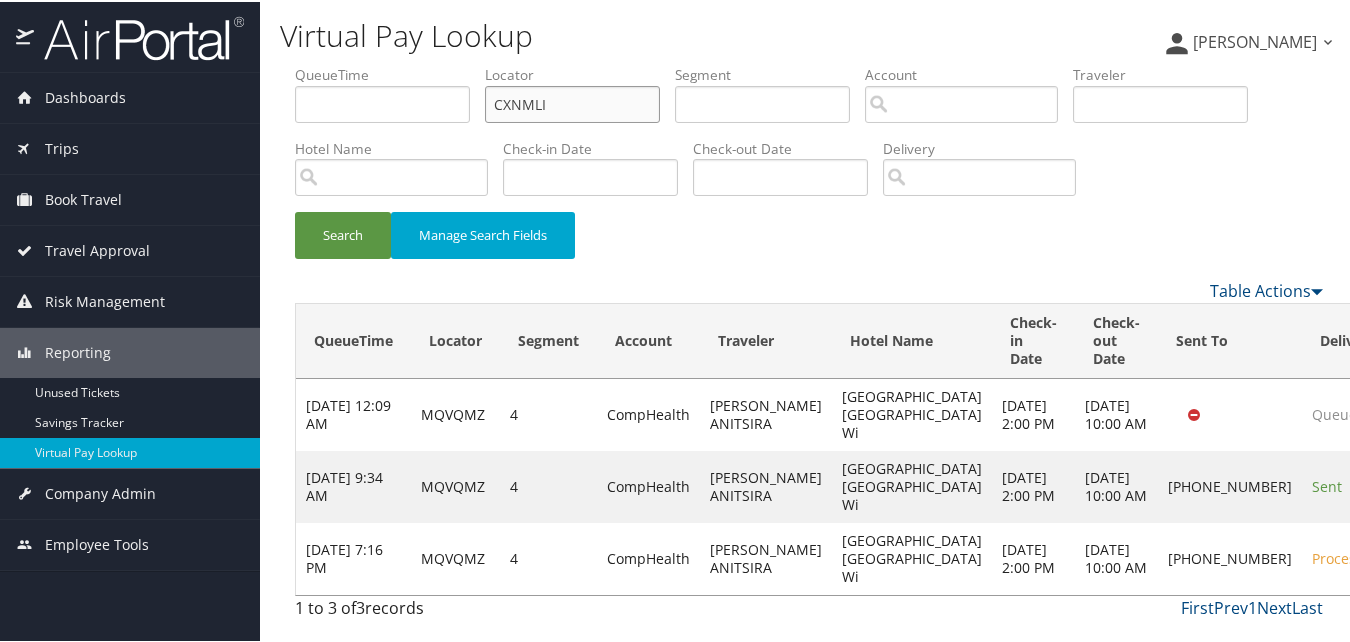 type on "CXNMLI" 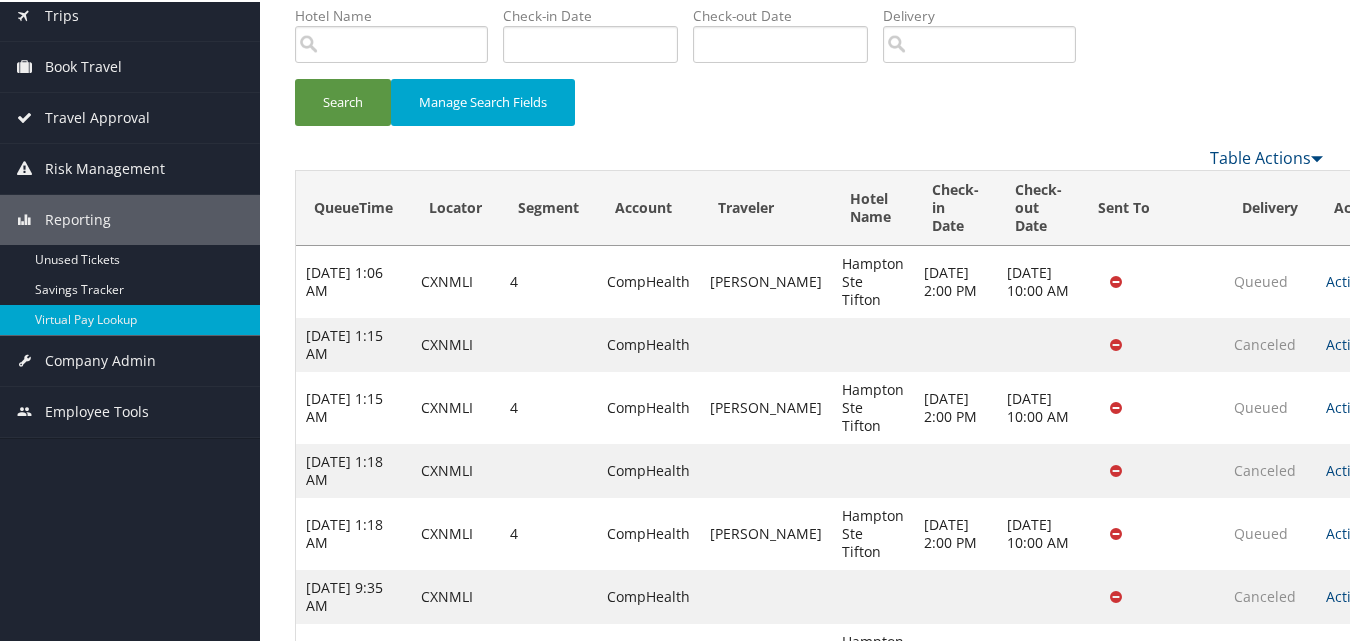 scroll, scrollTop: 0, scrollLeft: 0, axis: both 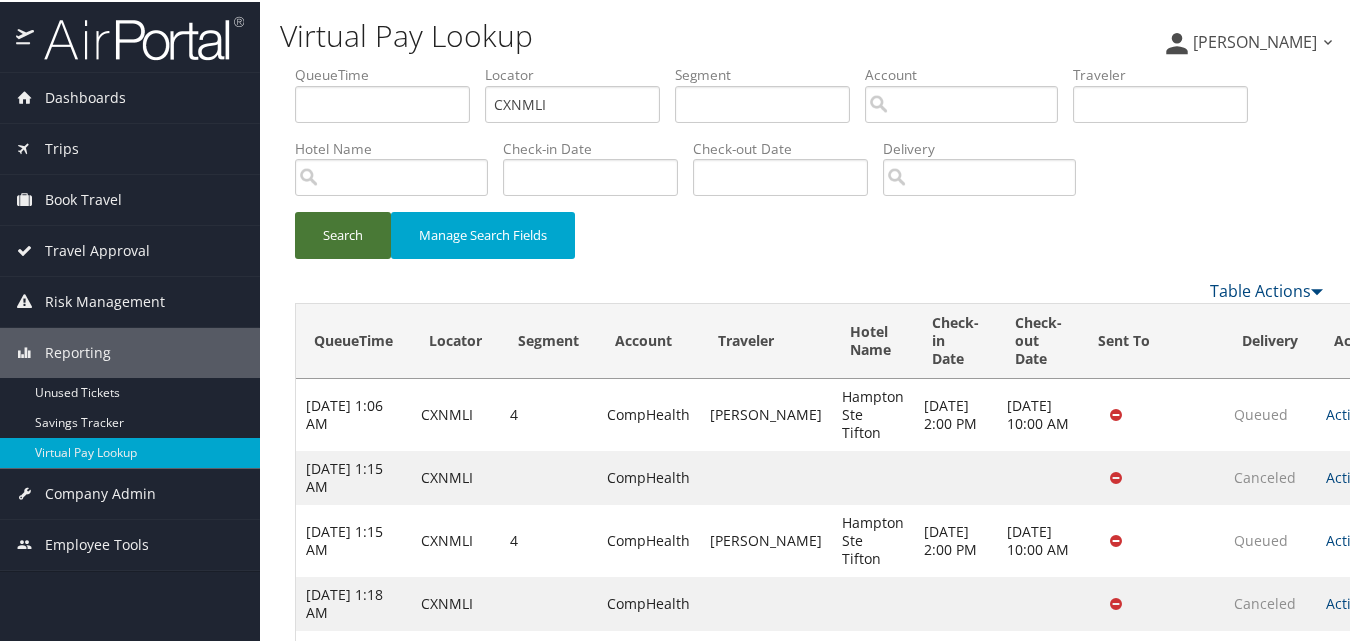 click on "Search" at bounding box center (343, 233) 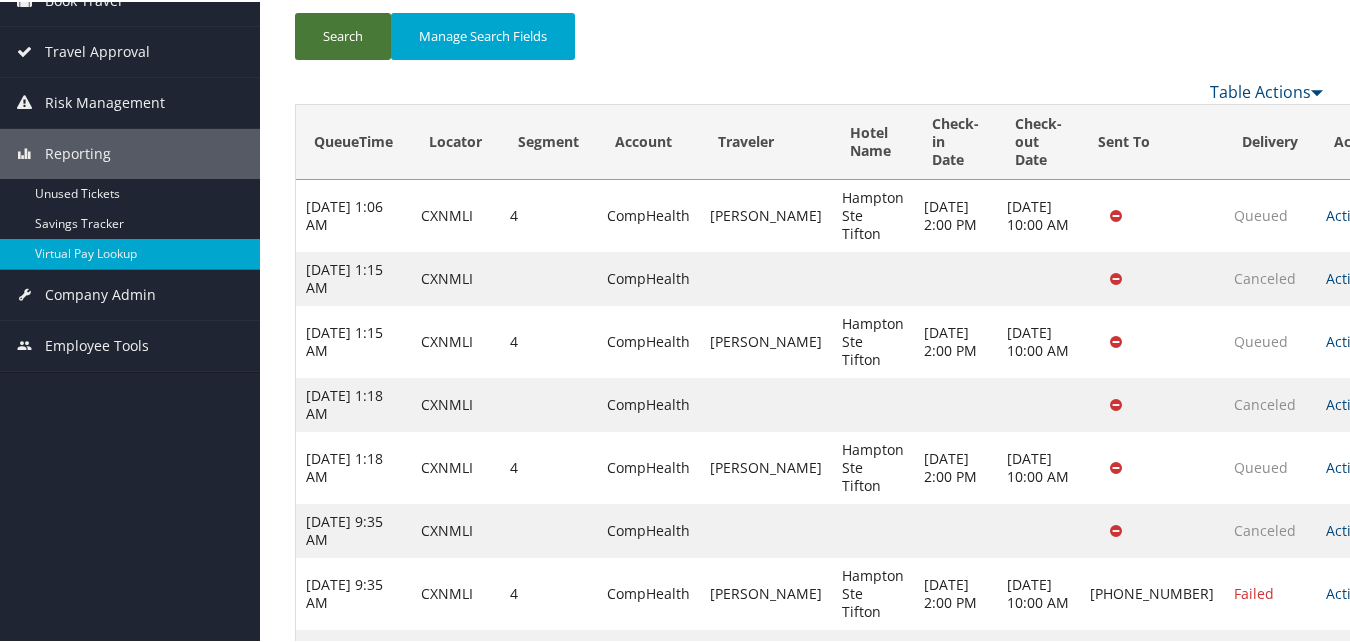 scroll, scrollTop: 0, scrollLeft: 0, axis: both 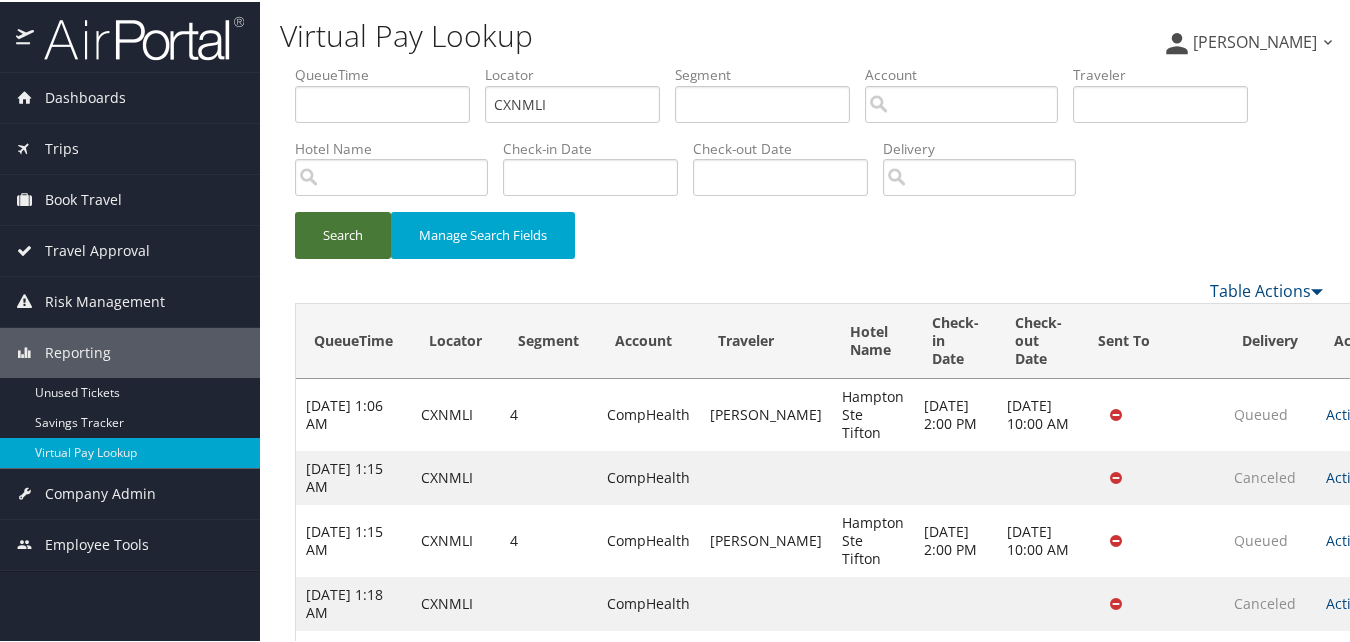 click on "Search" at bounding box center [343, 233] 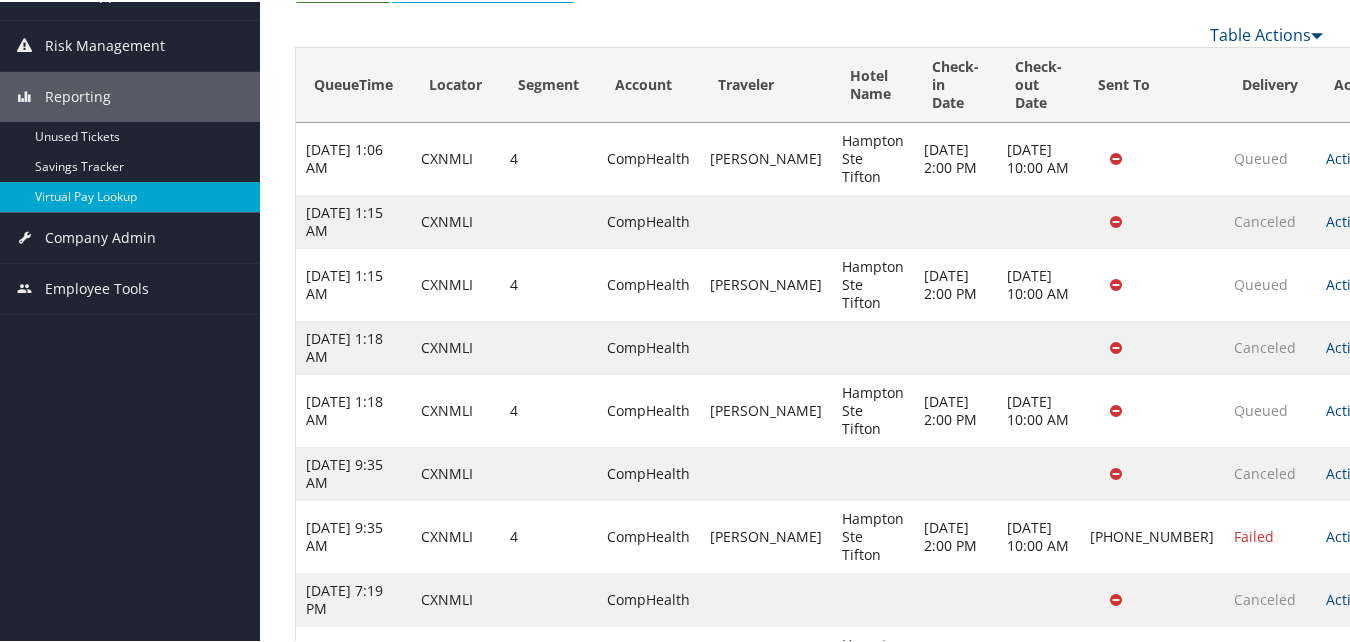 scroll, scrollTop: 436, scrollLeft: 0, axis: vertical 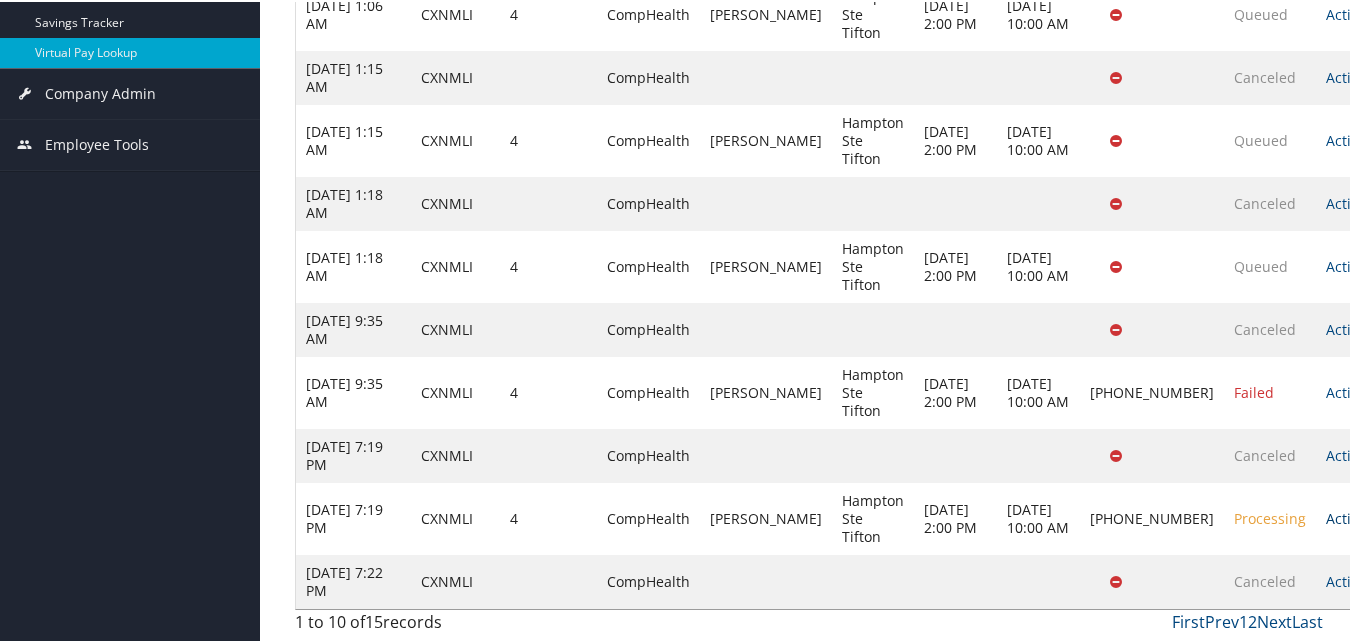 click on "Actions" at bounding box center [1355, 516] 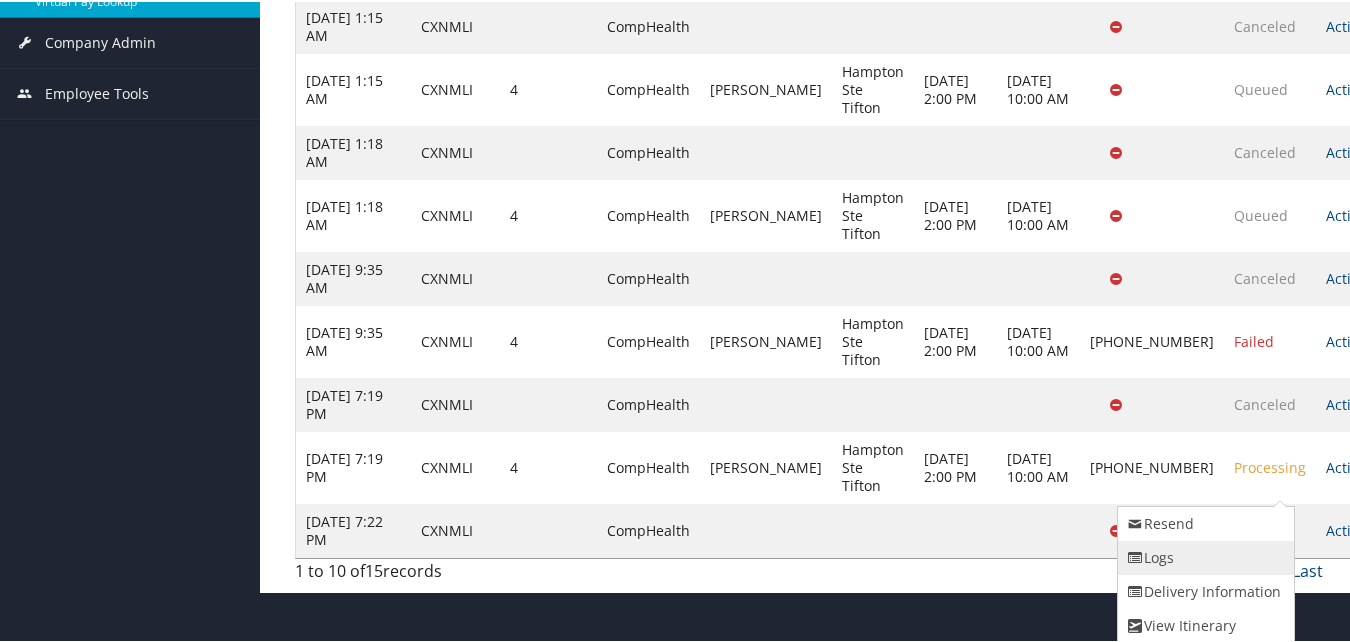 click on "Logs" at bounding box center [1203, 556] 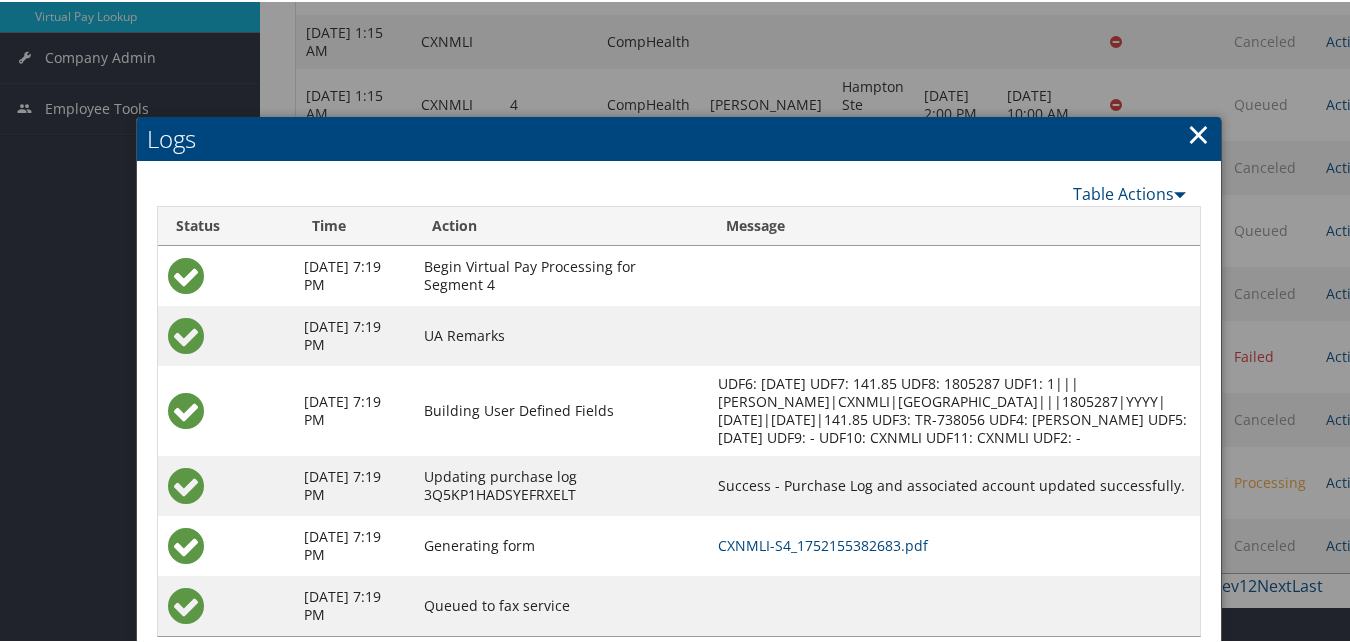 scroll, scrollTop: 502, scrollLeft: 0, axis: vertical 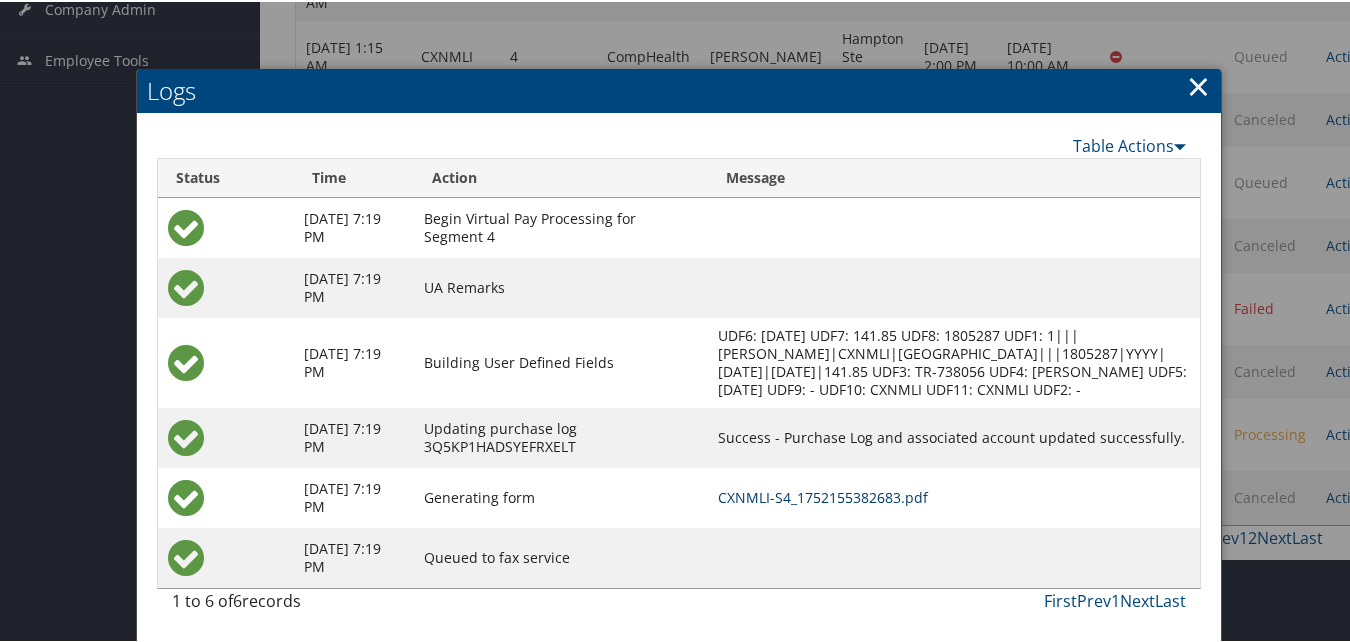 click on "CXNMLI-S4_1752155382683.pdf" at bounding box center (823, 495) 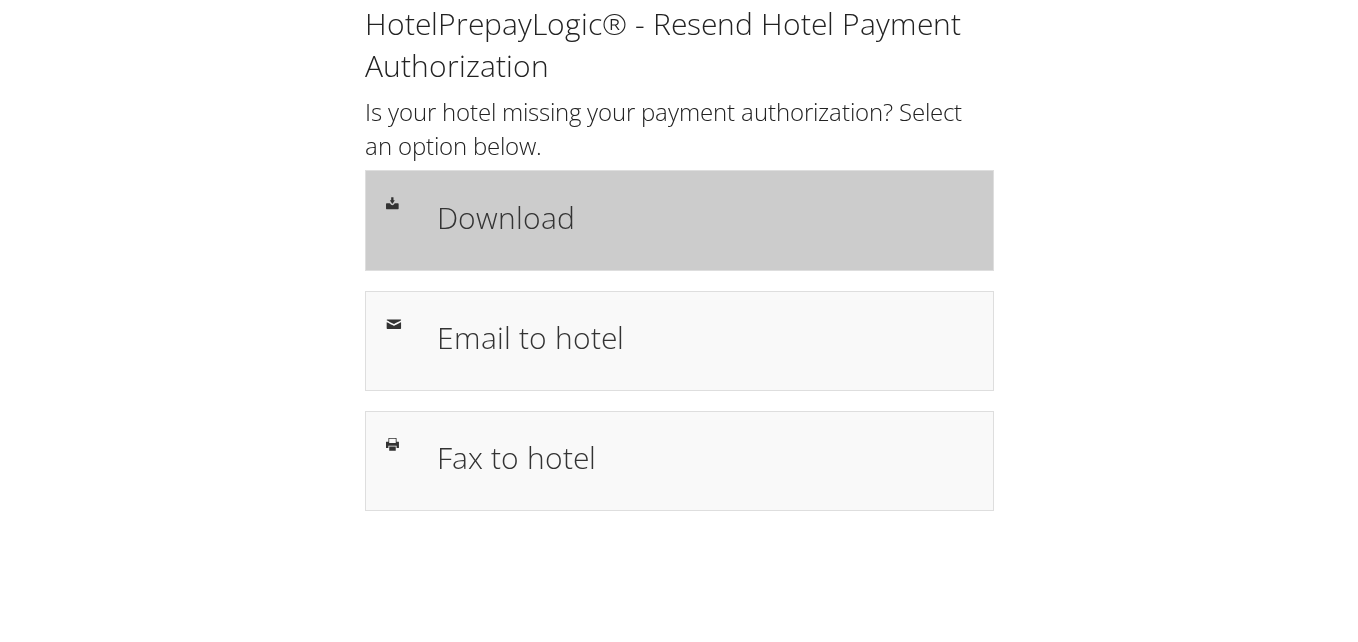 scroll, scrollTop: 0, scrollLeft: 0, axis: both 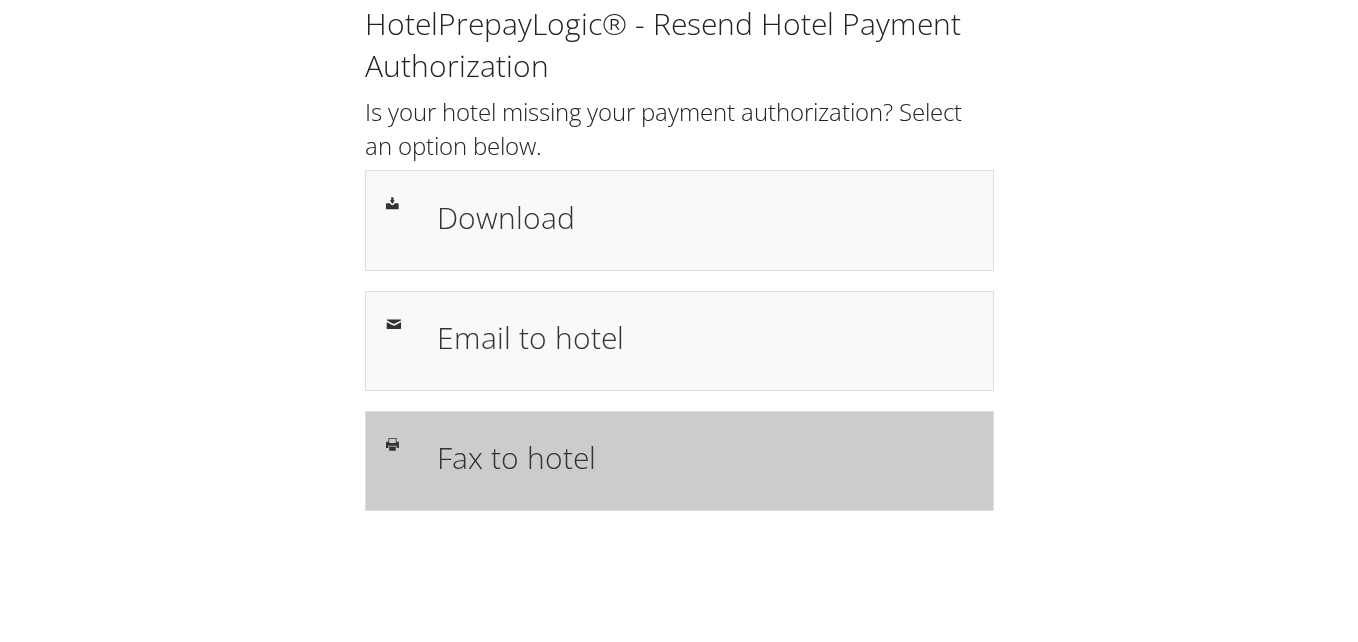 click on "Fax to hotel" at bounding box center (679, 461) 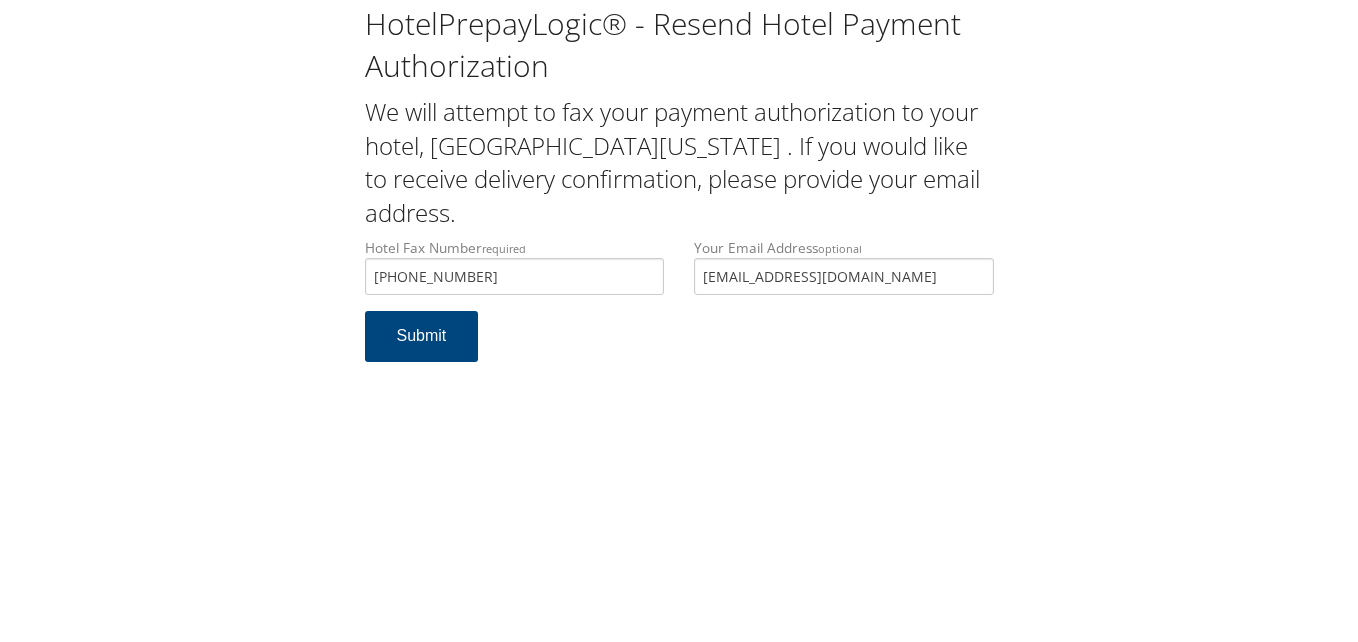 scroll, scrollTop: 0, scrollLeft: 0, axis: both 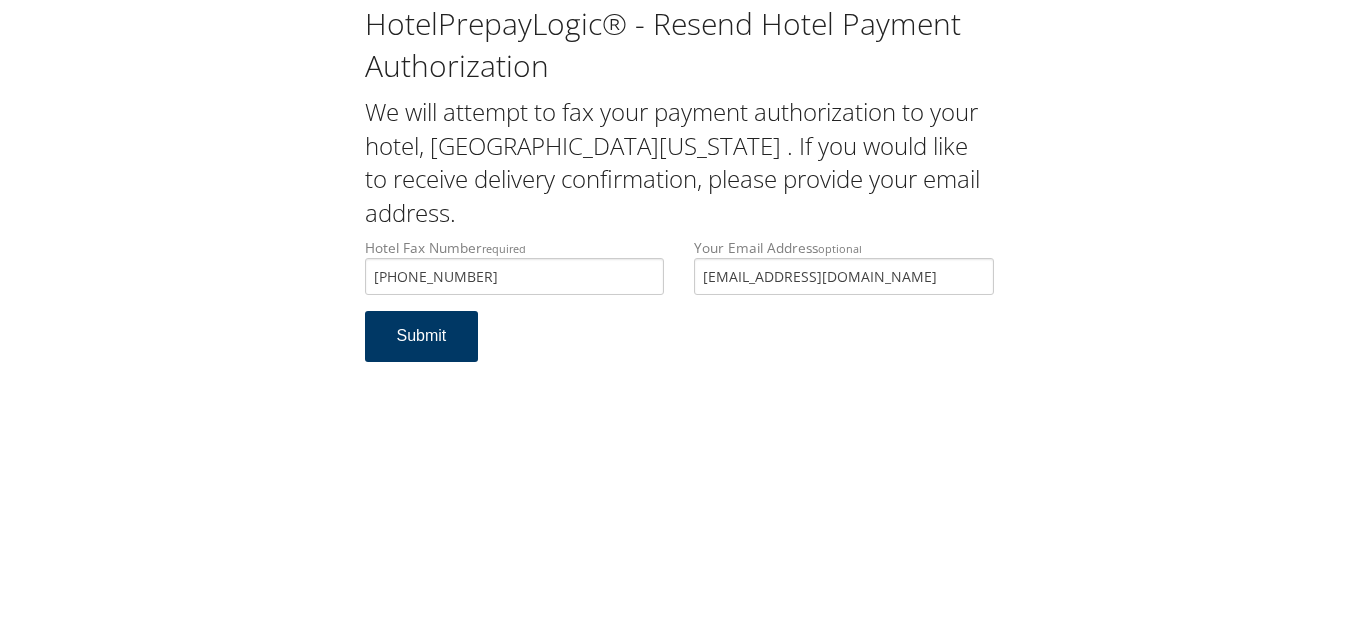 click on "Submit" at bounding box center [422, 336] 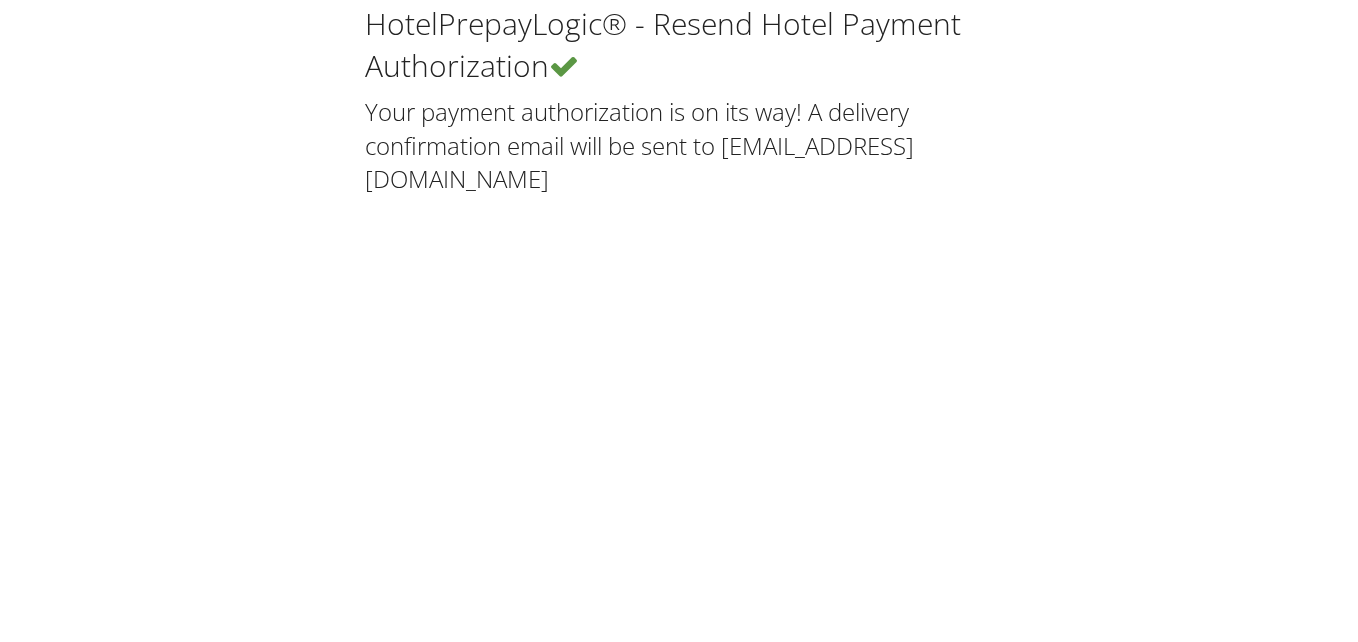 scroll, scrollTop: 0, scrollLeft: 0, axis: both 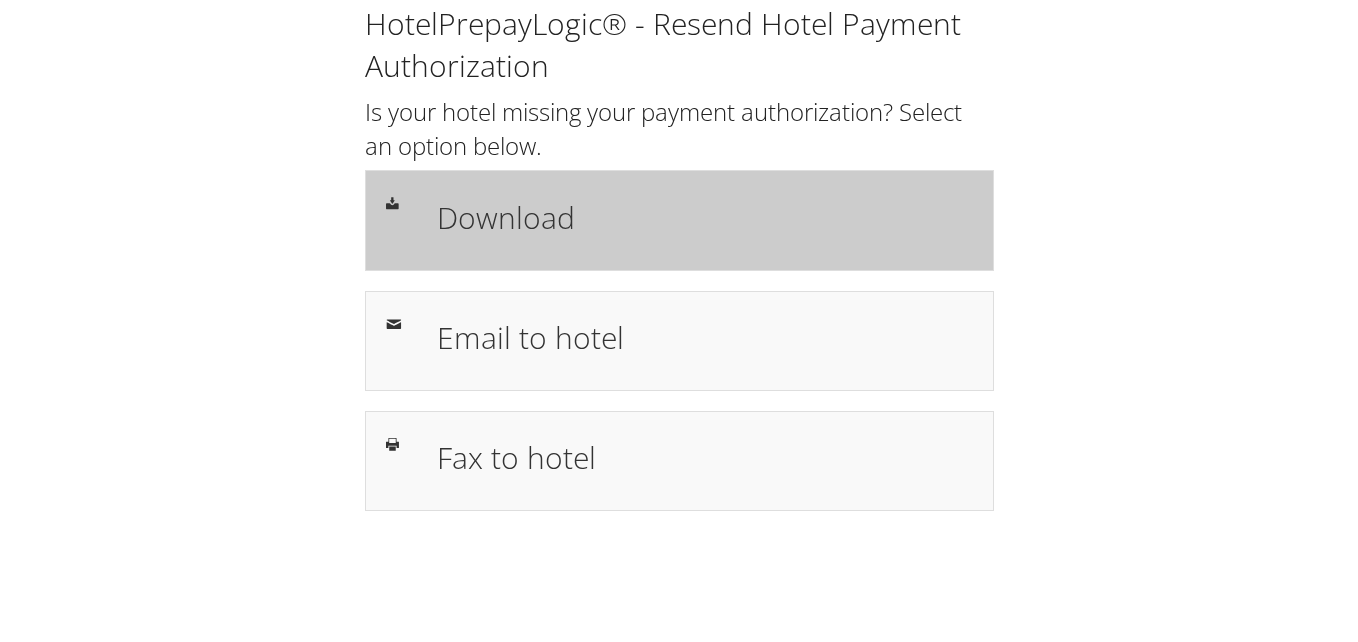 click on "Download" at bounding box center (705, 220) 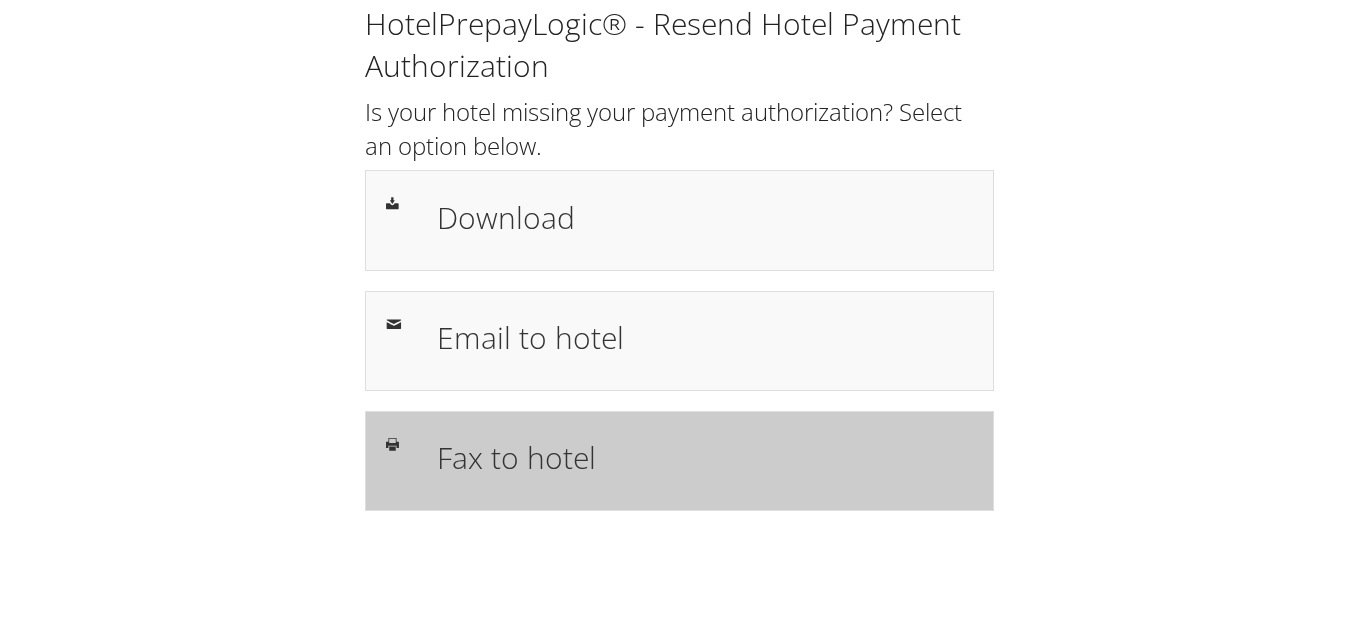 click on "Fax to hotel" at bounding box center [705, 457] 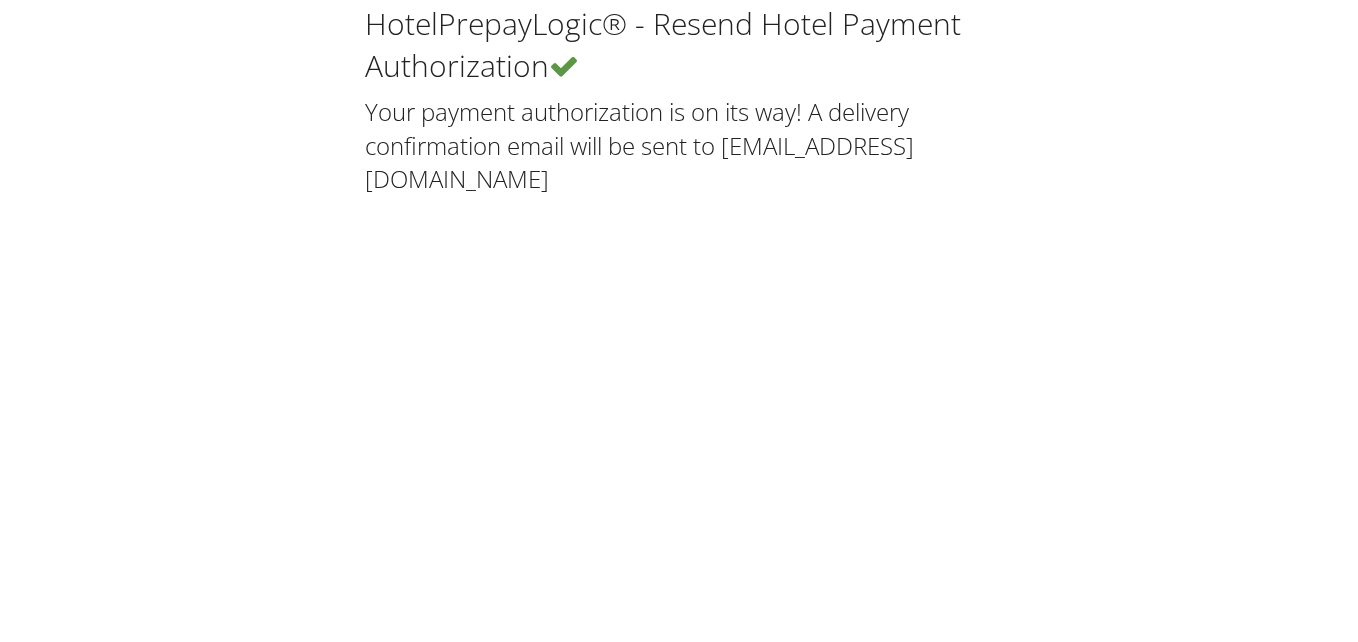 scroll, scrollTop: 0, scrollLeft: 0, axis: both 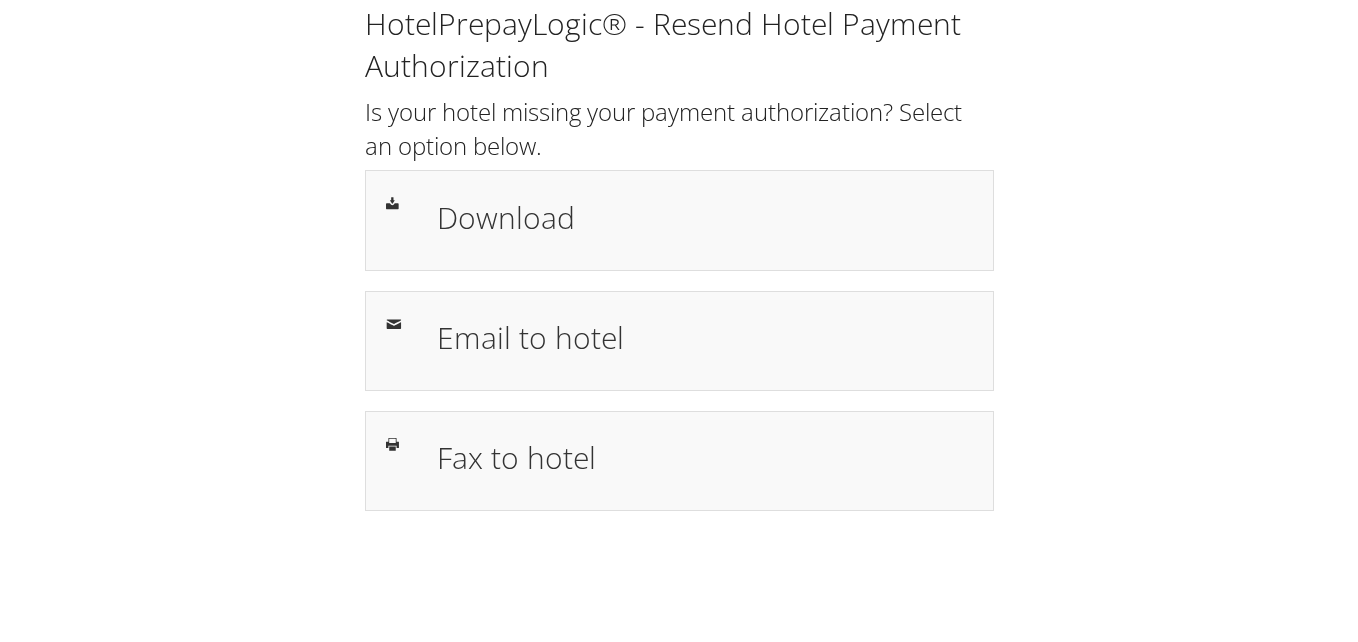 click on "Download" at bounding box center [705, 220] 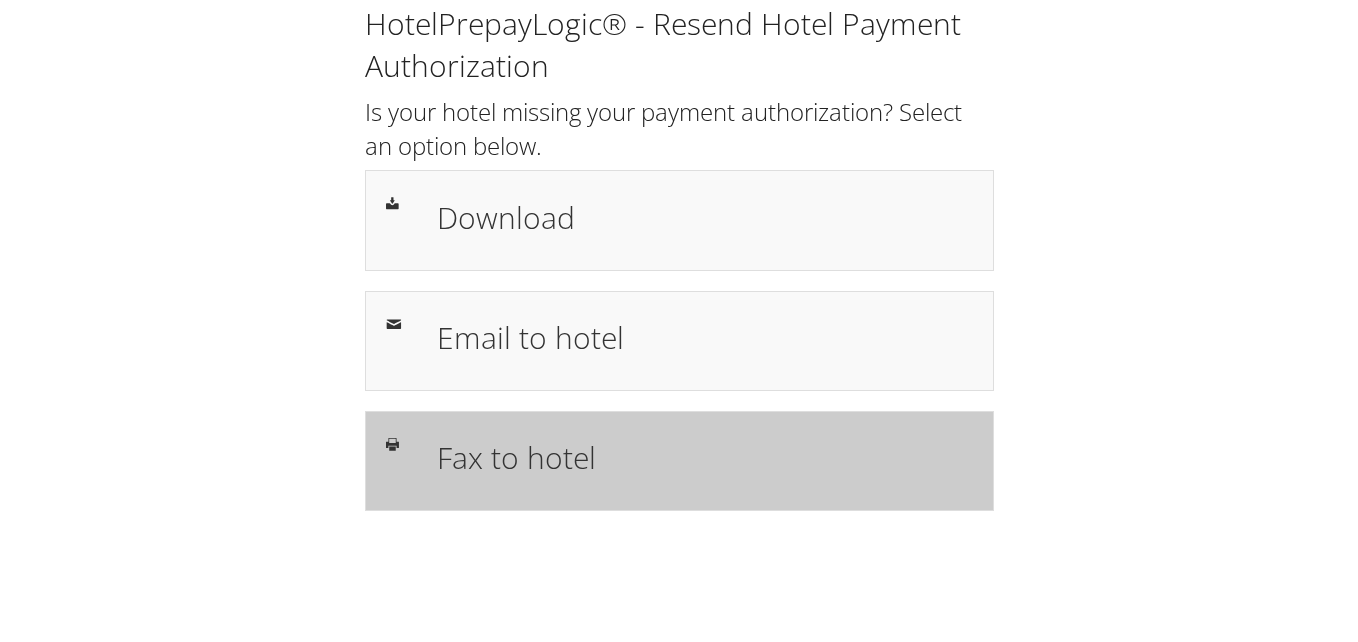 click on "Fax to hotel" at bounding box center (679, 461) 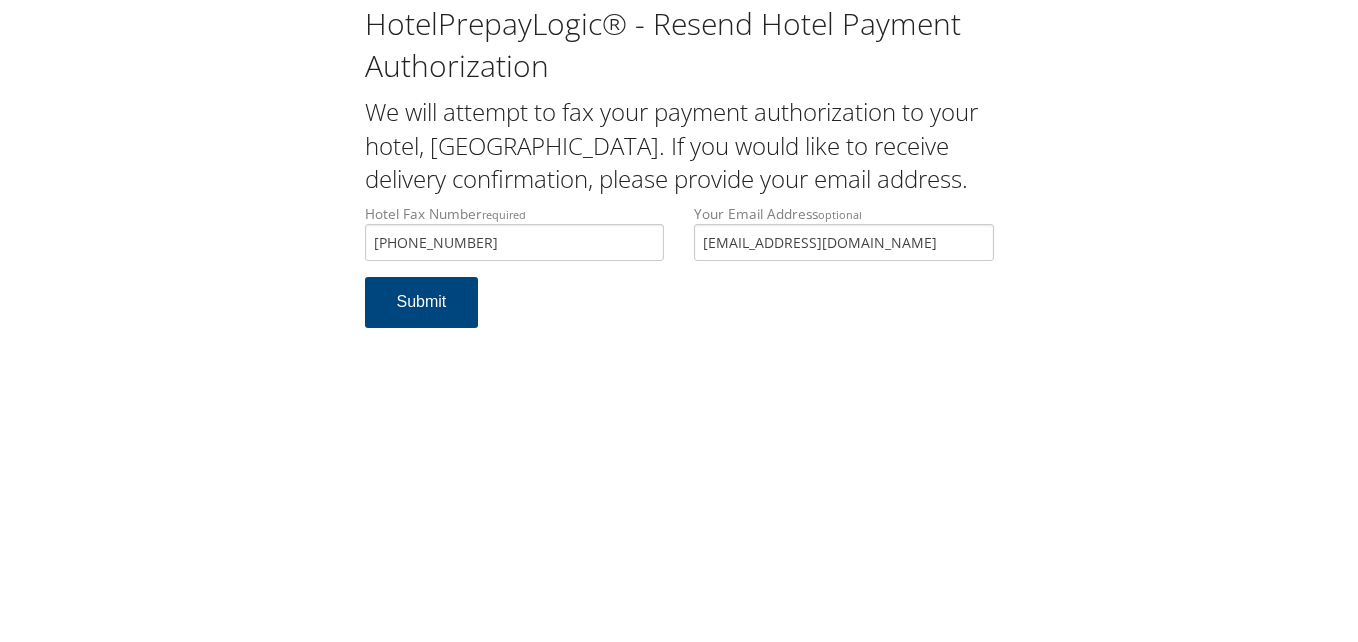 scroll, scrollTop: 0, scrollLeft: 0, axis: both 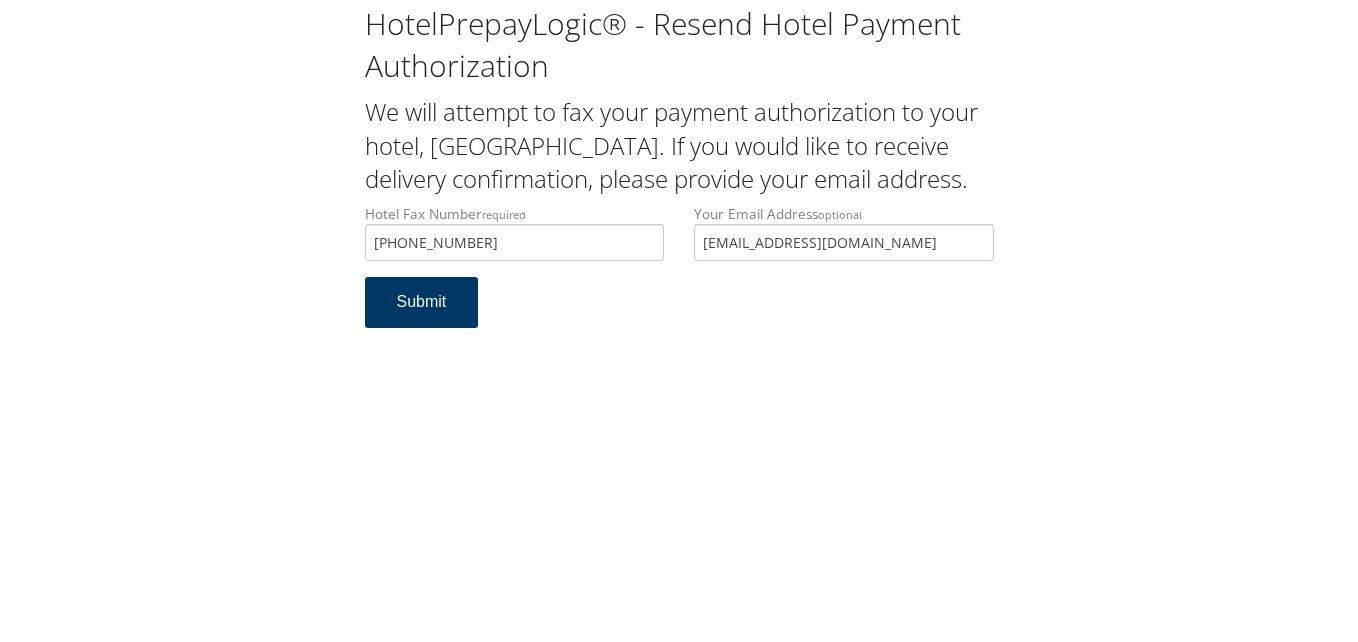 click on "Submit" at bounding box center [422, 302] 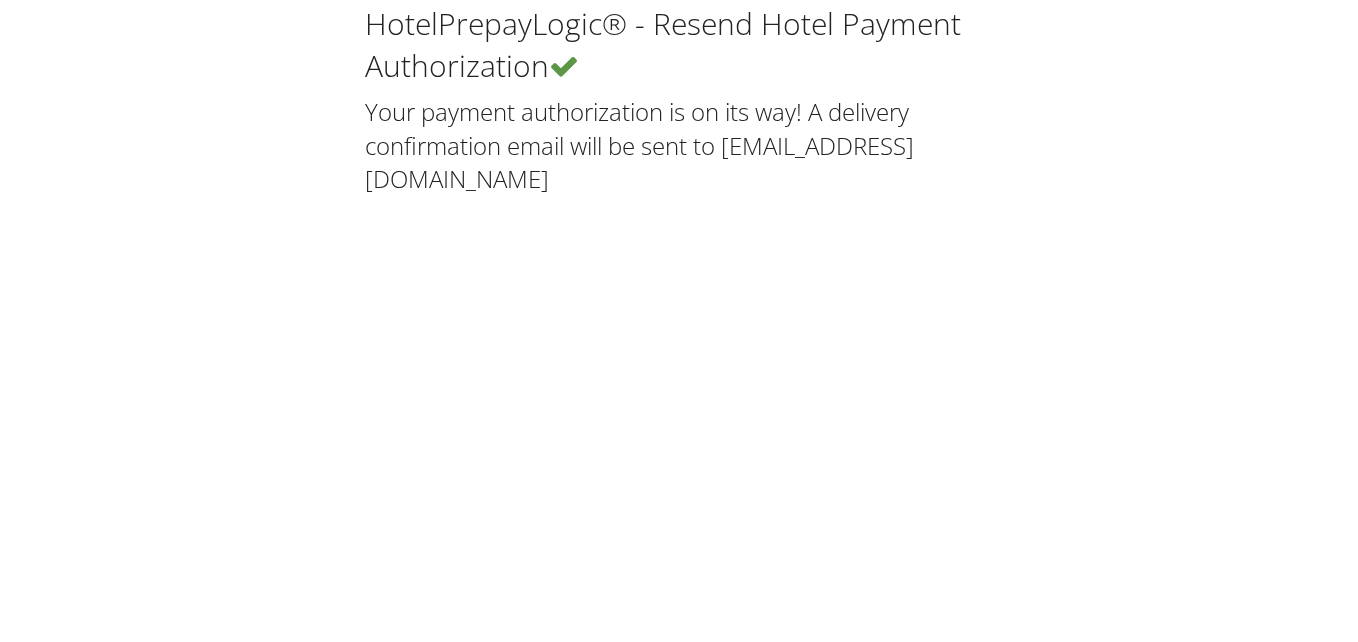 scroll, scrollTop: 0, scrollLeft: 0, axis: both 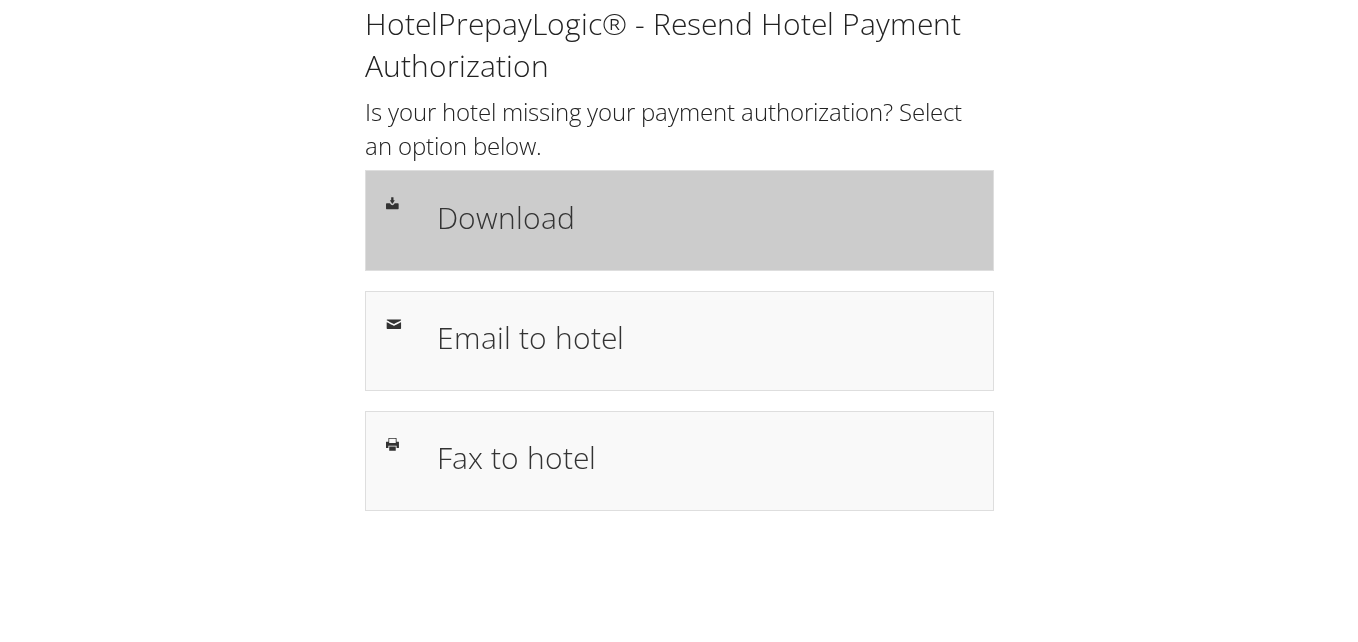 click on "Download" at bounding box center [679, 220] 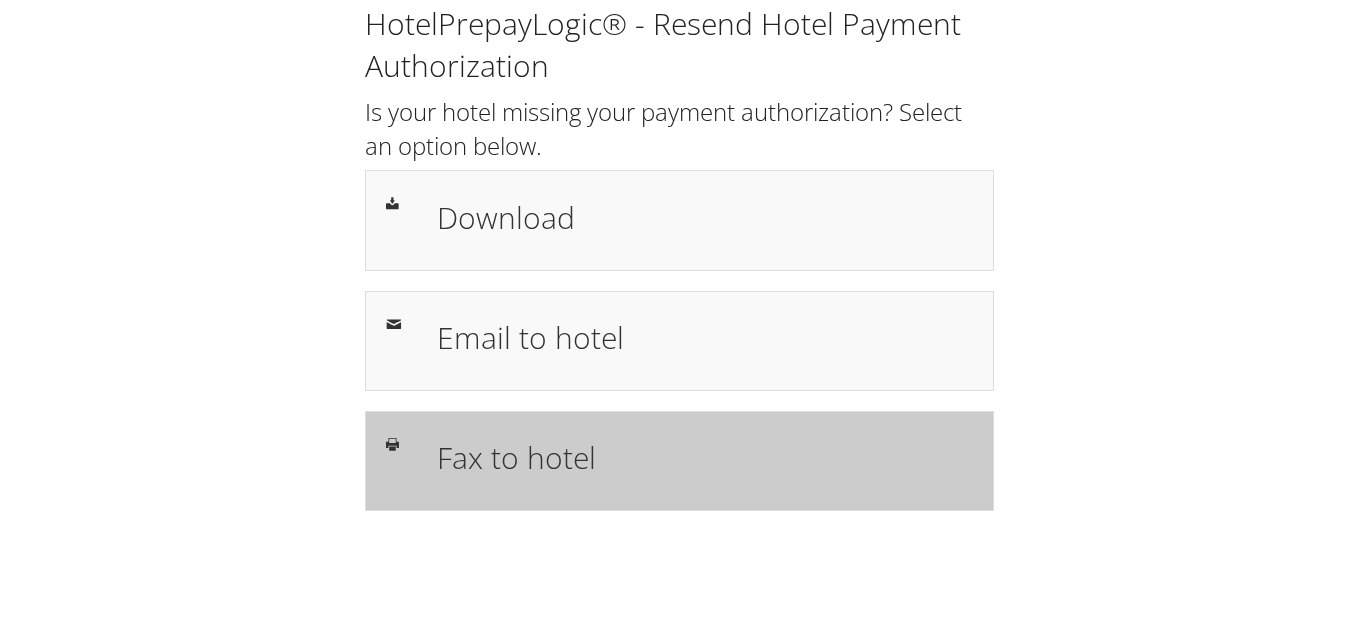 click on "Fax to hotel" at bounding box center (705, 461) 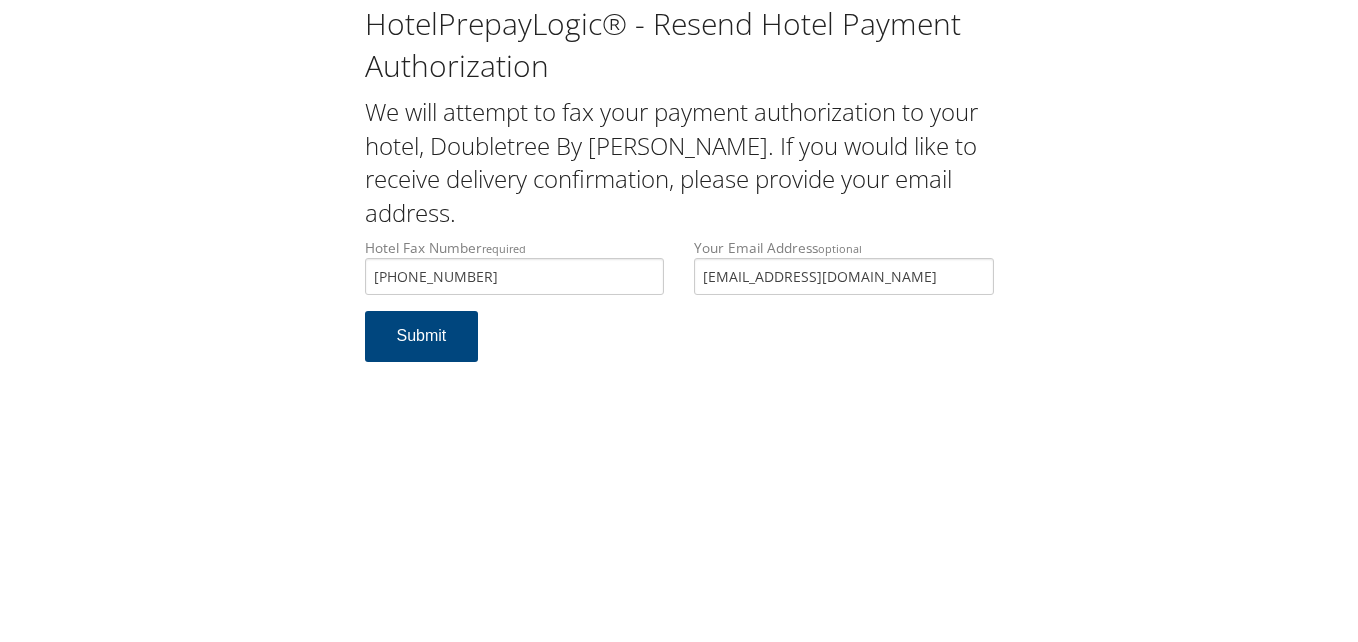 scroll, scrollTop: 0, scrollLeft: 0, axis: both 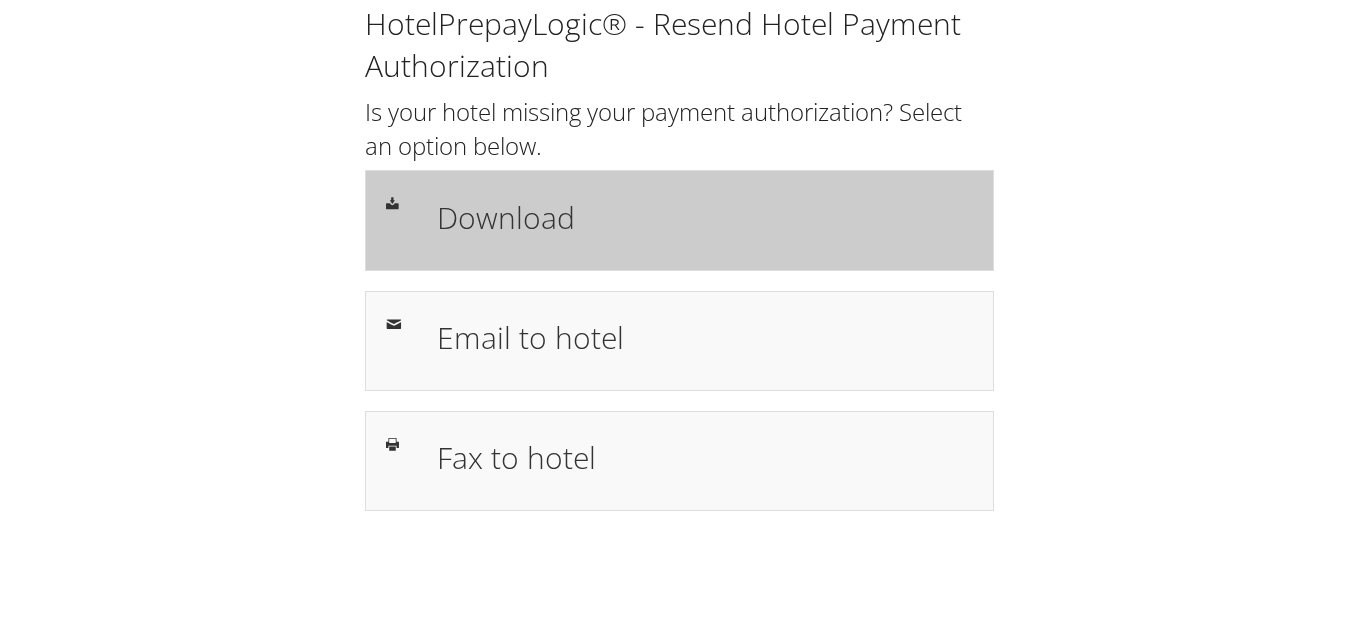 click on "Download" at bounding box center (679, 220) 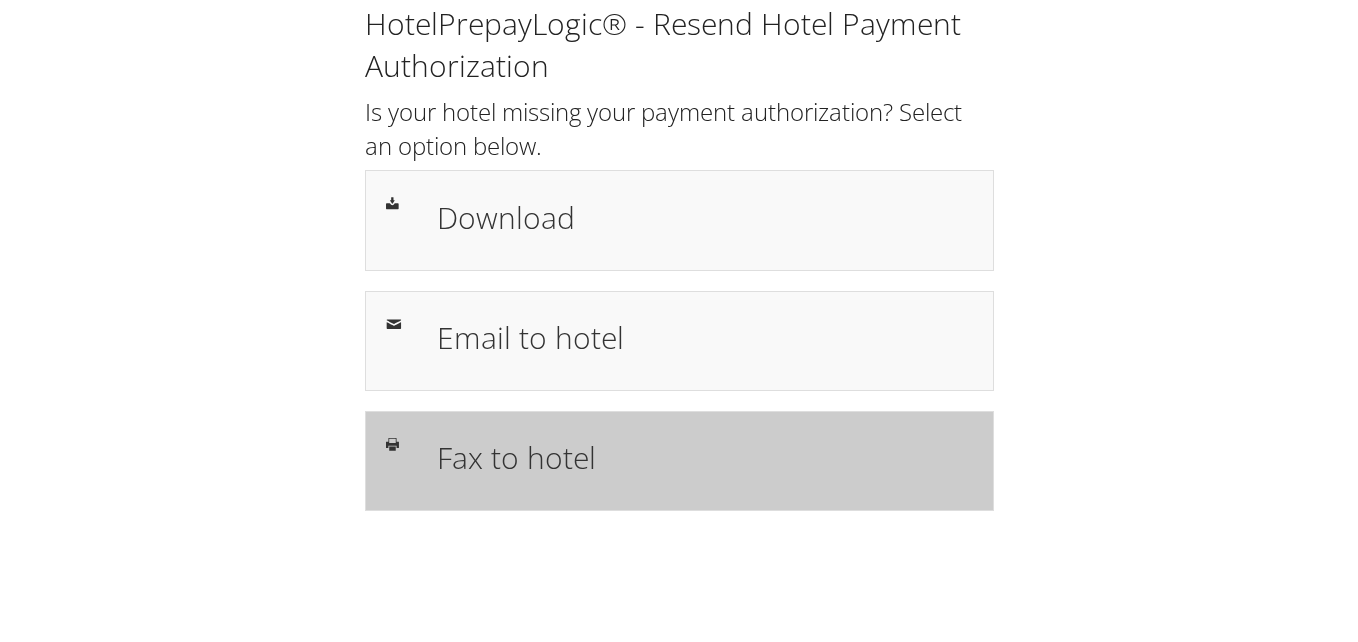 click on "Fax to hotel" at bounding box center (705, 457) 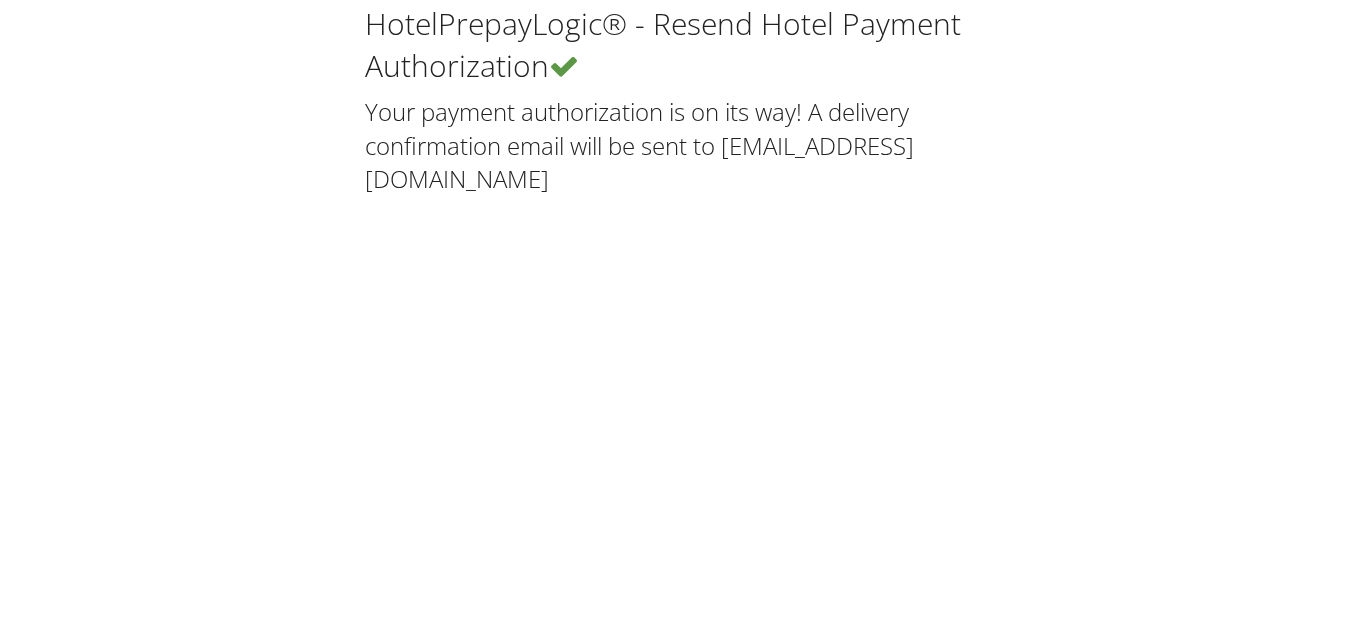 scroll, scrollTop: 0, scrollLeft: 0, axis: both 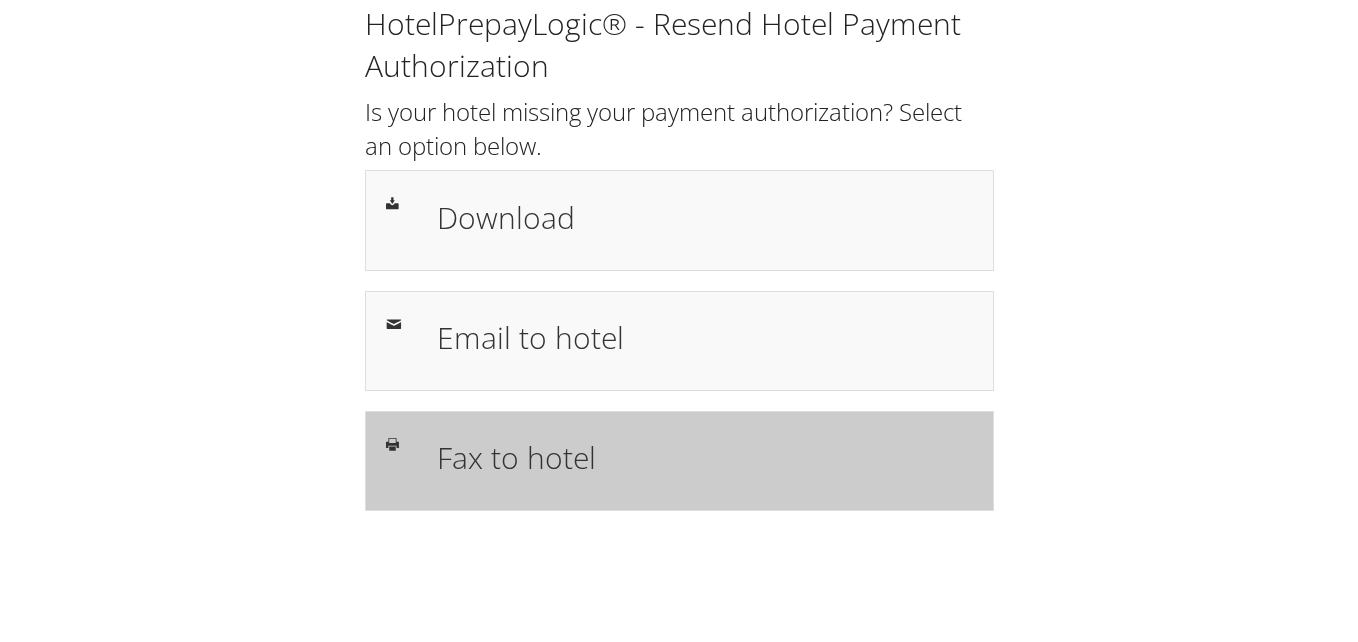 drag, startPoint x: 776, startPoint y: 466, endPoint x: 786, endPoint y: 468, distance: 10.198039 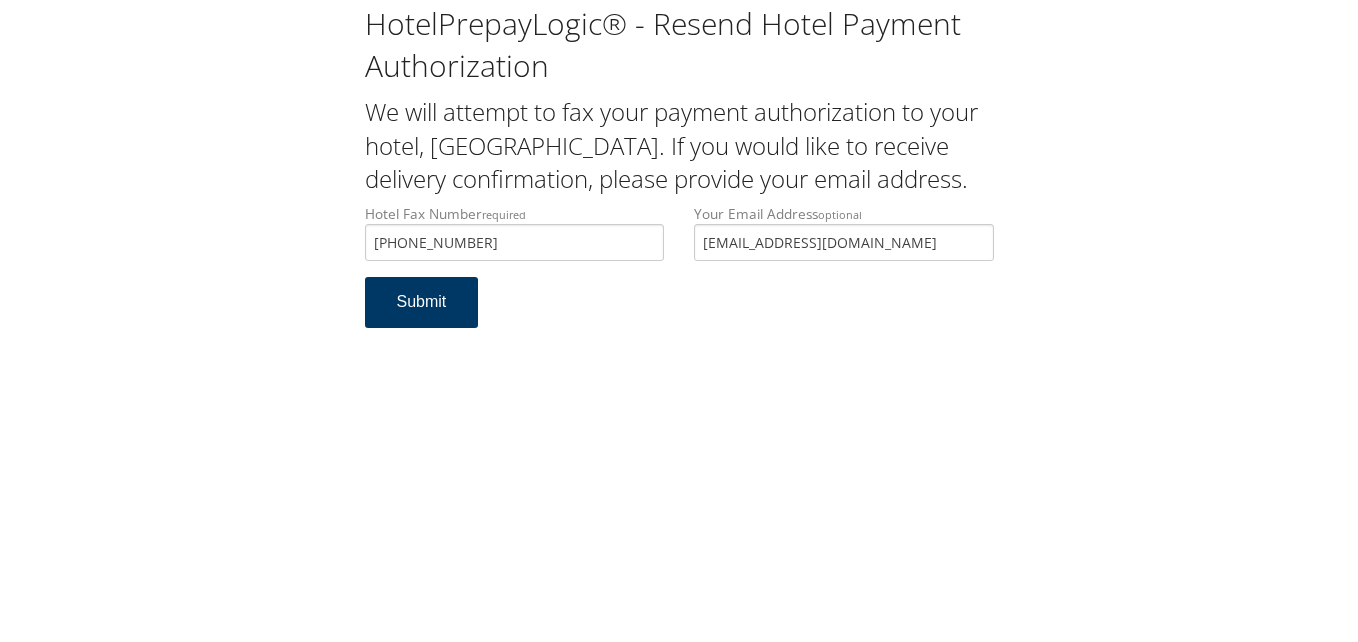 scroll, scrollTop: 0, scrollLeft: 0, axis: both 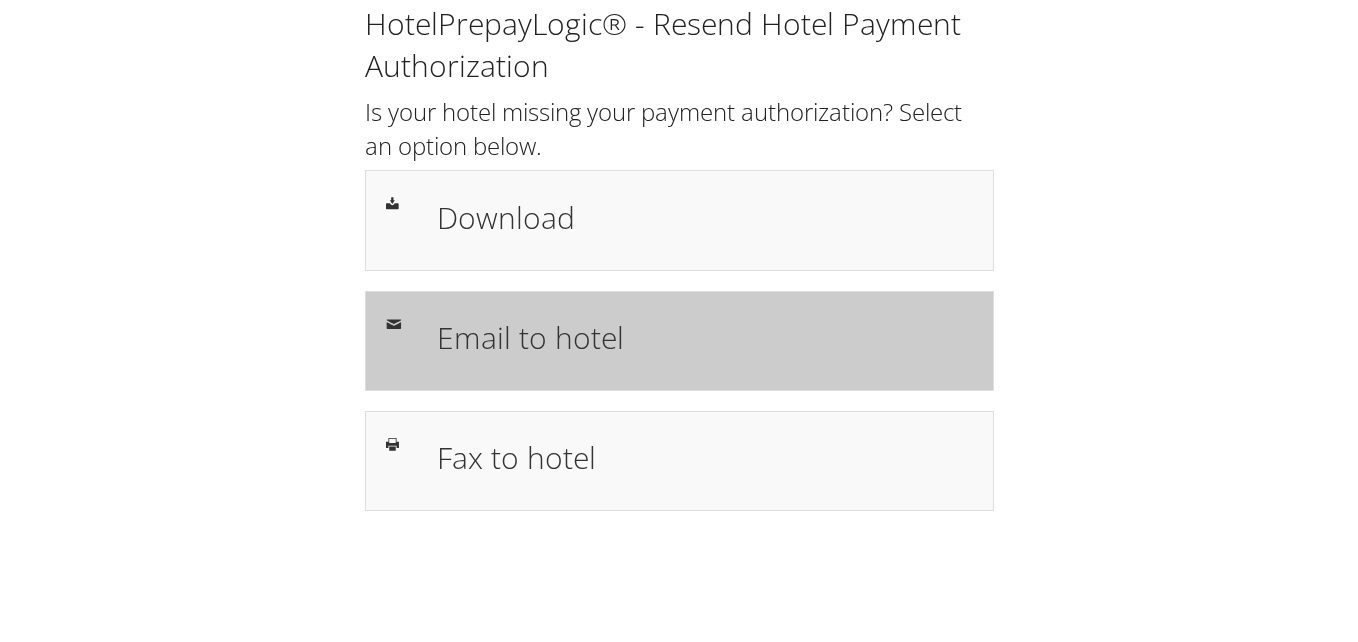 click on "Email to hotel" at bounding box center [705, 337] 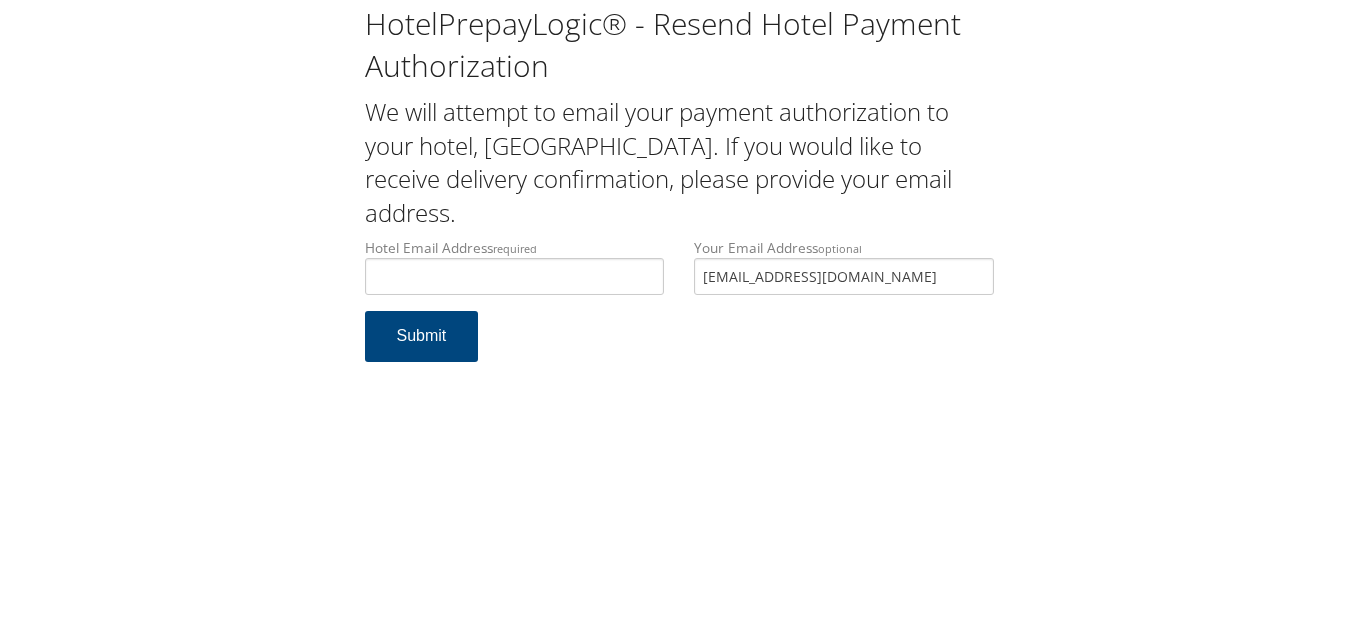 scroll, scrollTop: 0, scrollLeft: 0, axis: both 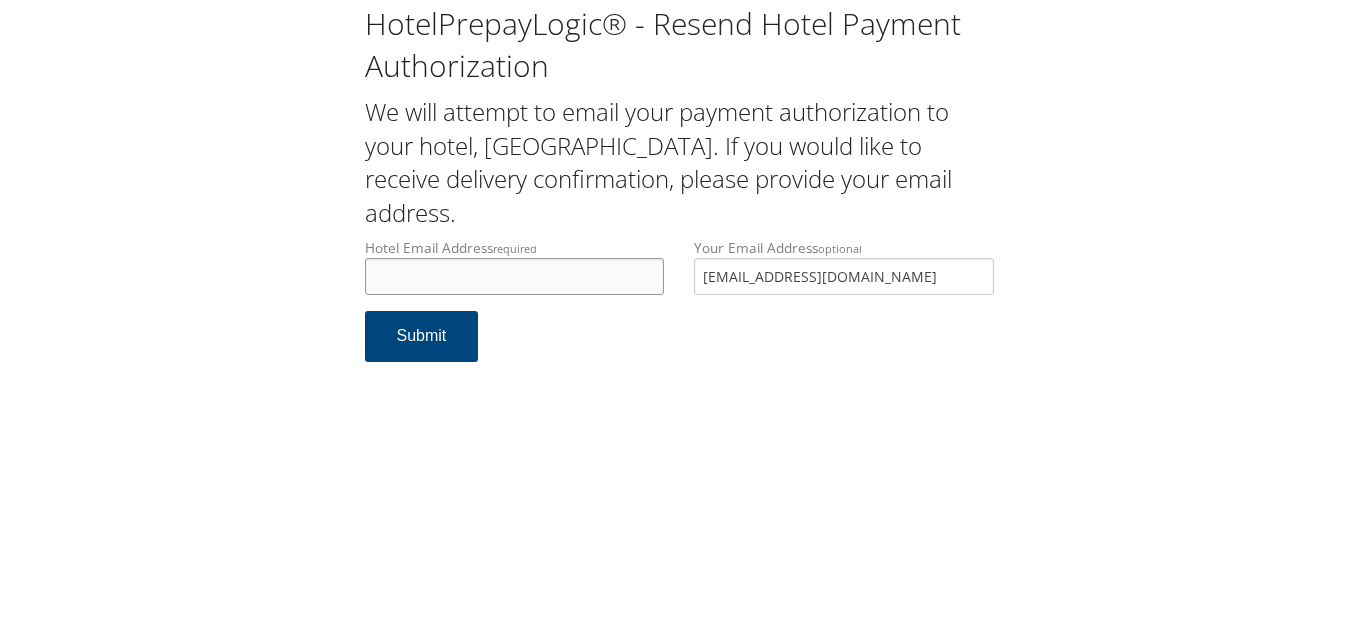 click on "Hotel Email Address  required" at bounding box center (515, 276) 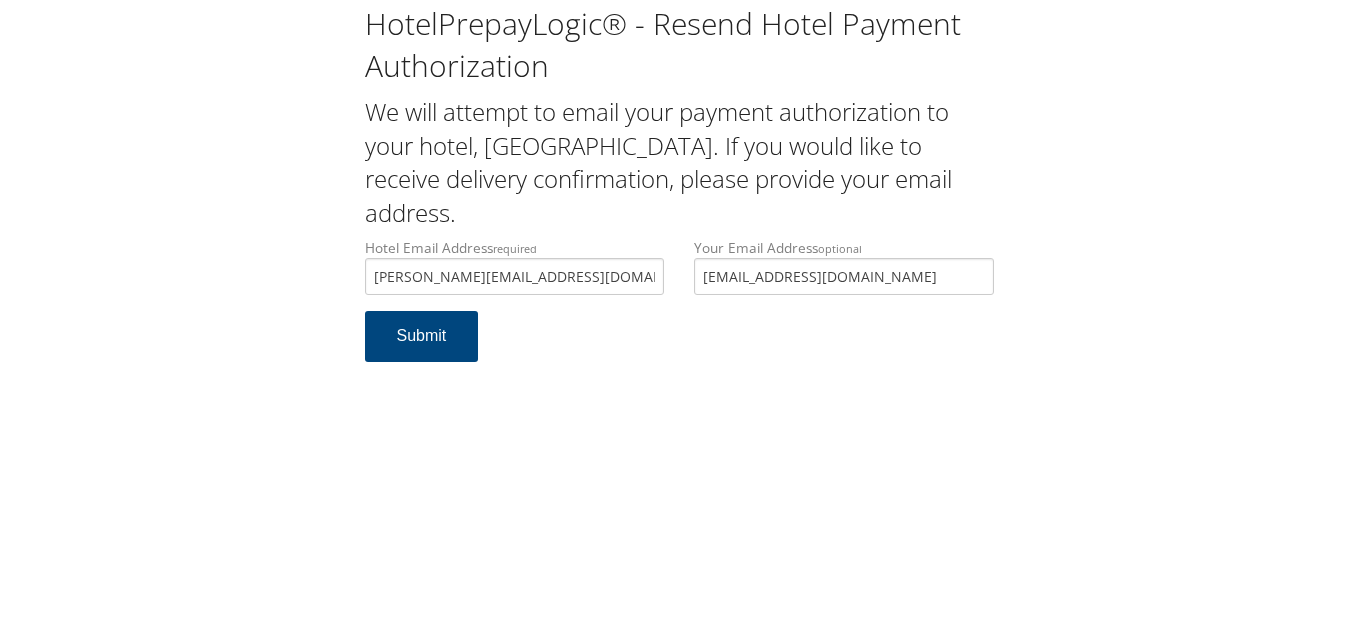click on "Hotel Email Address  required
ann.mcdonald3@hilton.com
Hotel email address is required
Your Email Address  optional
JBLANDINGMD@GMAIL.COM
Submit" at bounding box center [679, 310] 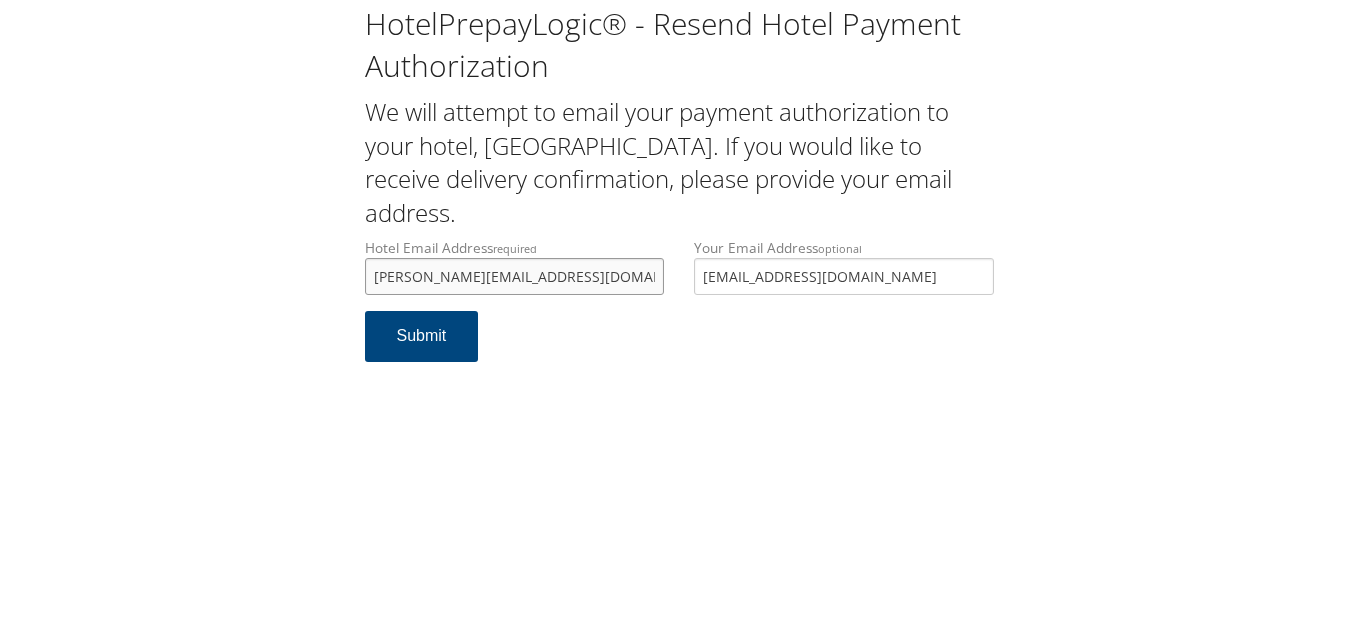 click on "ann.mcdonald3@hilton.com" at bounding box center [515, 276] 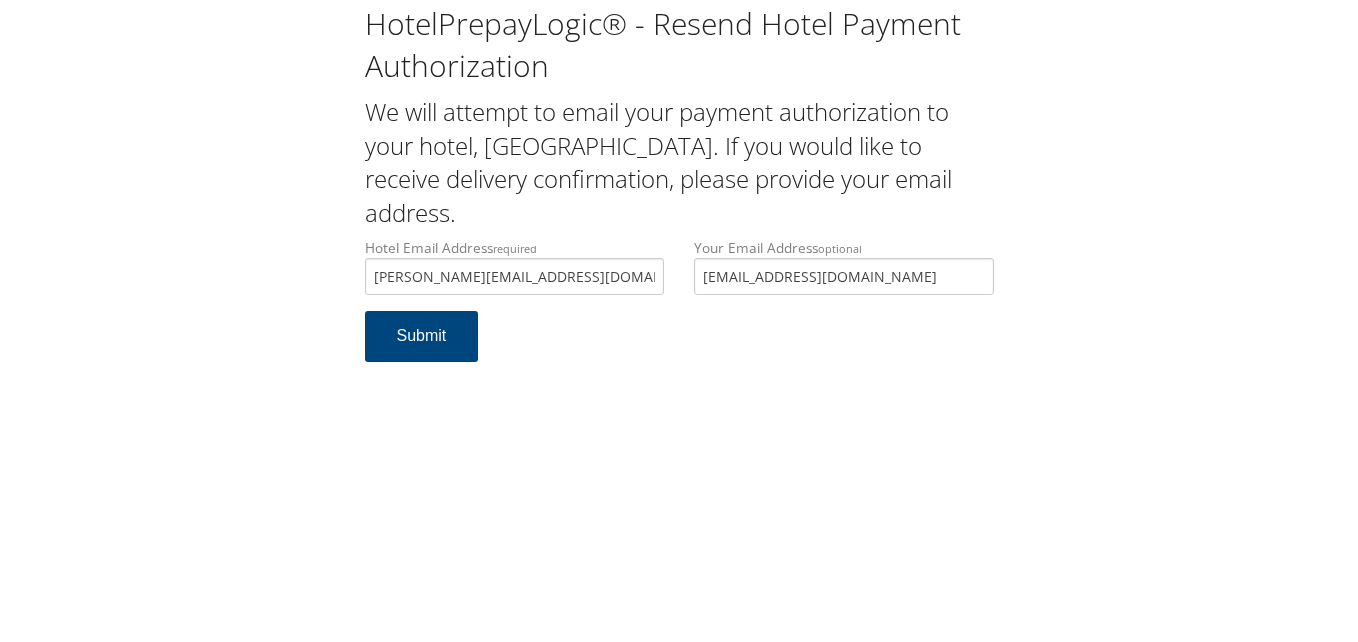 click on "Hotel Email Address  required
ann.mcdonald3@hilton.com
Hotel email address is required
Your Email Address  optional
JBLANDINGMD@GMAIL.COM
Submit" at bounding box center [679, 310] 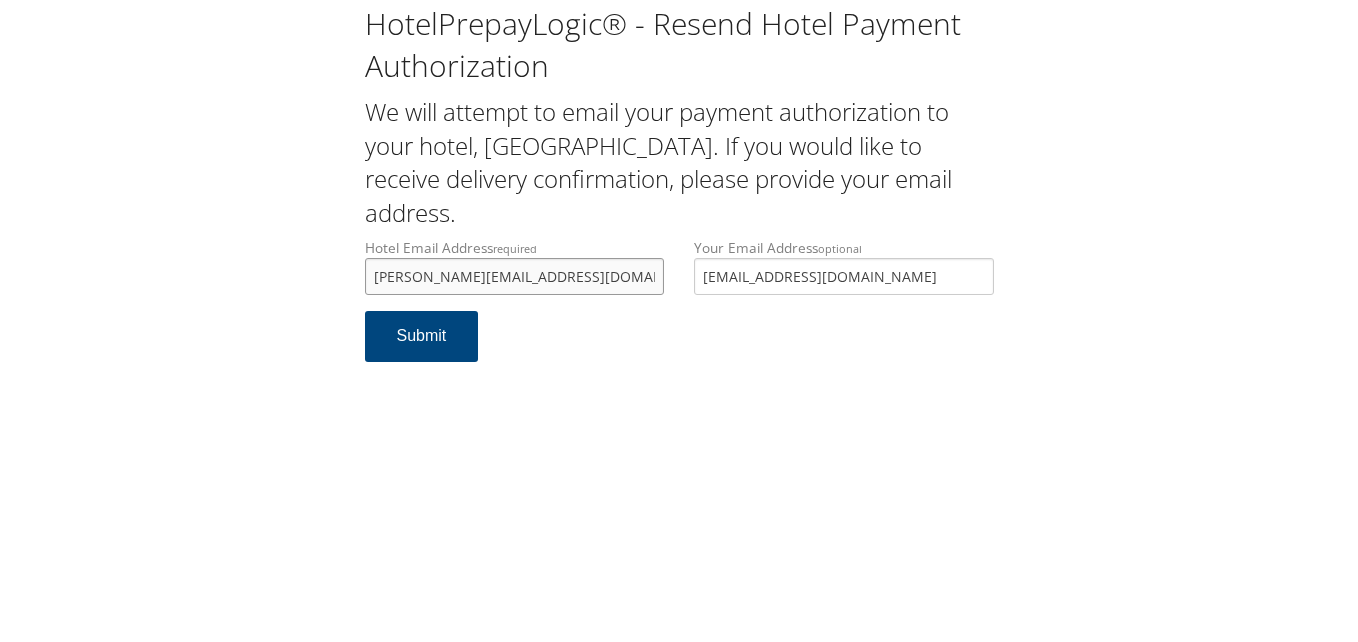 click on "ann.mcdonald3@hilton.com" at bounding box center (515, 276) 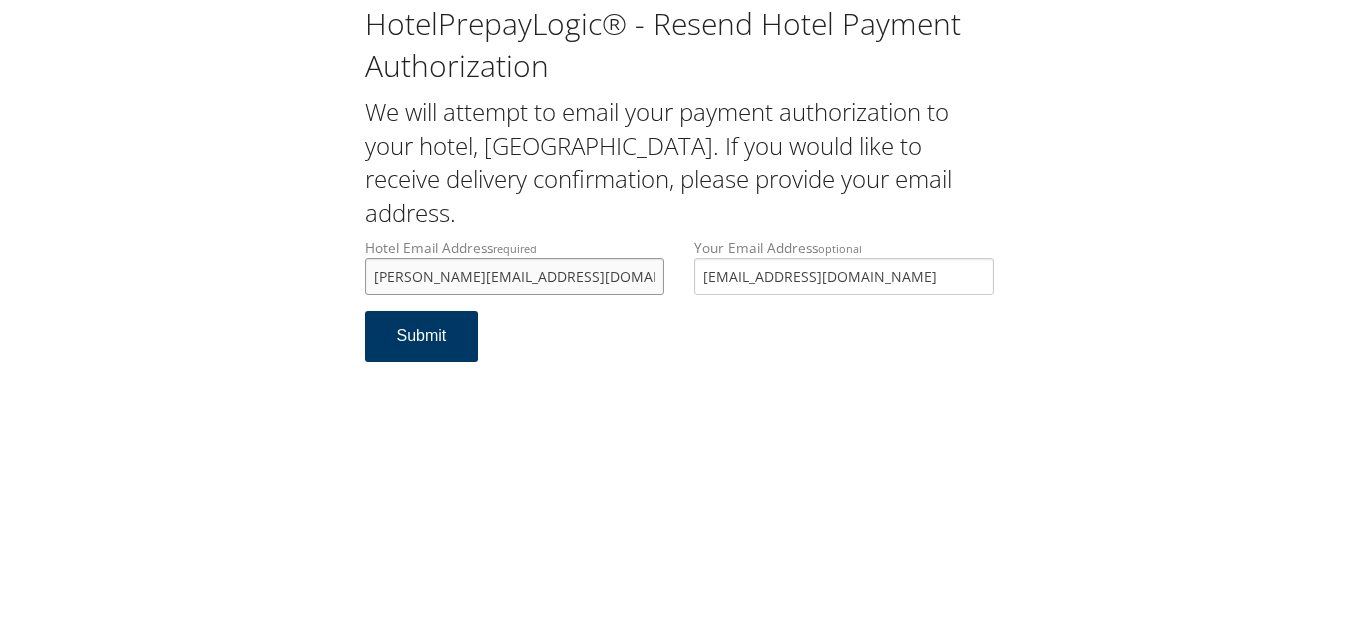 type on "anna.mcdonald3@hilton.com" 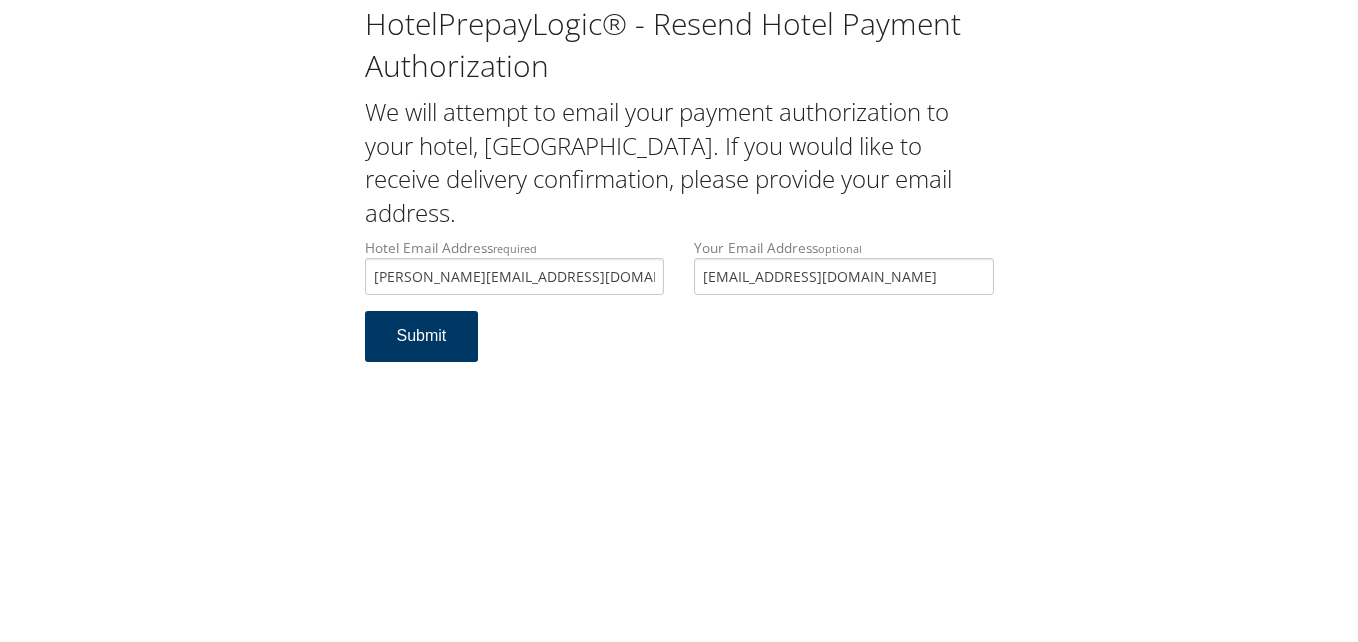 click on "Submit" at bounding box center [422, 336] 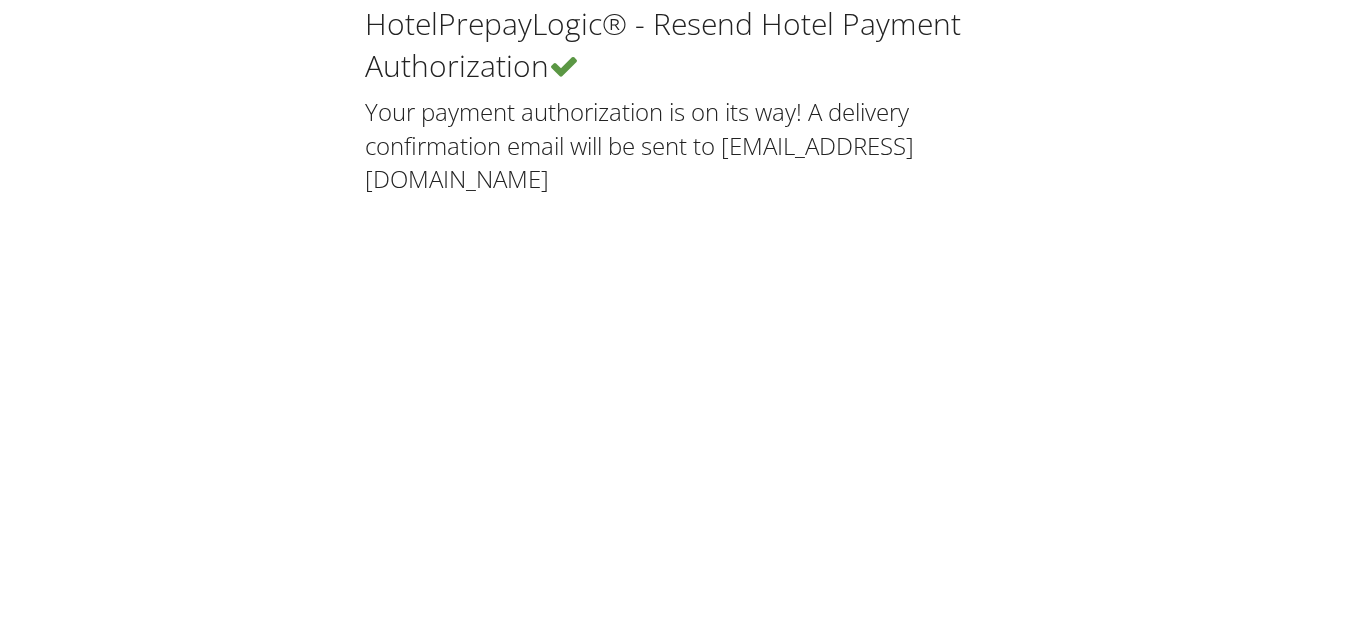 scroll, scrollTop: 0, scrollLeft: 0, axis: both 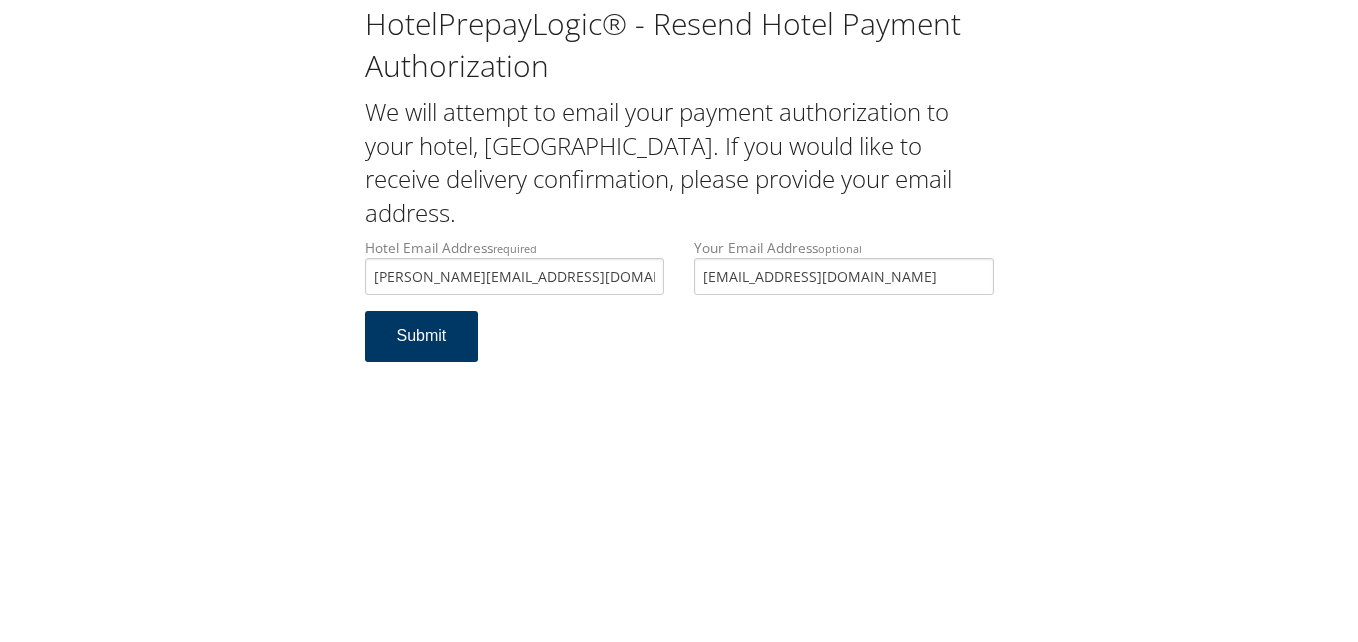 click on "Submit" at bounding box center [422, 336] 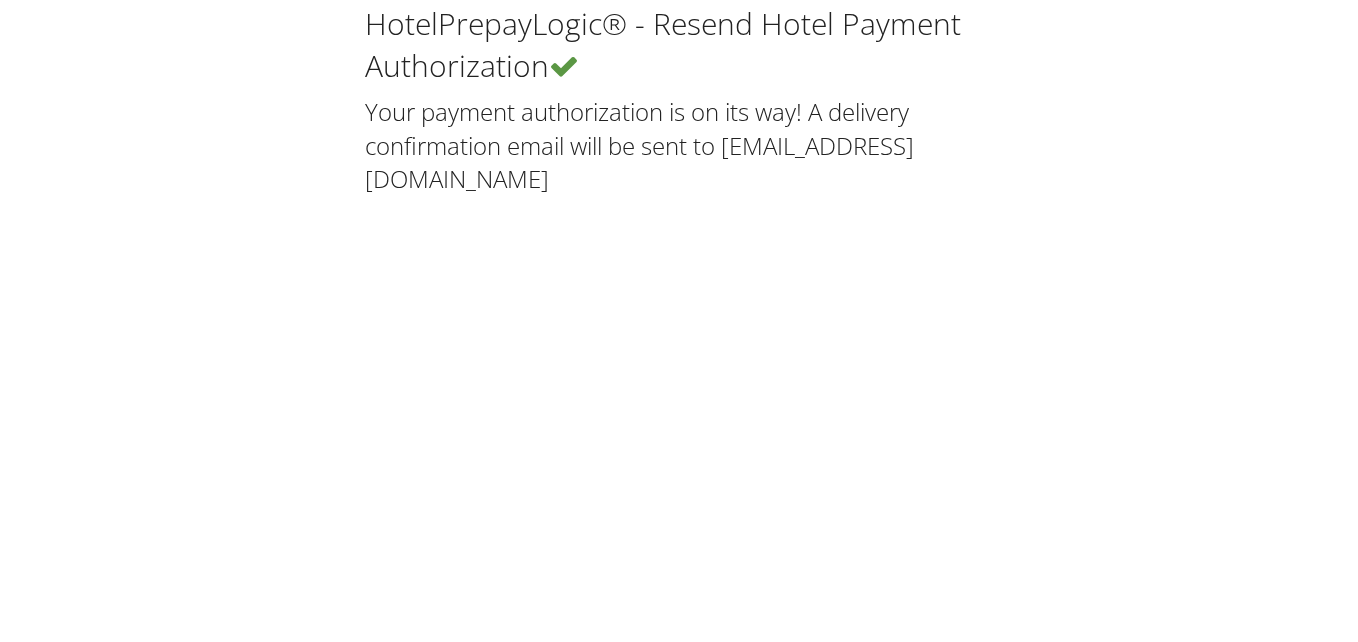 scroll, scrollTop: 0, scrollLeft: 0, axis: both 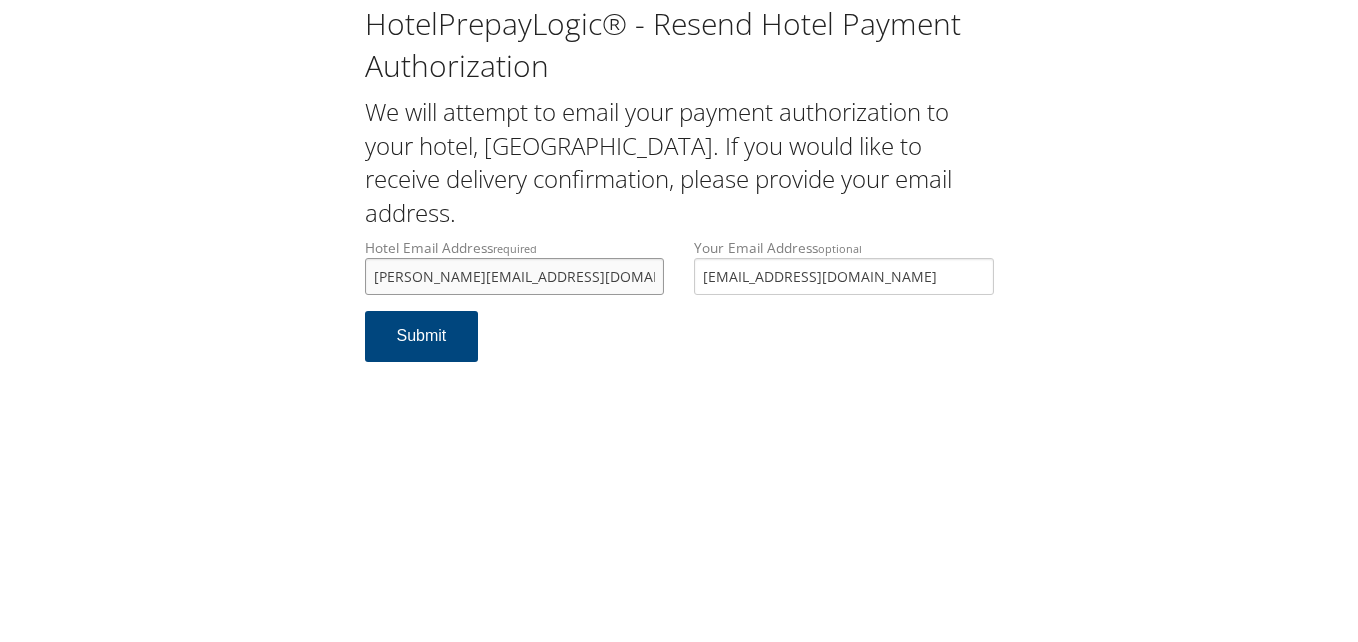drag, startPoint x: 573, startPoint y: 240, endPoint x: 121, endPoint y: 237, distance: 452.00995 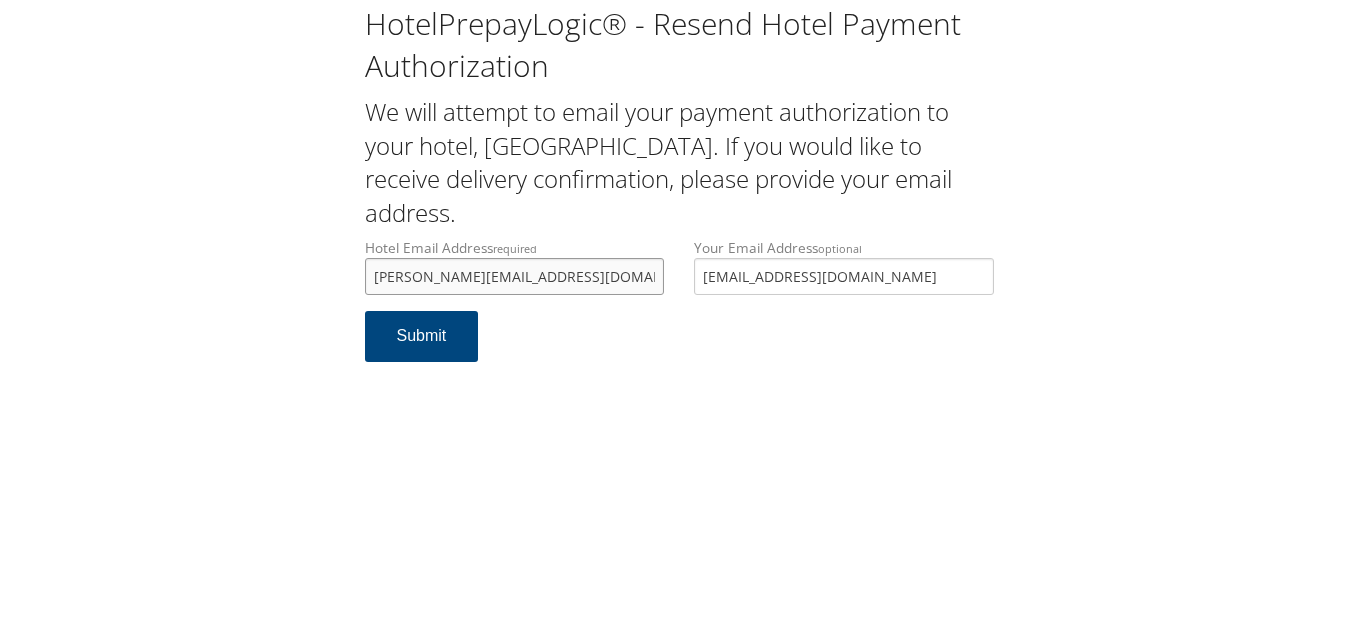 click on "HotelPrepayLogic® - Resend Hotel Payment Authorization
We will attempt to email your payment authorization to your hotel, [GEOGRAPHIC_DATA].
If you would like to receive delivery confirmation, please provide your email address.
Hotel Email Address  required
[PERSON_NAME][EMAIL_ADDRESS][DOMAIN_NAME]
Hotel email address is required
Your Email Address  optional
[EMAIL_ADDRESS][DOMAIN_NAME]
Submit" at bounding box center [679, 191] 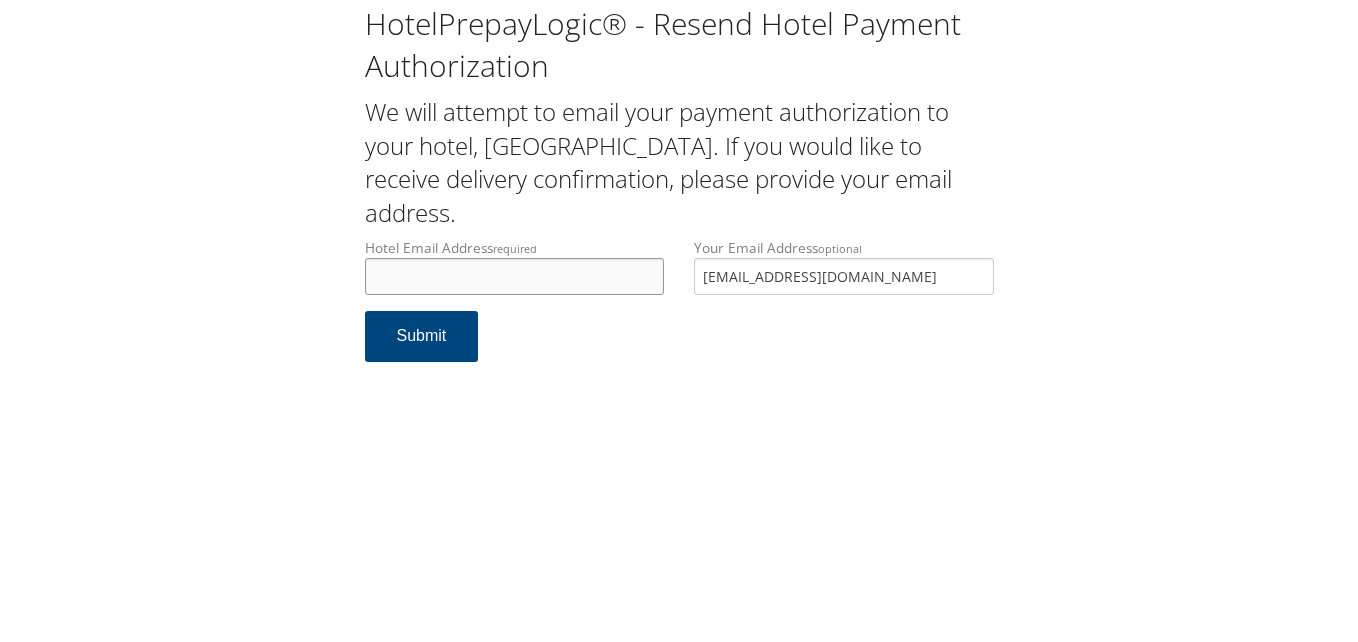 click on "Hotel Email Address  required" at bounding box center (515, 276) 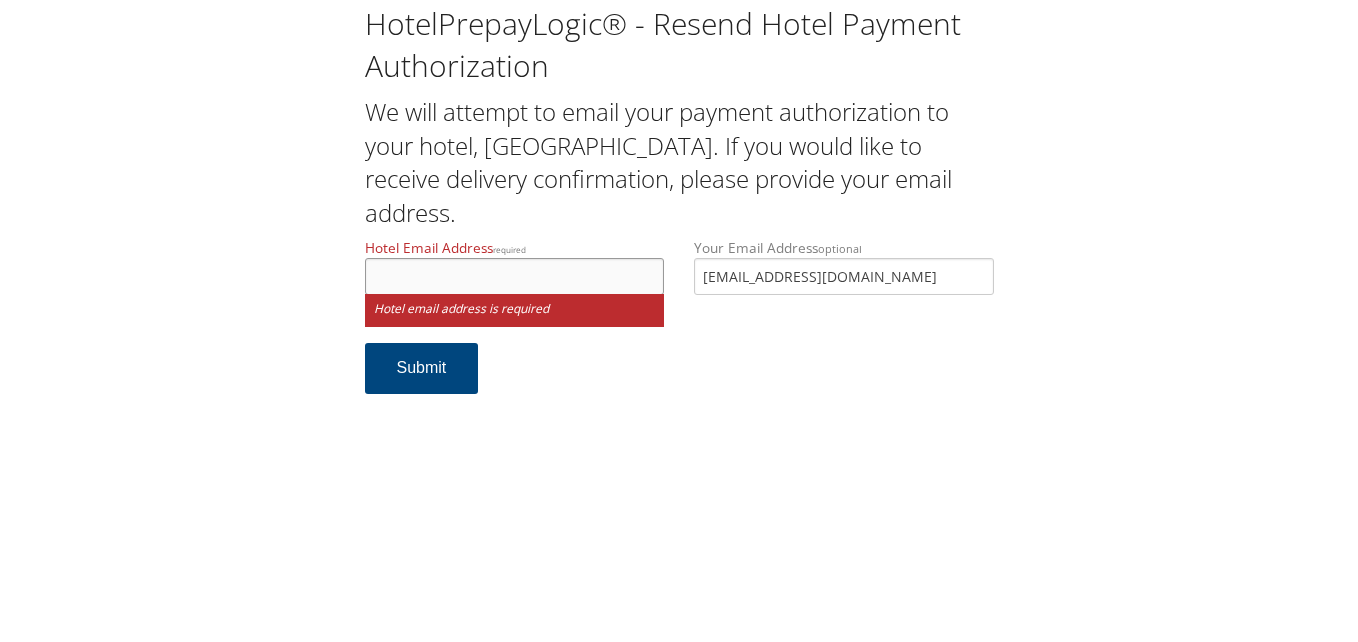 type on "Karter.Best@chghealthcare.com" 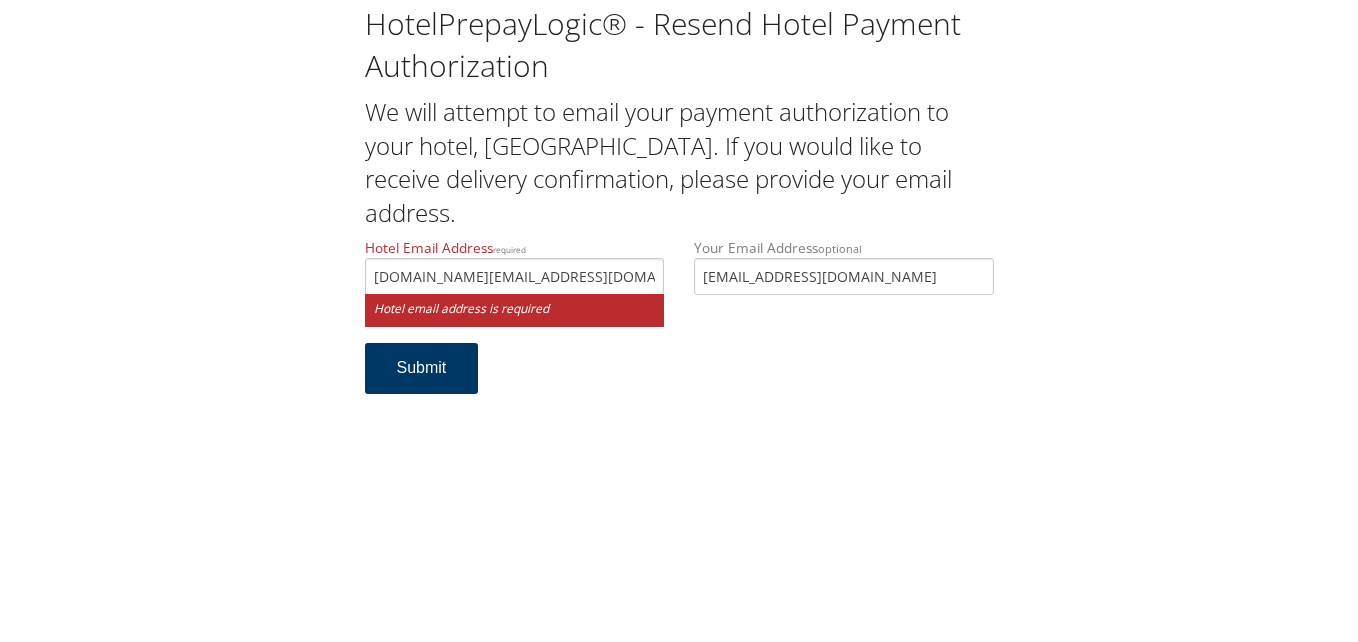 click on "Submit" at bounding box center [422, 368] 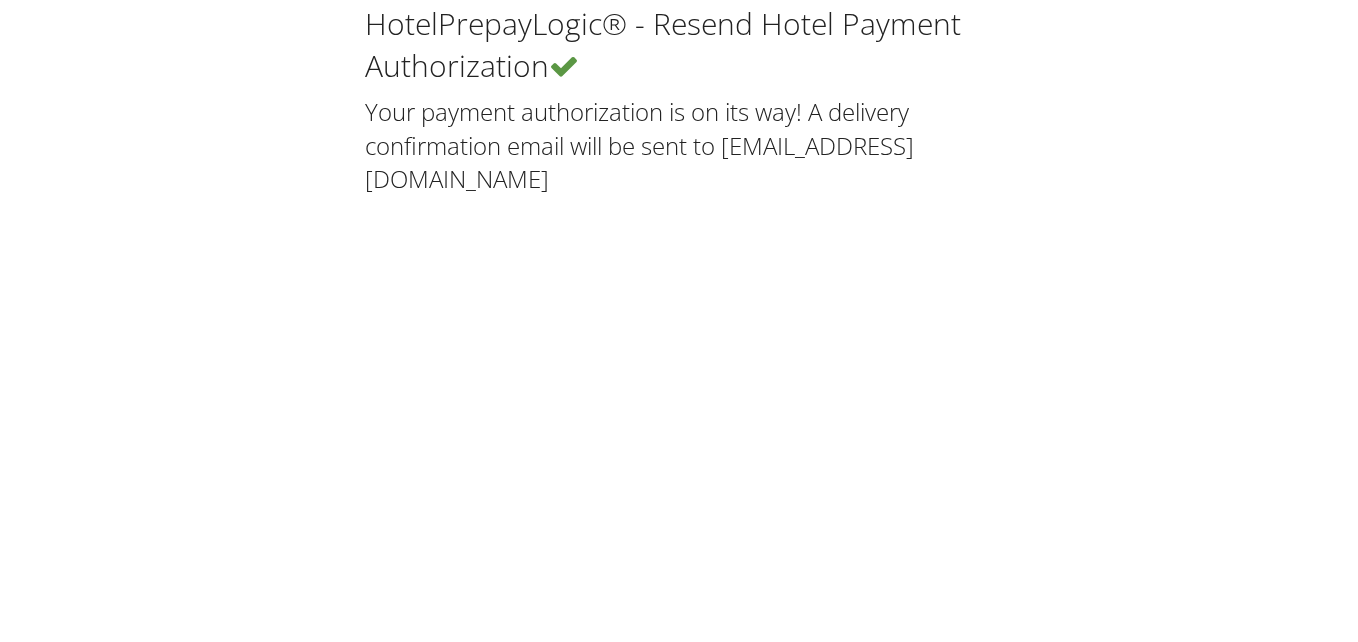 scroll, scrollTop: 0, scrollLeft: 0, axis: both 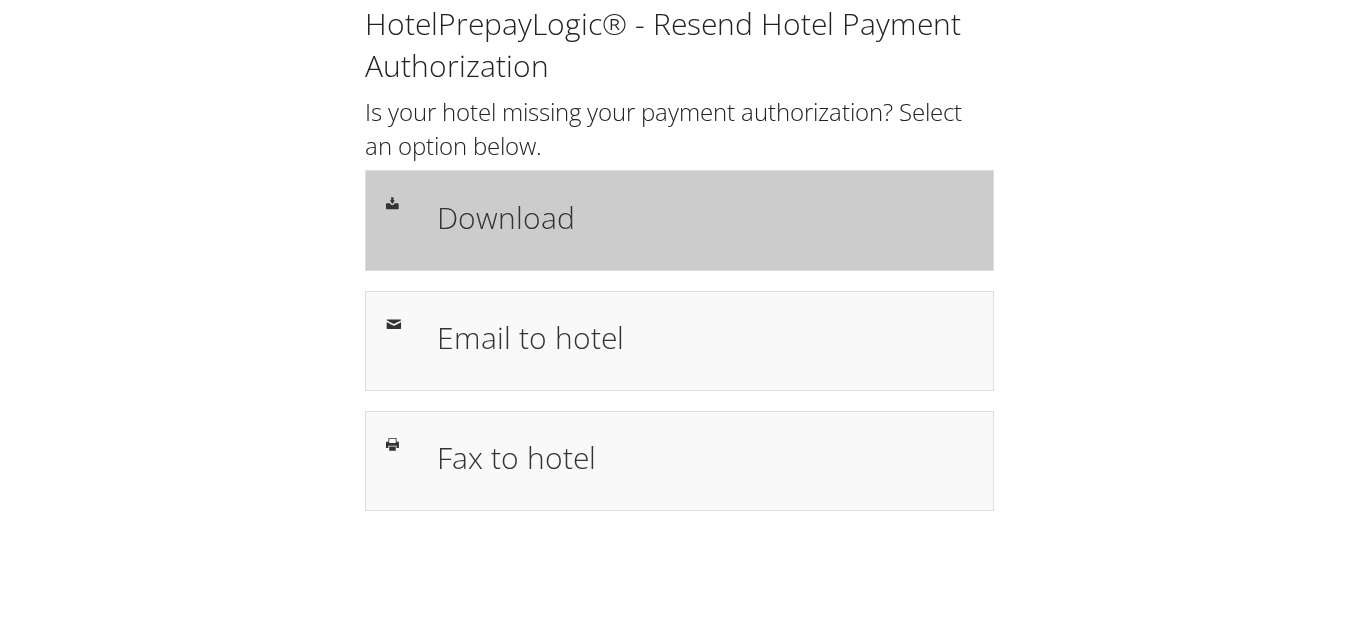 click on "Download" at bounding box center (679, 220) 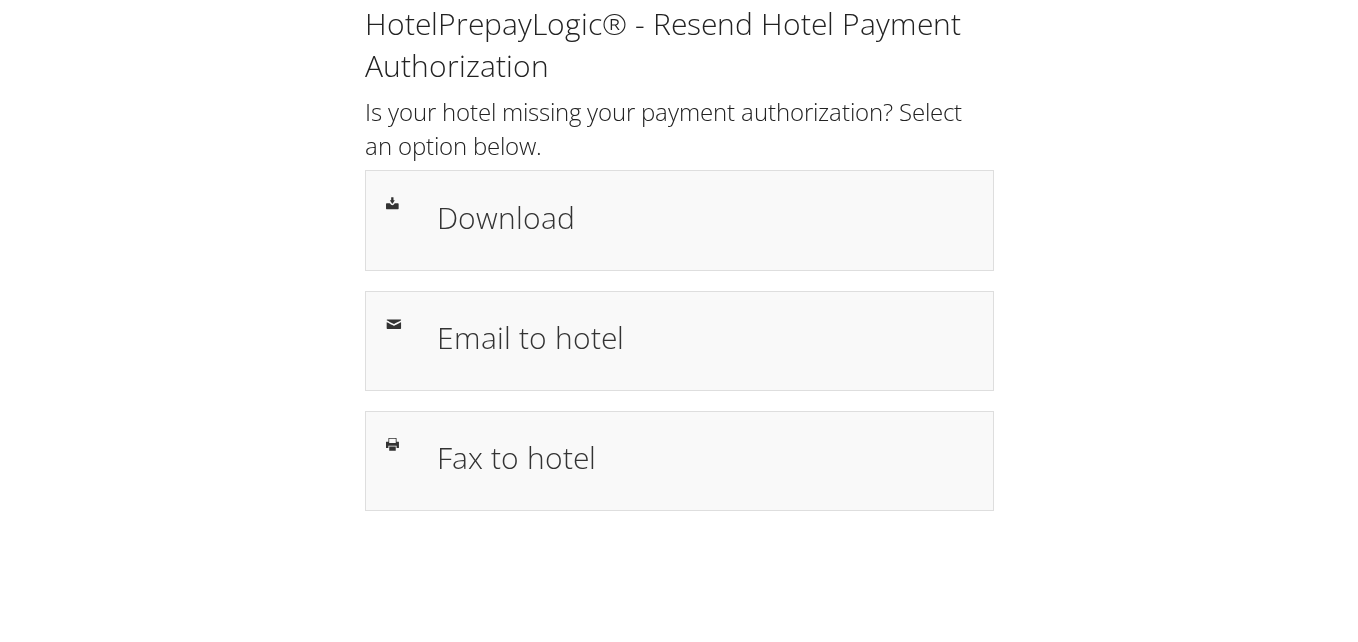 click on "HotelPrepayLogic® - Resend Hotel Payment Authorization
Is your hotel missing your payment authorization? Select an option below.
Download
Email to hotel
Fax to hotel
Resend" at bounding box center (679, 257) 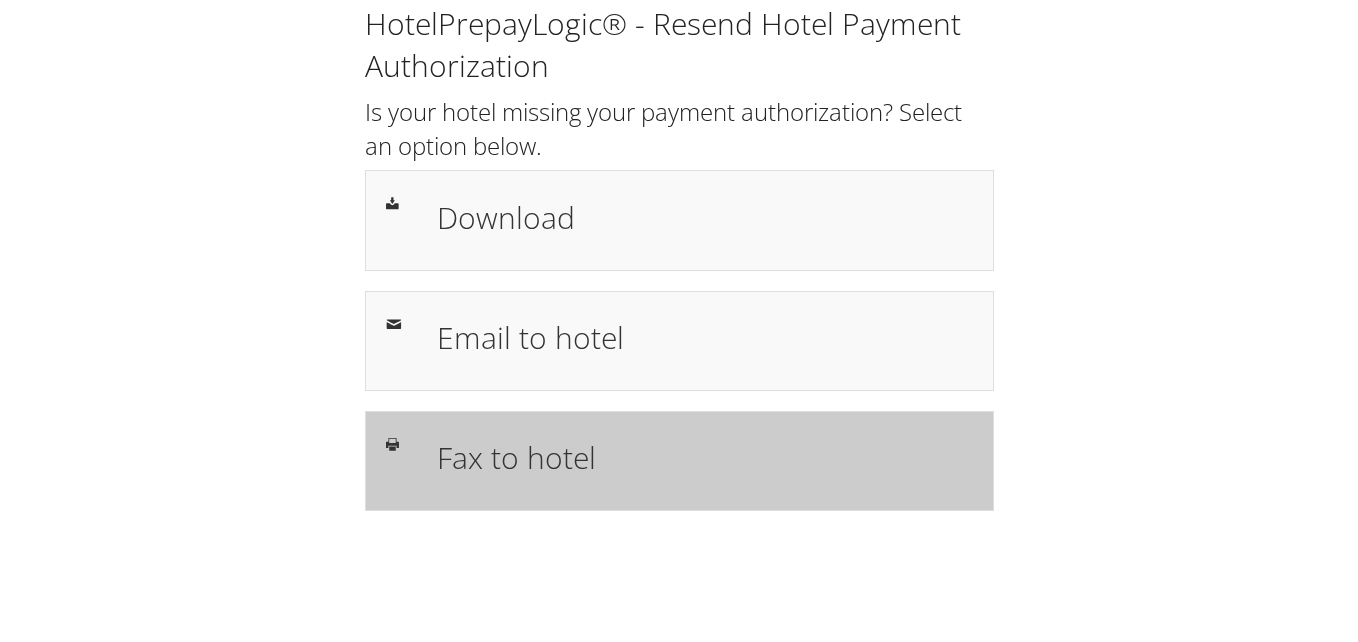 click on "Fax to hotel" at bounding box center (705, 457) 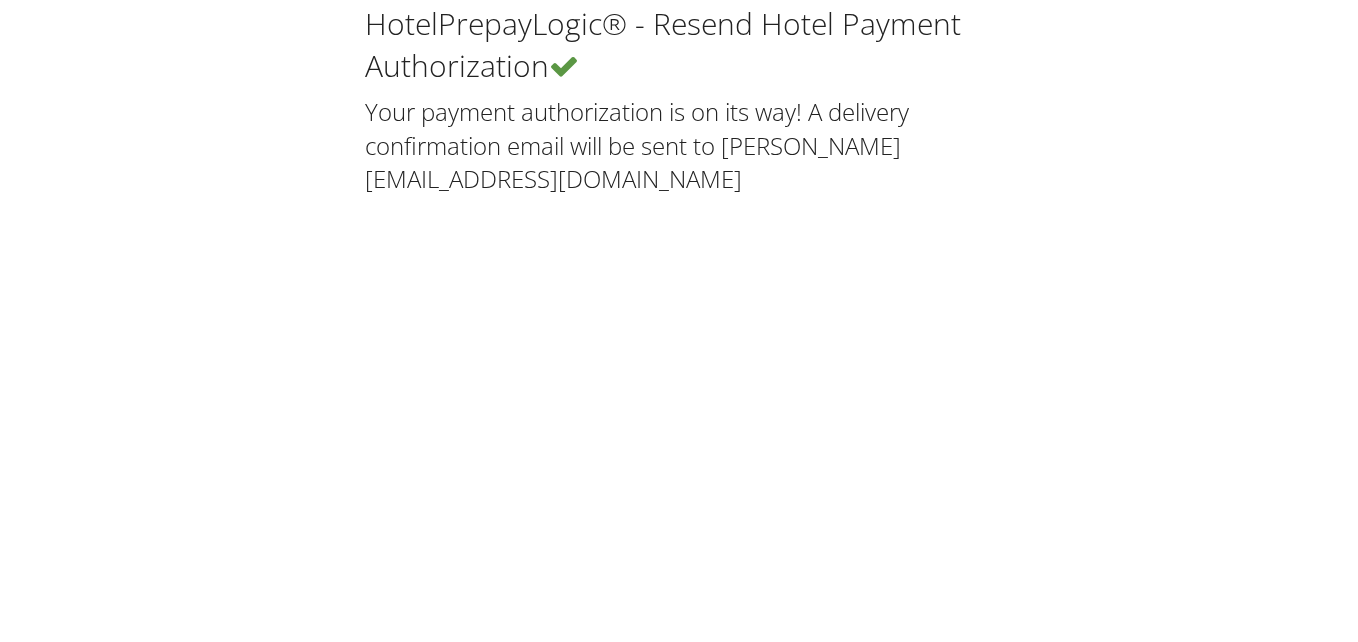 scroll, scrollTop: 0, scrollLeft: 0, axis: both 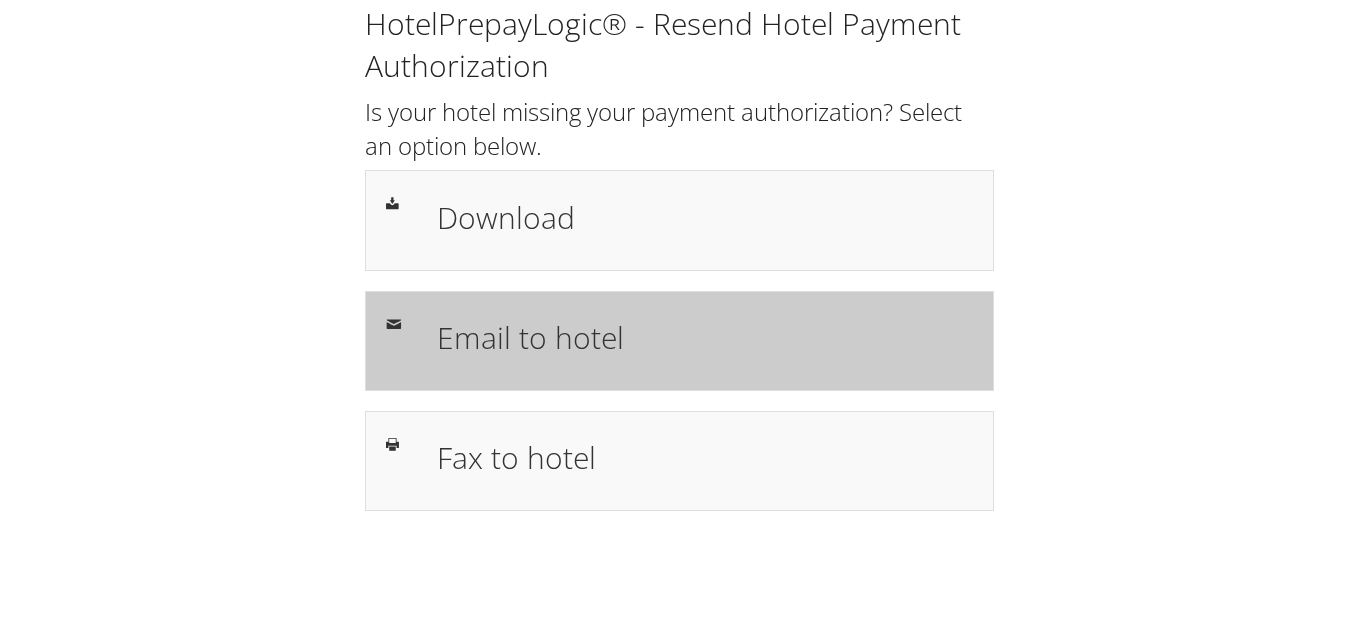click on "Email to hotel" at bounding box center [679, 341] 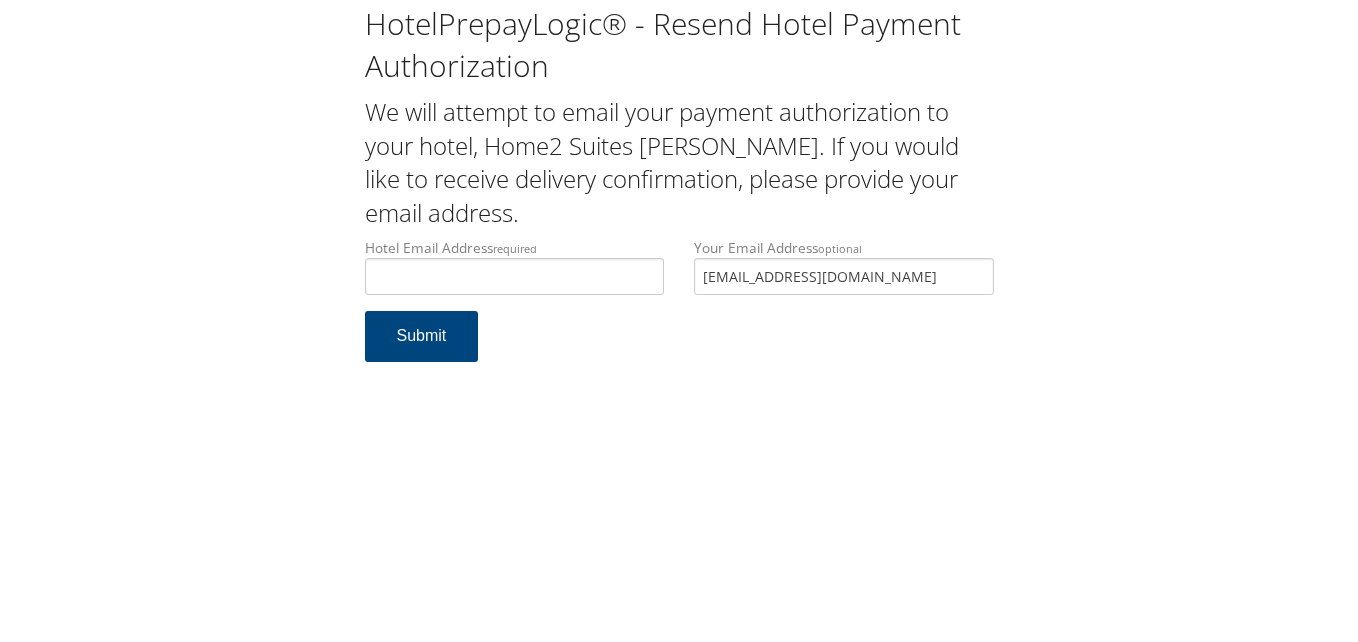 scroll, scrollTop: 0, scrollLeft: 0, axis: both 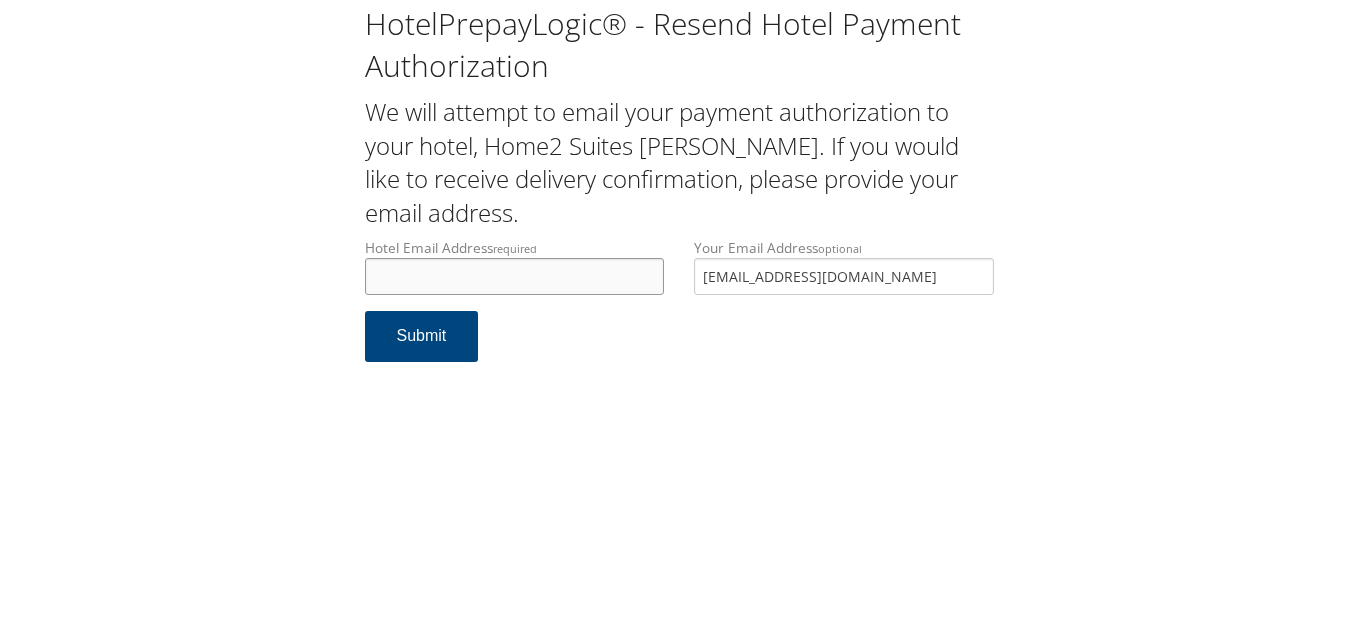 click on "Hotel Email Address  required" at bounding box center [515, 276] 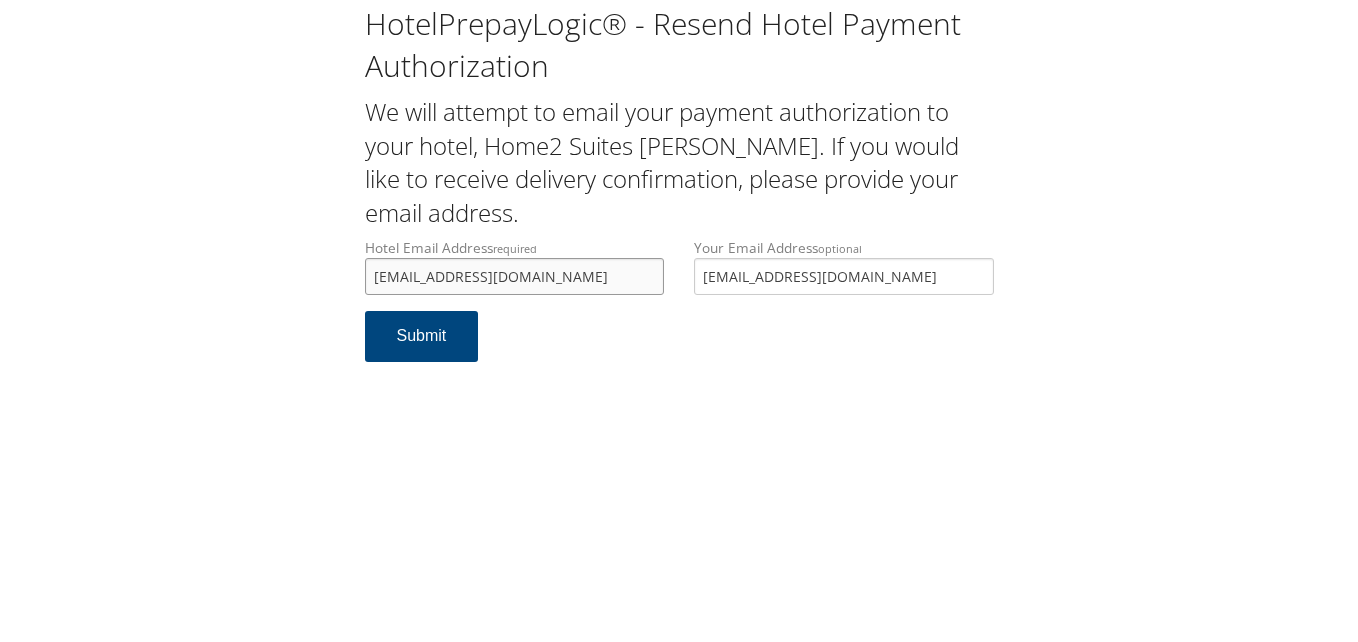 click on "home2billings@peghospitality.co" at bounding box center (515, 276) 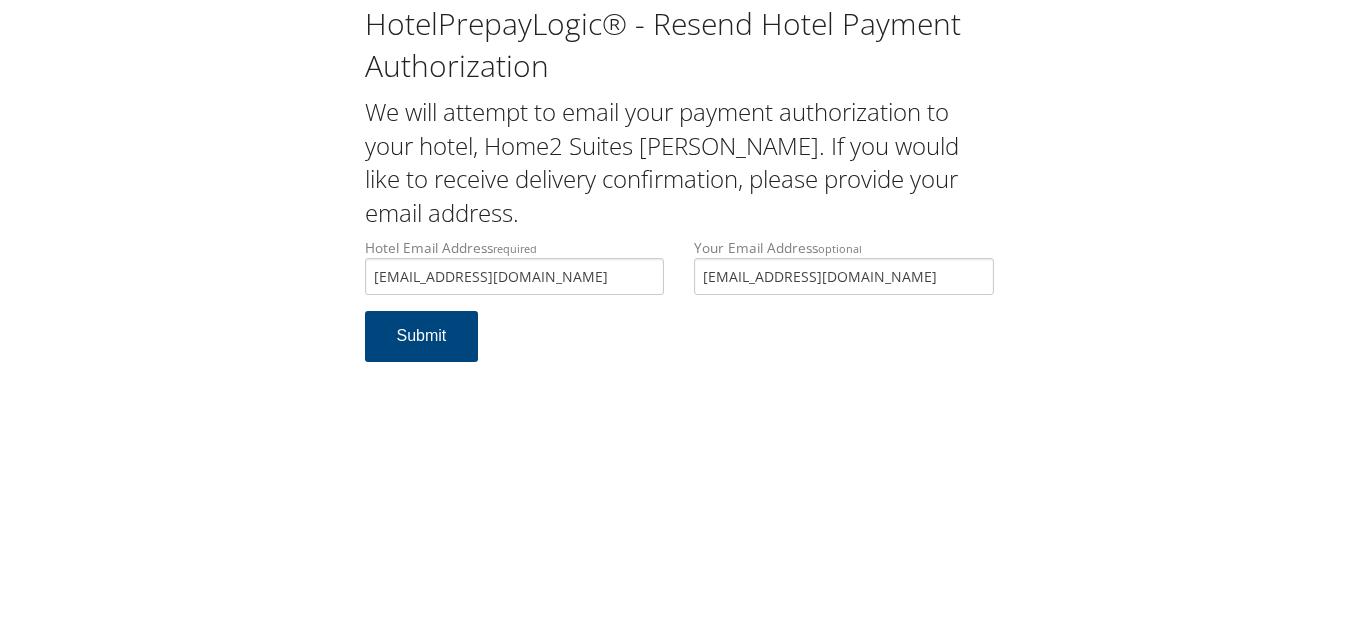 click on "Hotel Email Address  required
home2billings@peghospitalitygroup.com
Hotel email address is required
Your Email Address  optional
TADAVAI@GMAIL.COM
Submit" at bounding box center [679, 310] 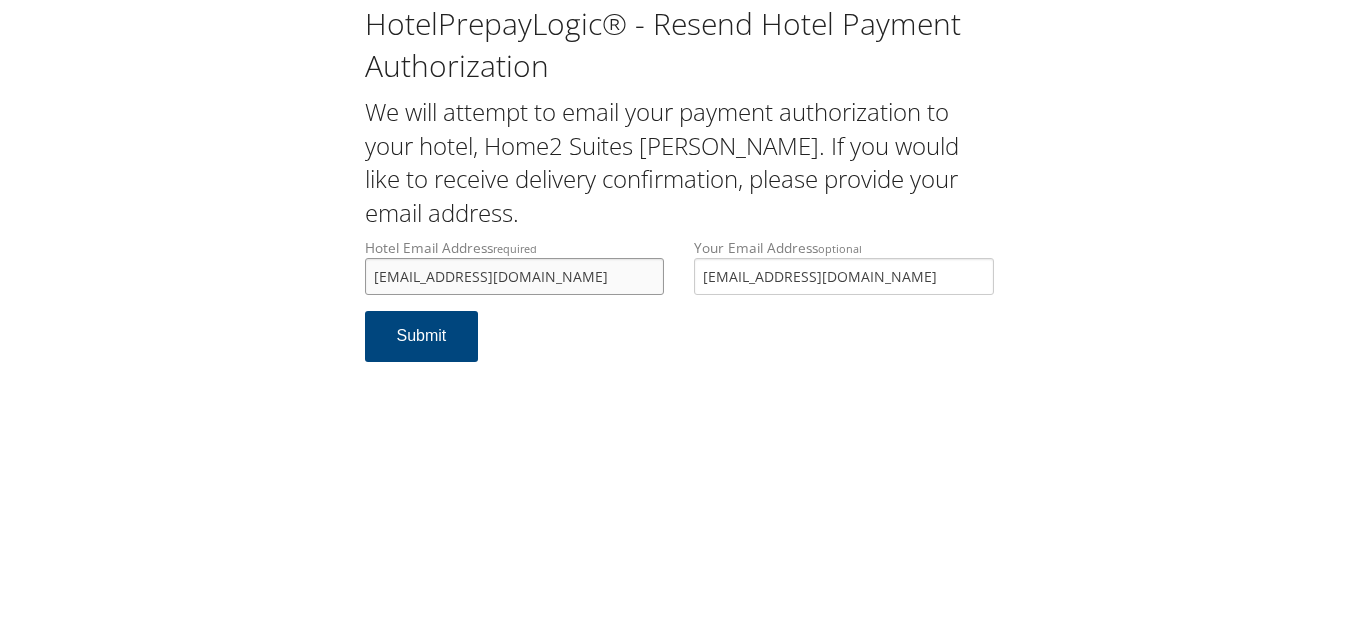 click on "home2billings@peghospitalitygroup.com" at bounding box center [515, 276] 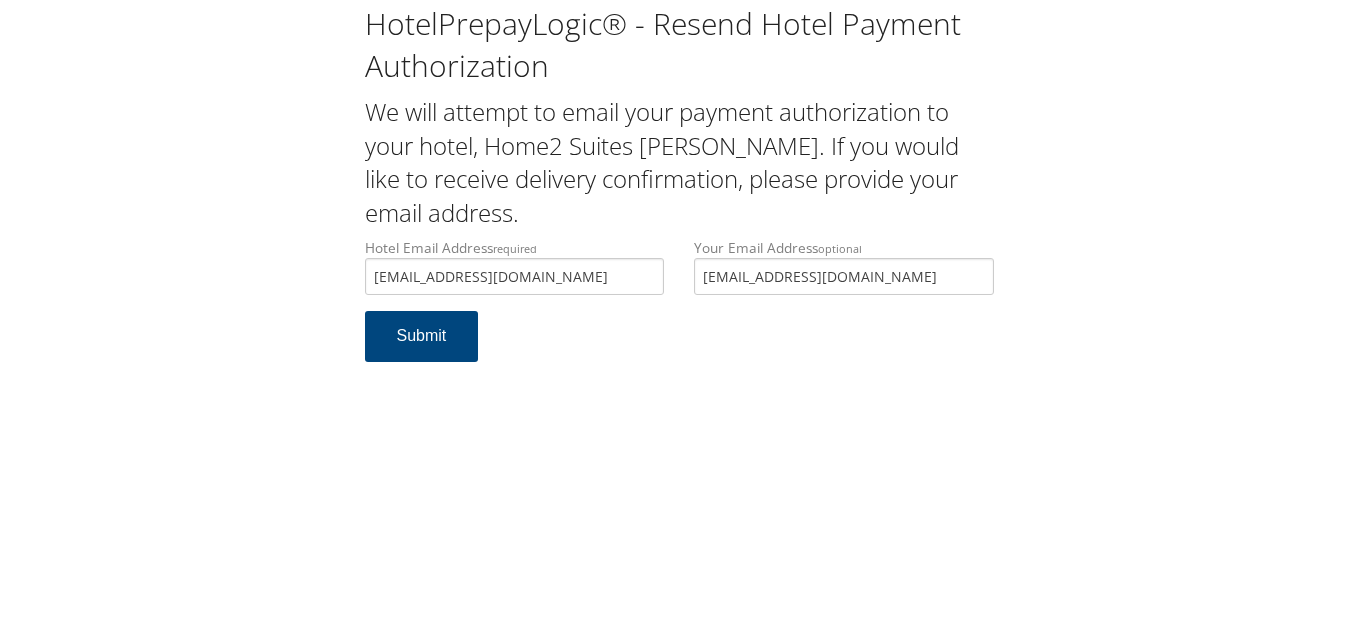 click on "Hotel Email Address  required
home2billings@peghospitalitygroup.com
Hotel email address is required
Your Email Address  optional
TADAVAI@GMAIL.COM
Submit" at bounding box center (679, 310) 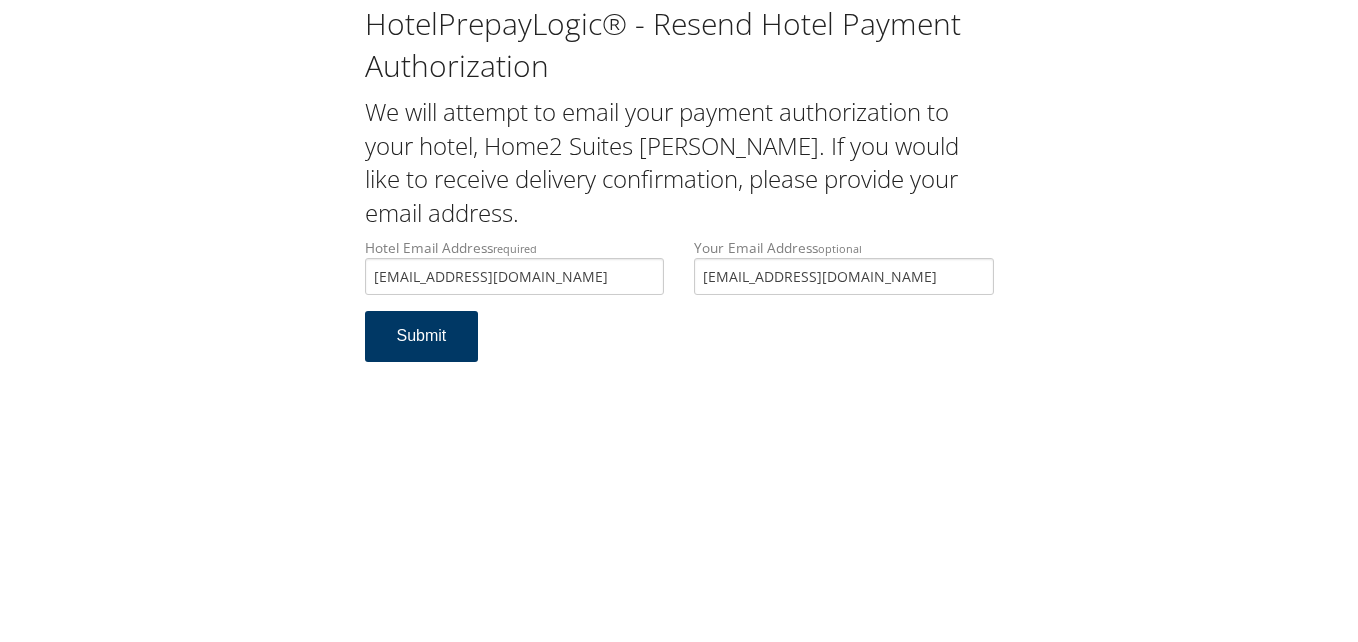 click on "Submit" at bounding box center (422, 336) 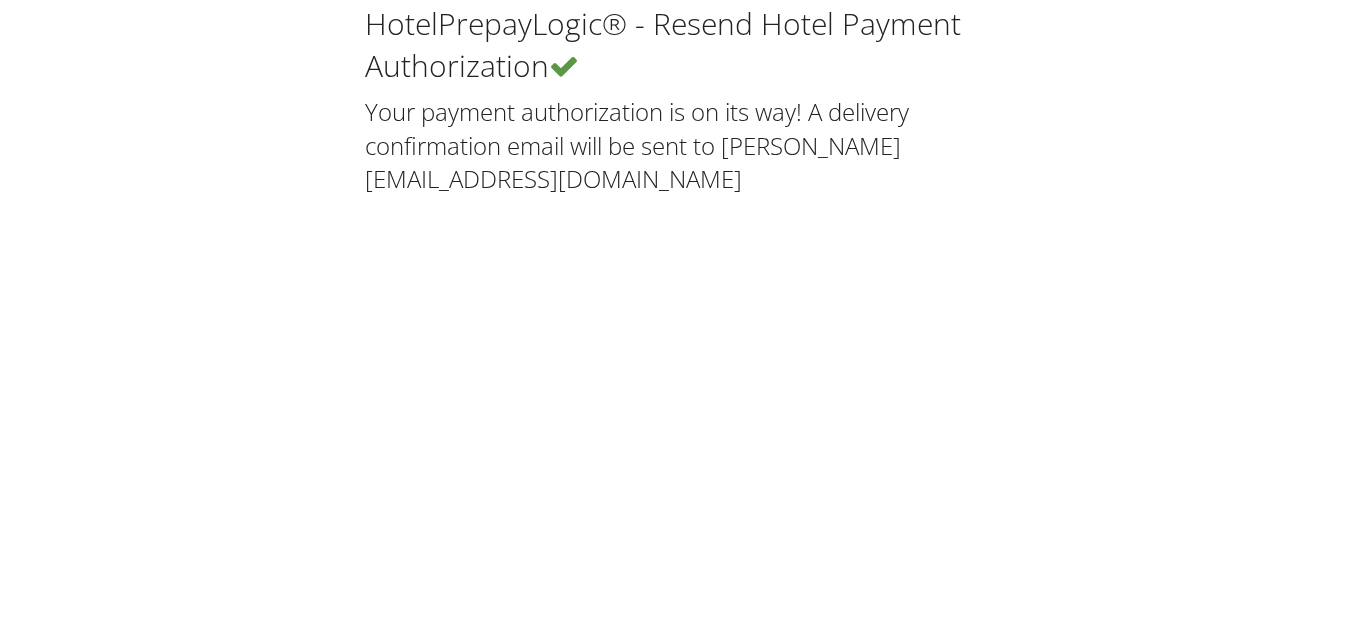 scroll, scrollTop: 0, scrollLeft: 0, axis: both 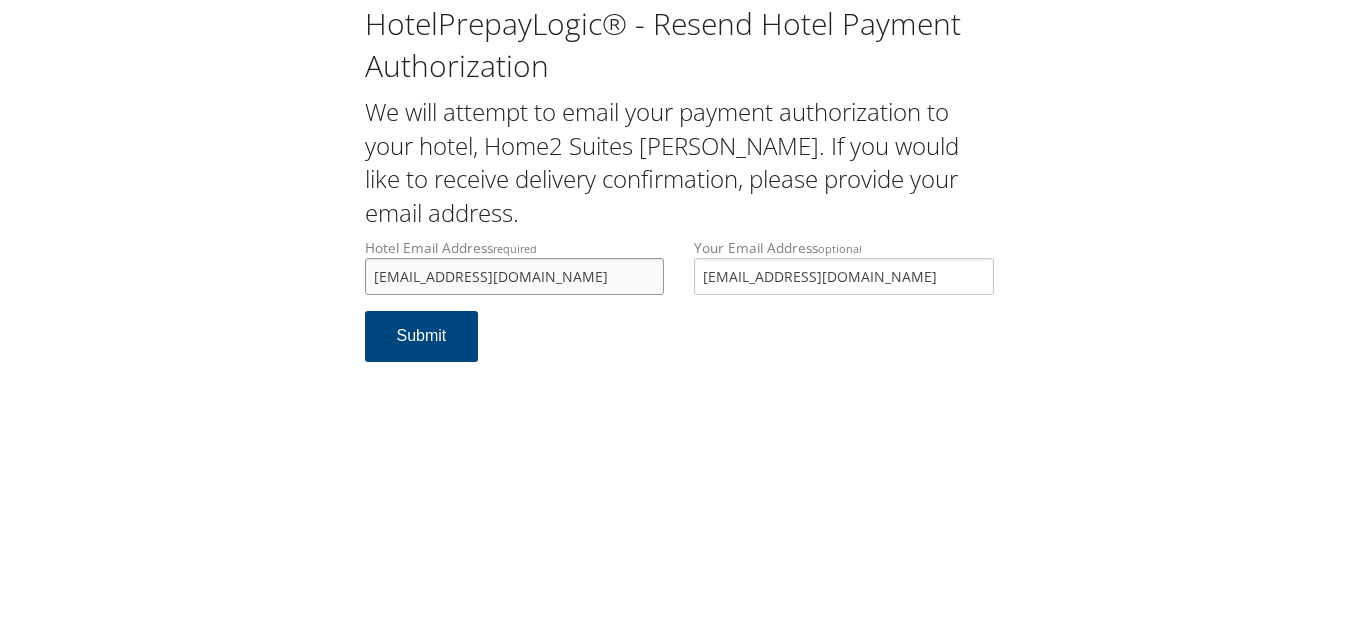 drag, startPoint x: 645, startPoint y: 278, endPoint x: 275, endPoint y: 278, distance: 370 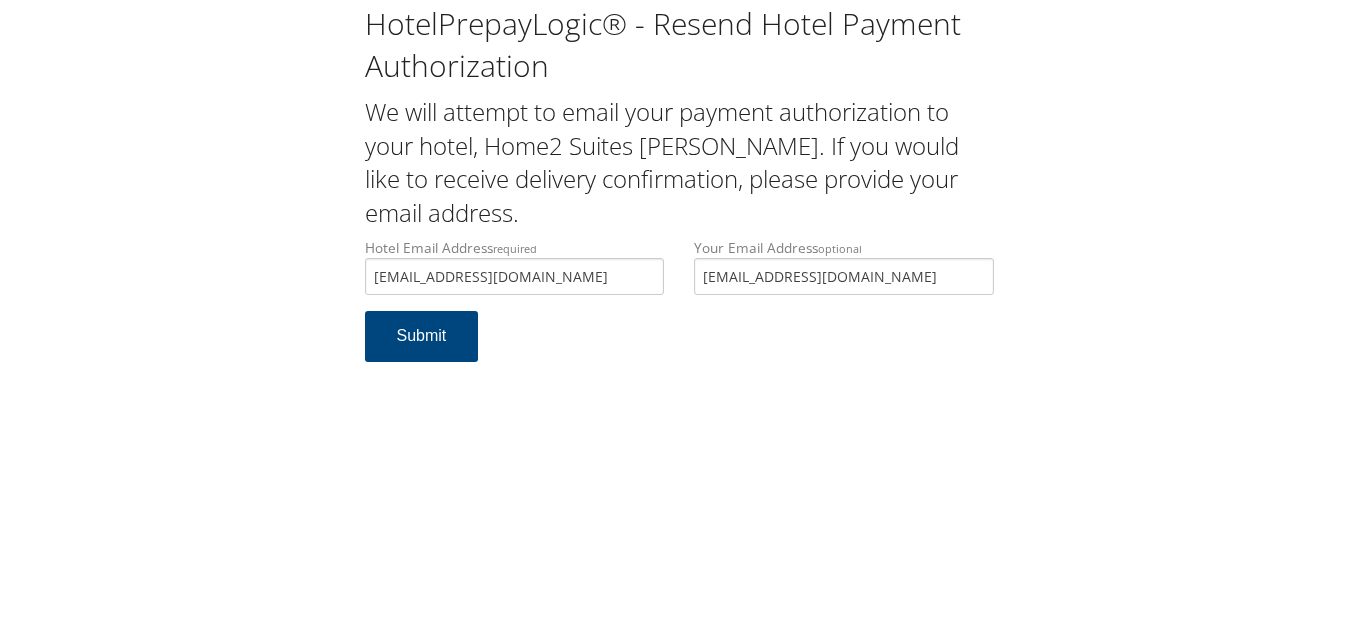 click on "Hotel Email Address  required
[EMAIL_ADDRESS][DOMAIN_NAME]
Hotel email address is required
Your Email Address  optional
[EMAIL_ADDRESS][DOMAIN_NAME]
Submit" at bounding box center [679, 310] 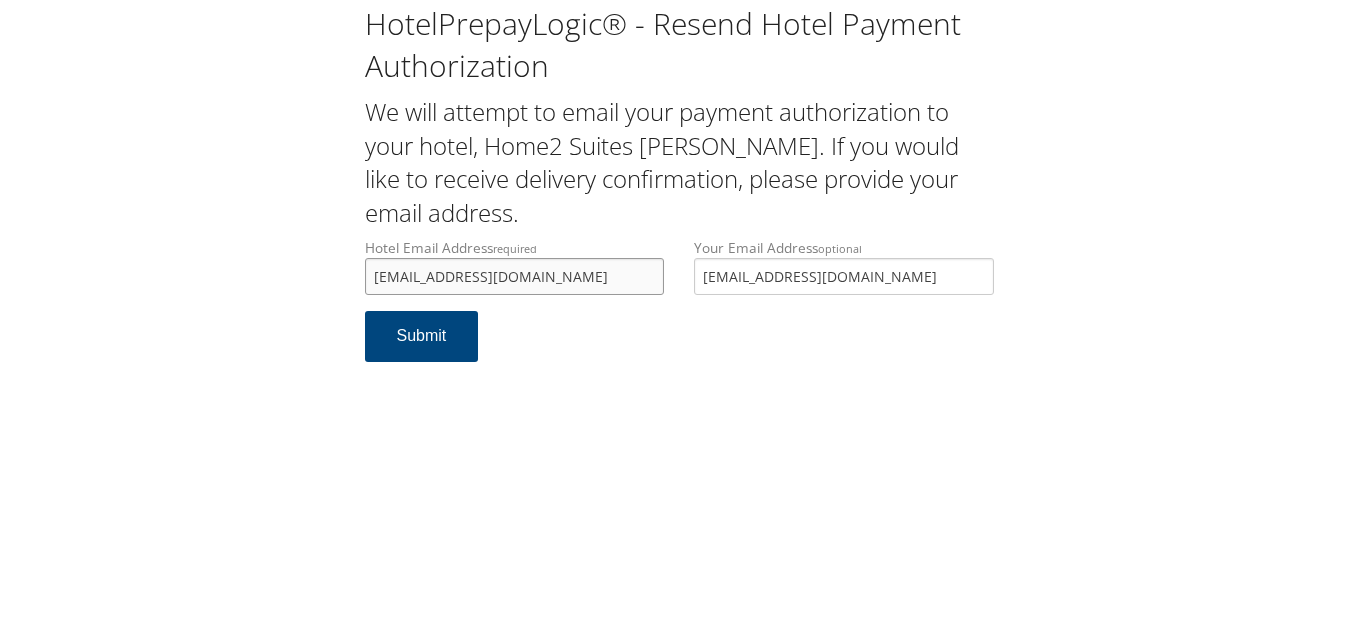 drag, startPoint x: 648, startPoint y: 279, endPoint x: 345, endPoint y: 266, distance: 303.27875 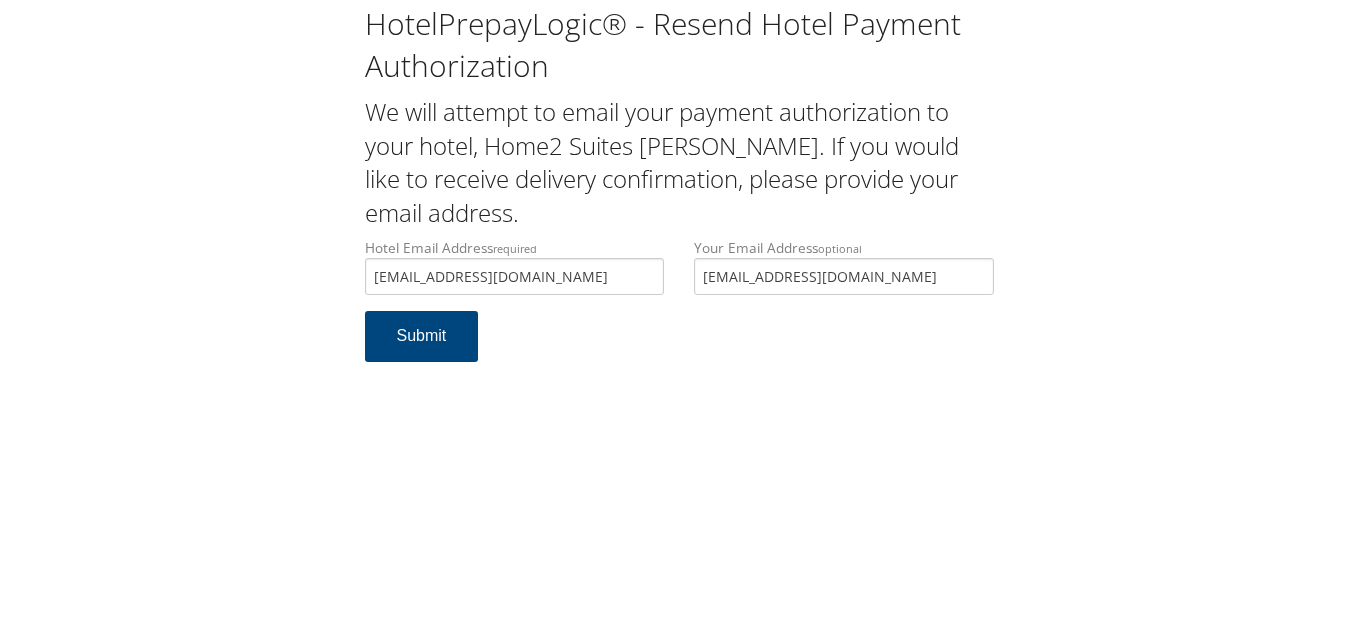 drag, startPoint x: 913, startPoint y: 343, endPoint x: 974, endPoint y: 347, distance: 61.13101 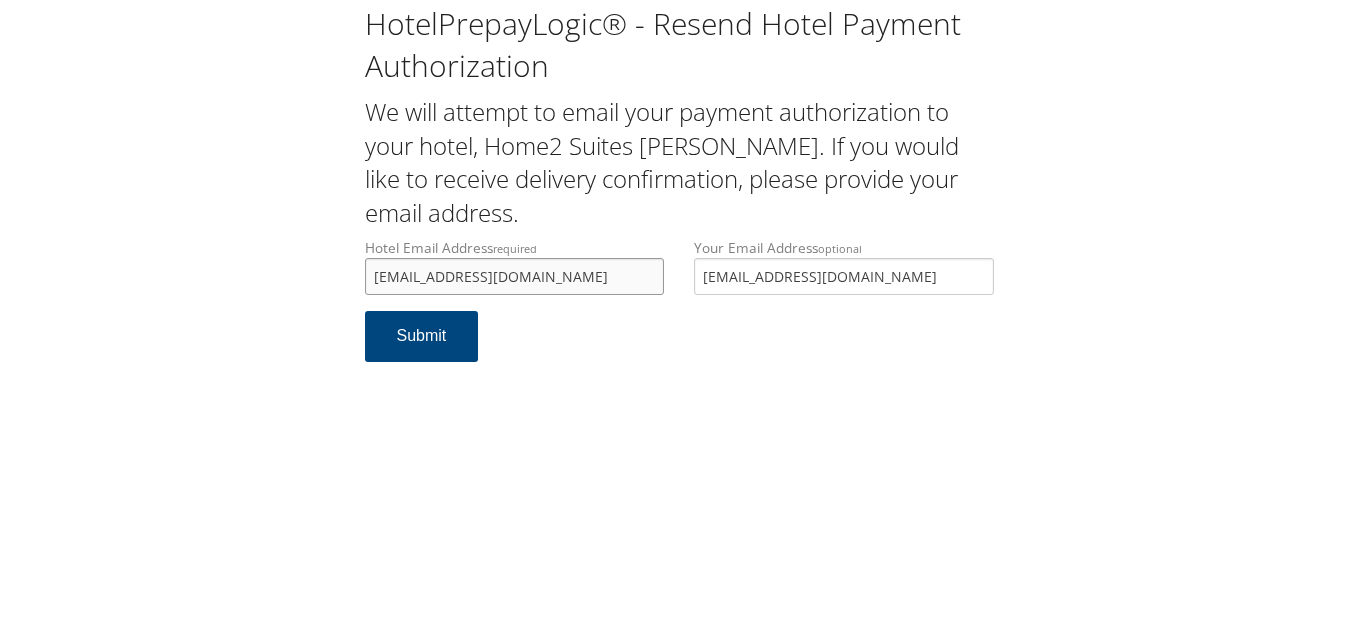 drag, startPoint x: 641, startPoint y: 276, endPoint x: 314, endPoint y: 275, distance: 327.00153 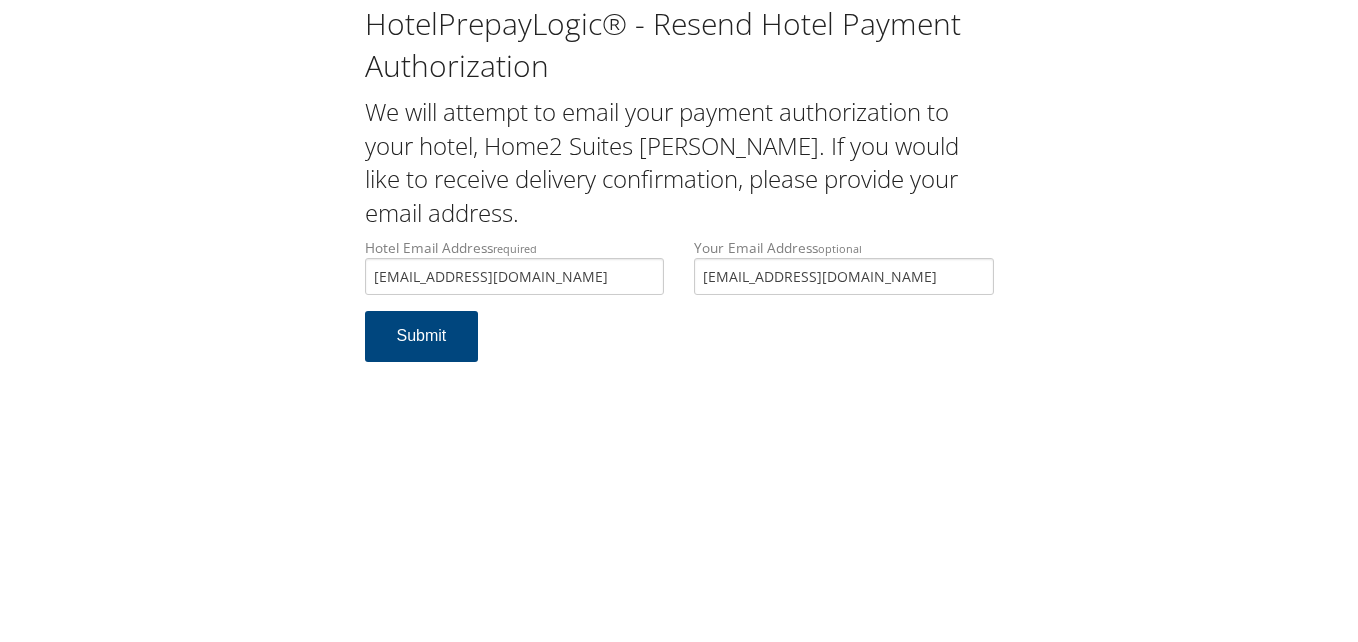click on "Hotel Email Address  required
home2billings@peghospitalitygroup.com
Hotel email address is required
Your Email Address  optional
TADAVAI@GMAIL.COM
Submit" at bounding box center (679, 310) 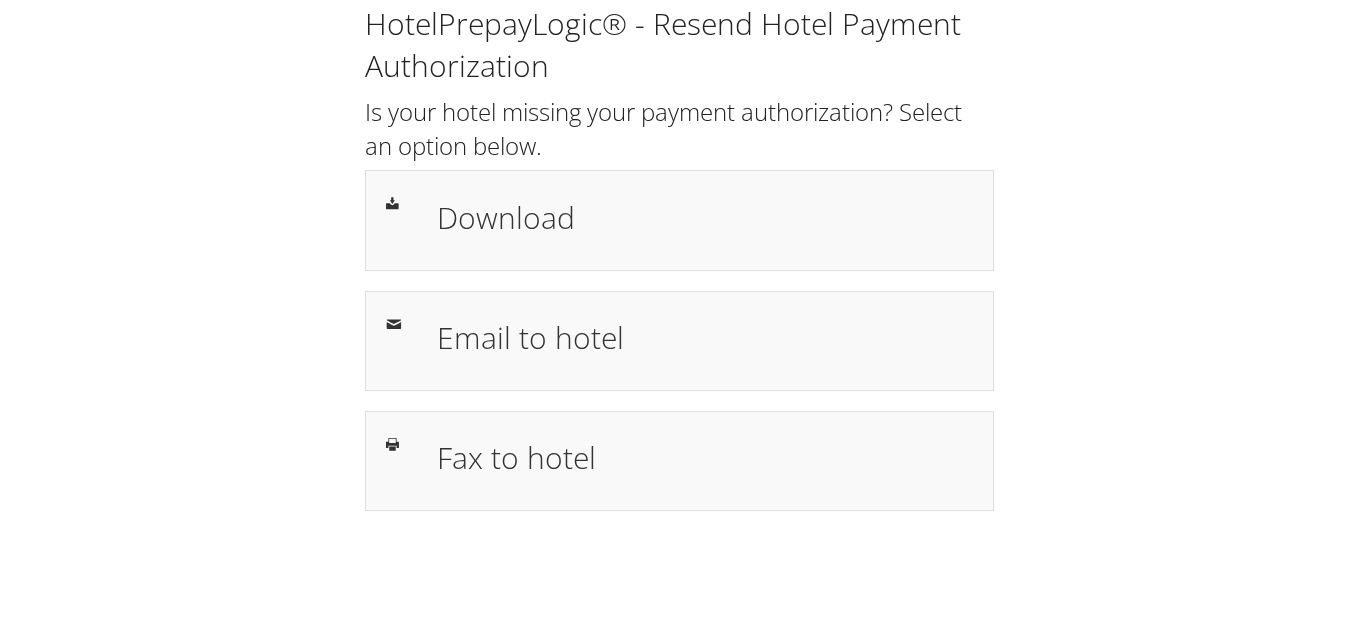 scroll, scrollTop: 0, scrollLeft: 0, axis: both 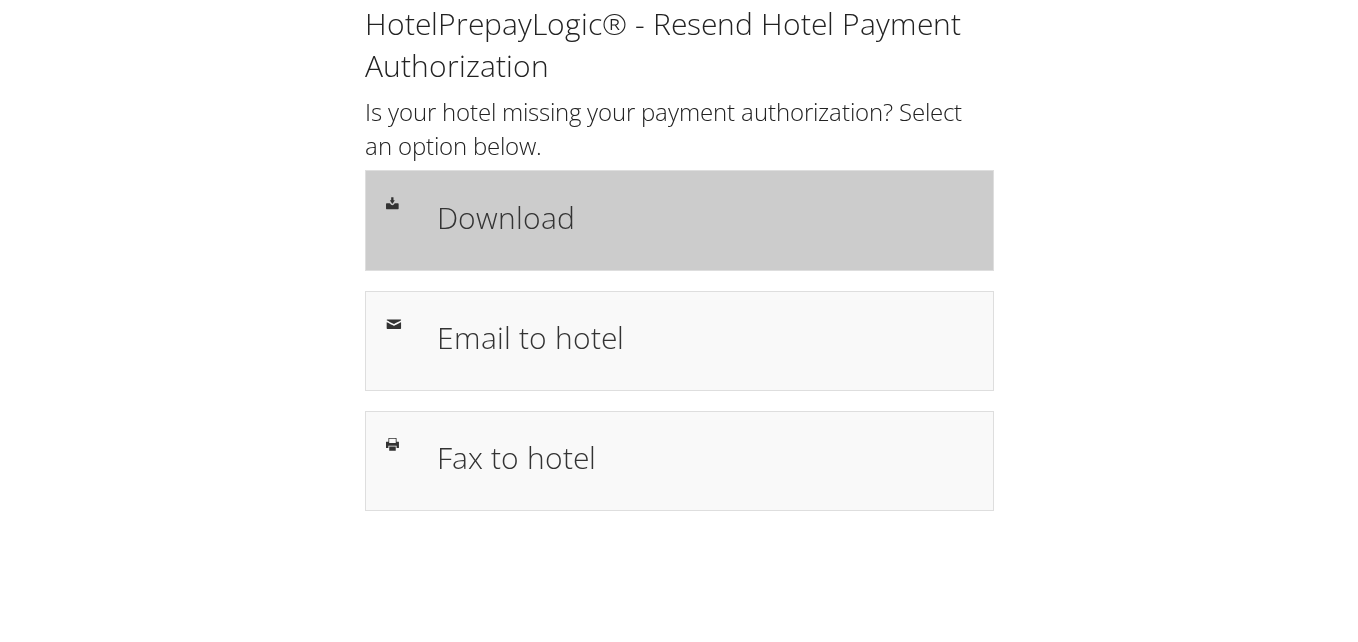 click on "Download" at bounding box center [679, 220] 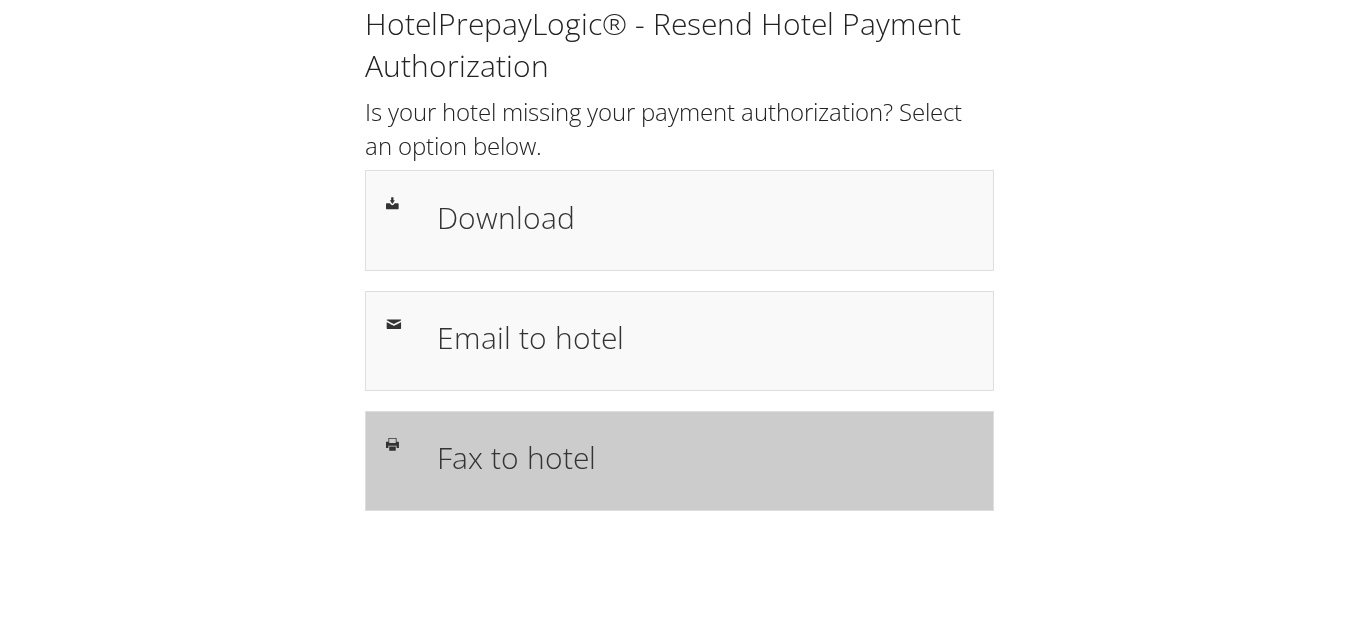 click on "Fax to hotel" at bounding box center [705, 461] 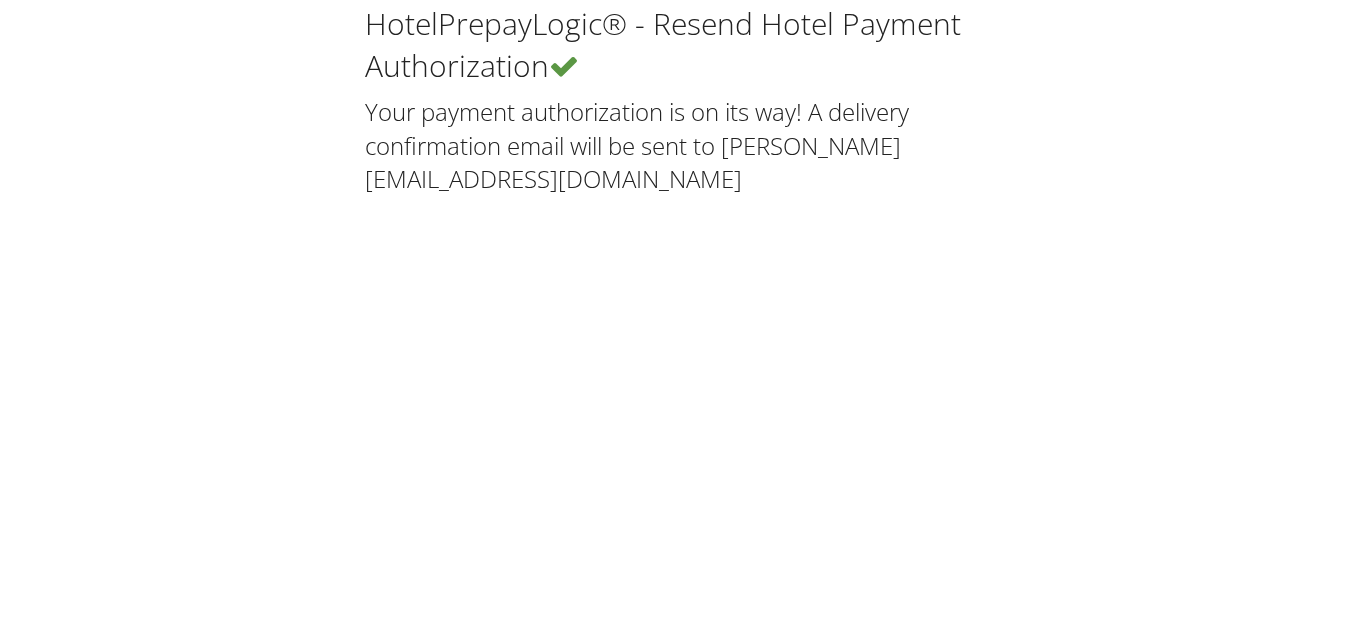 scroll, scrollTop: 0, scrollLeft: 0, axis: both 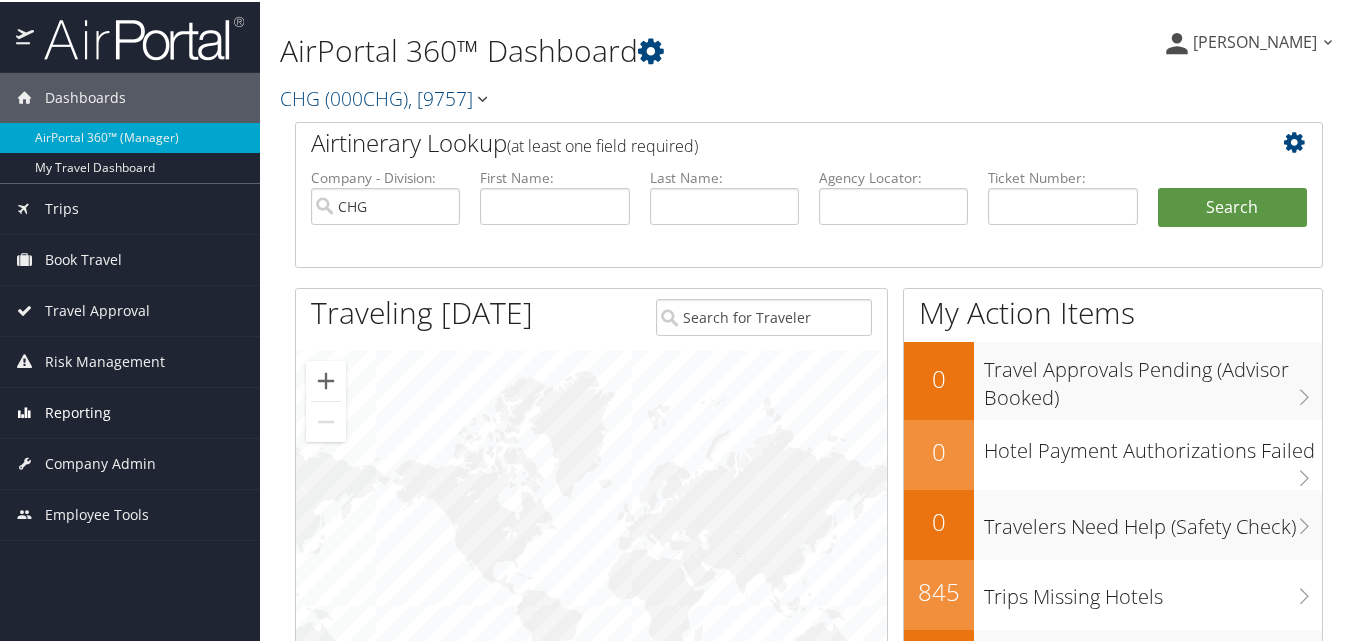 click on "Reporting" at bounding box center (78, 411) 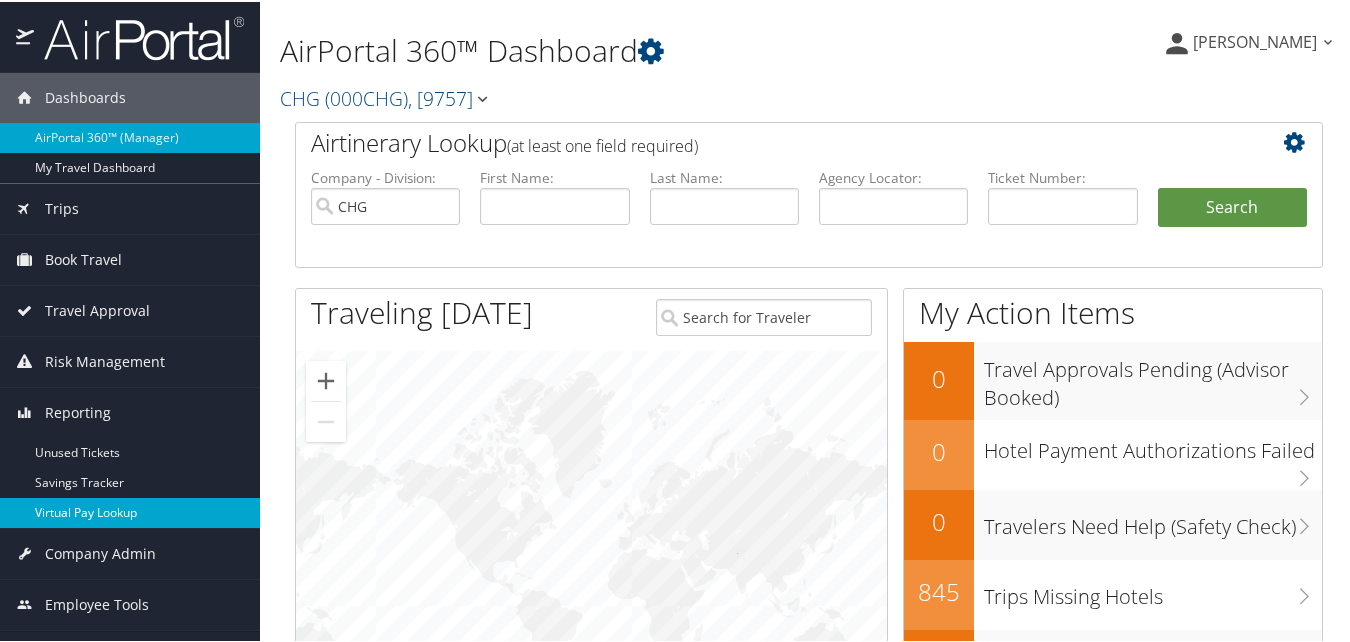 click on "Virtual Pay Lookup" at bounding box center [130, 511] 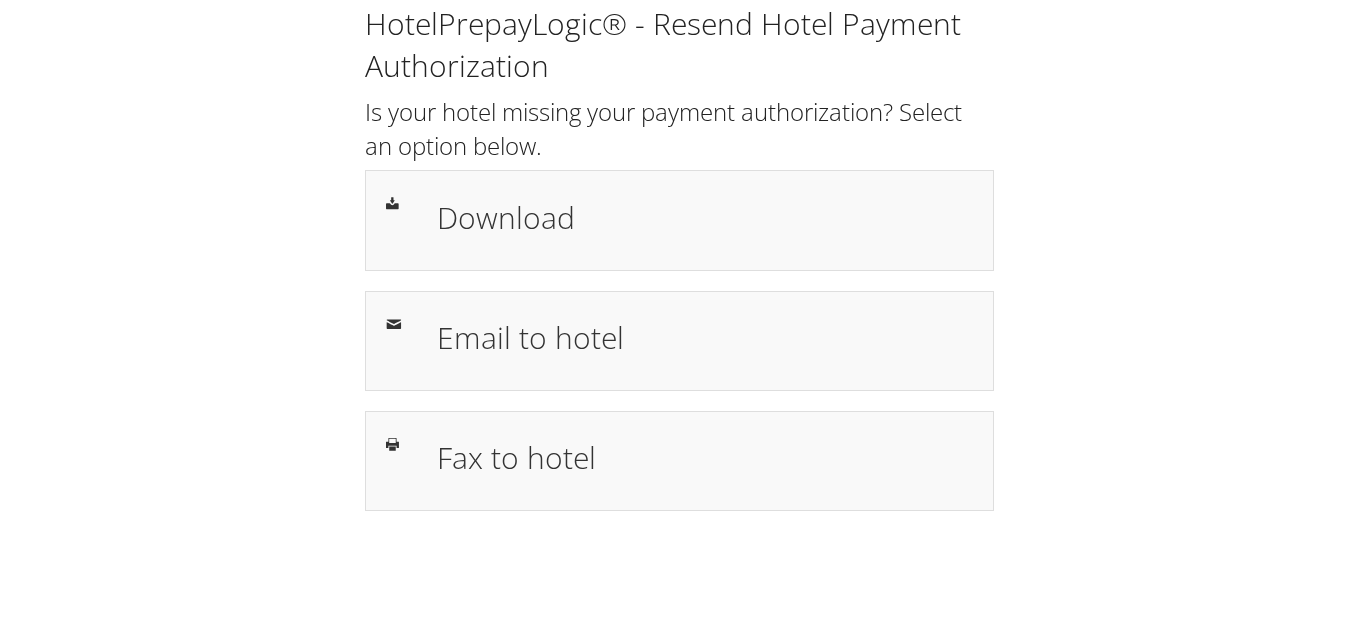 scroll, scrollTop: 0, scrollLeft: 0, axis: both 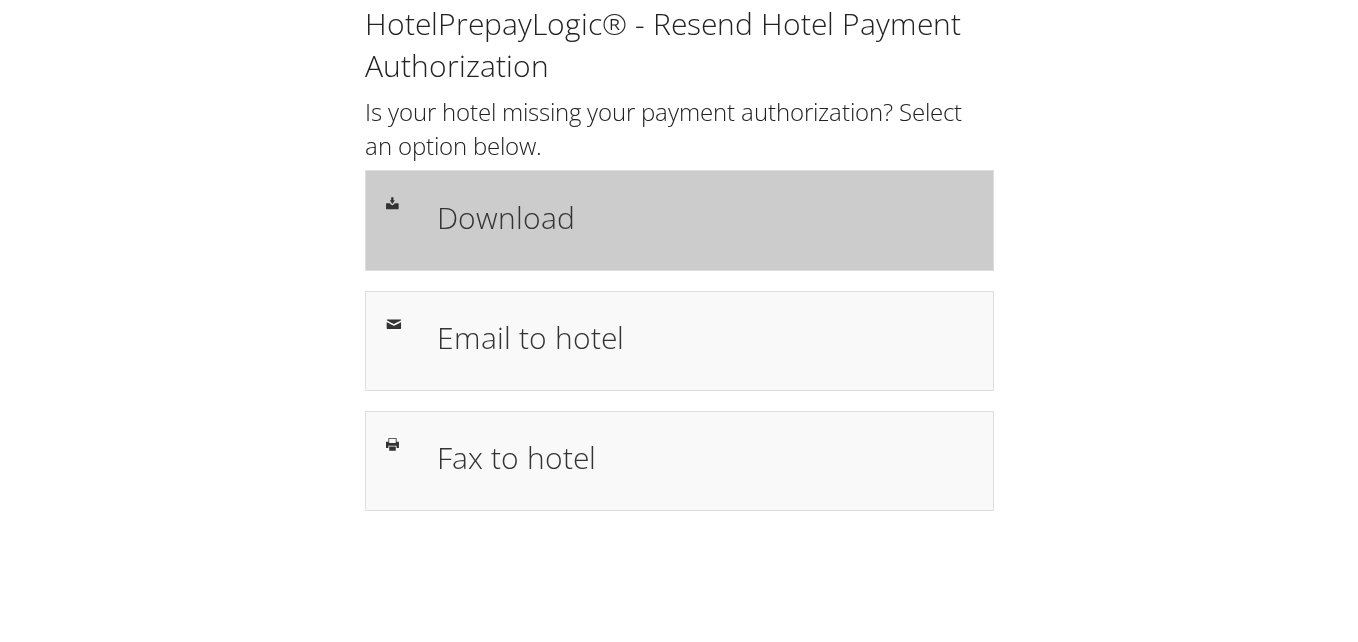click on "Download" at bounding box center (679, 220) 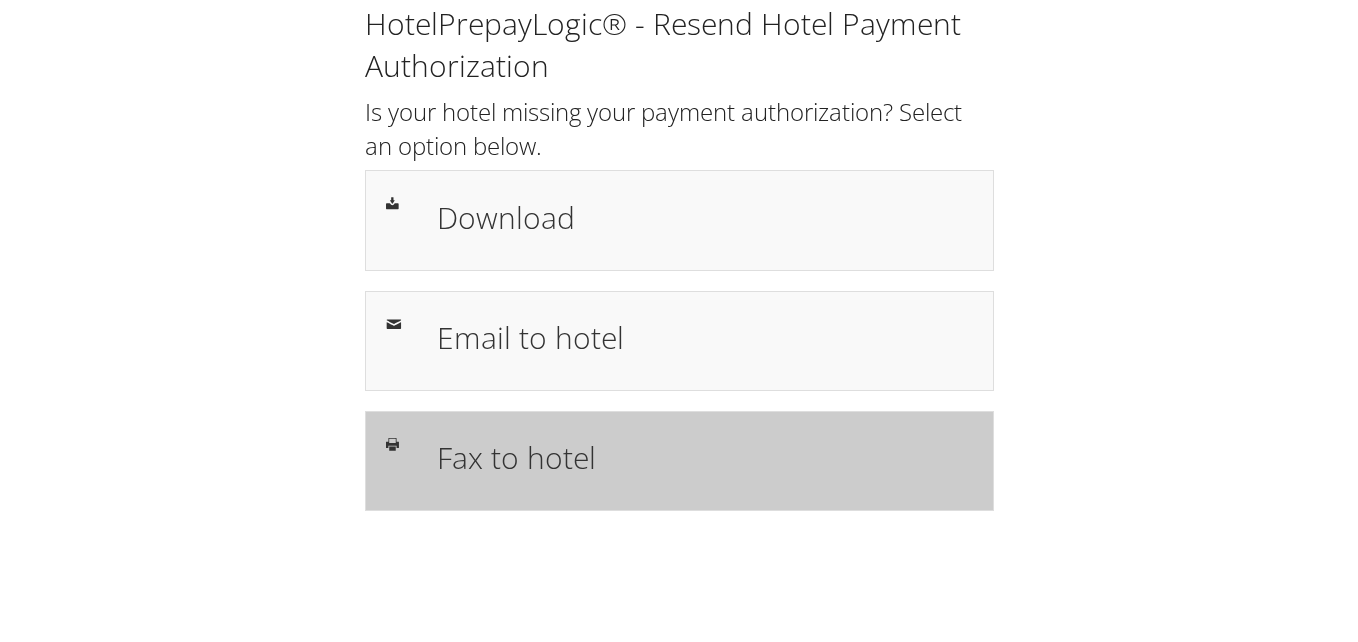 click on "Fax to hotel" at bounding box center [705, 461] 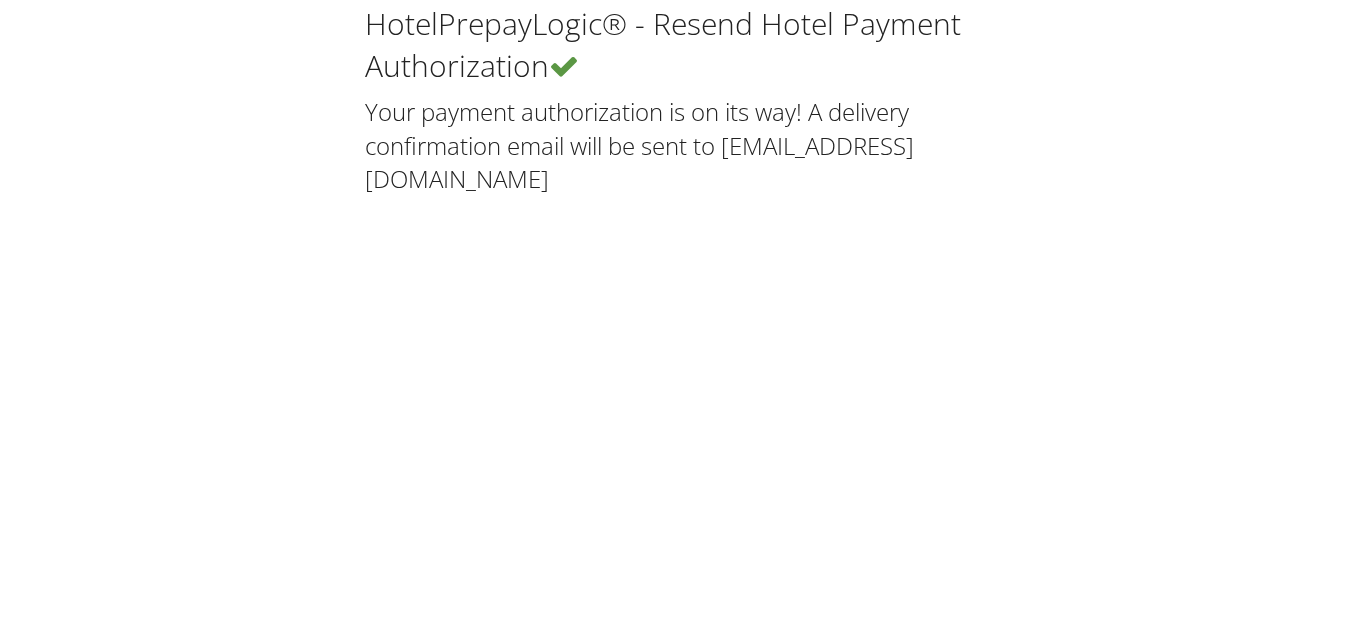 scroll, scrollTop: 0, scrollLeft: 0, axis: both 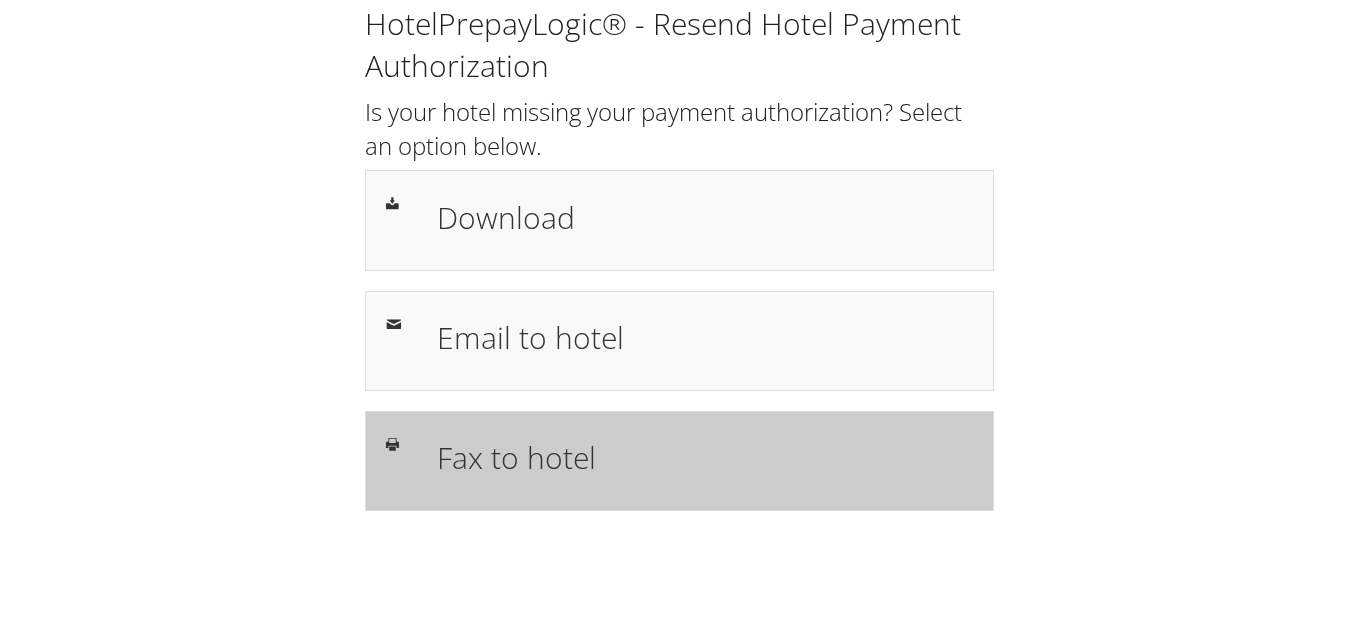 click on "Fax to hotel" at bounding box center (705, 457) 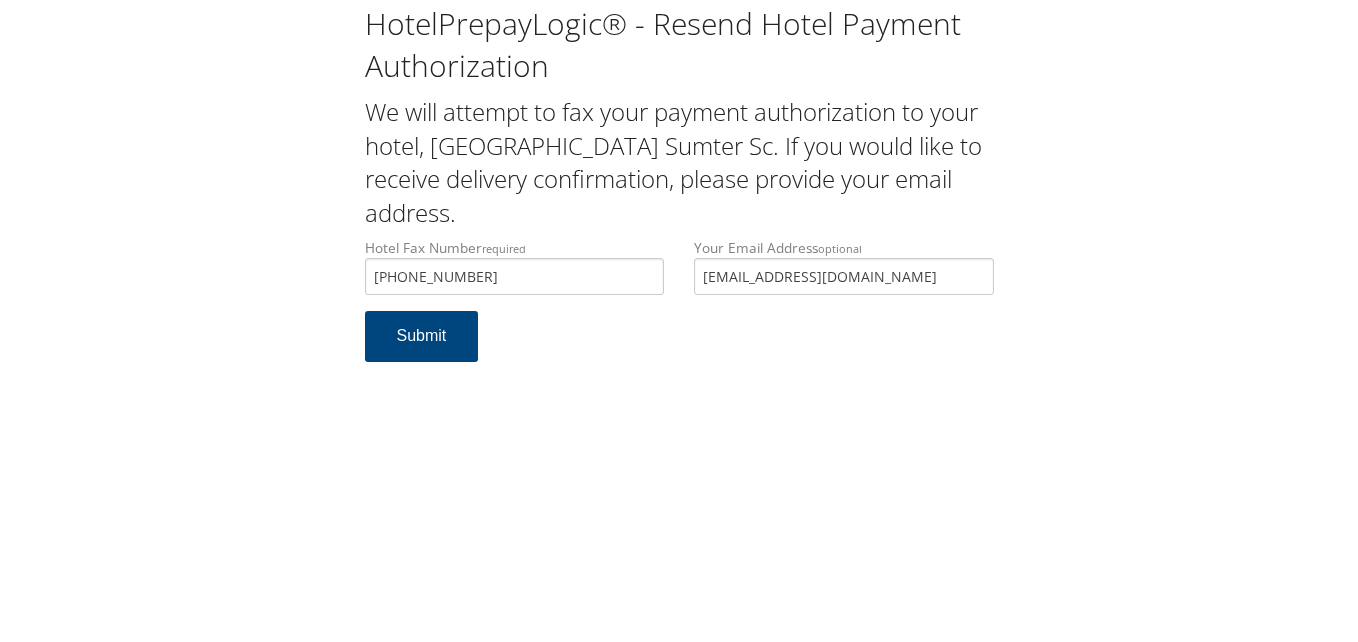 scroll, scrollTop: 0, scrollLeft: 0, axis: both 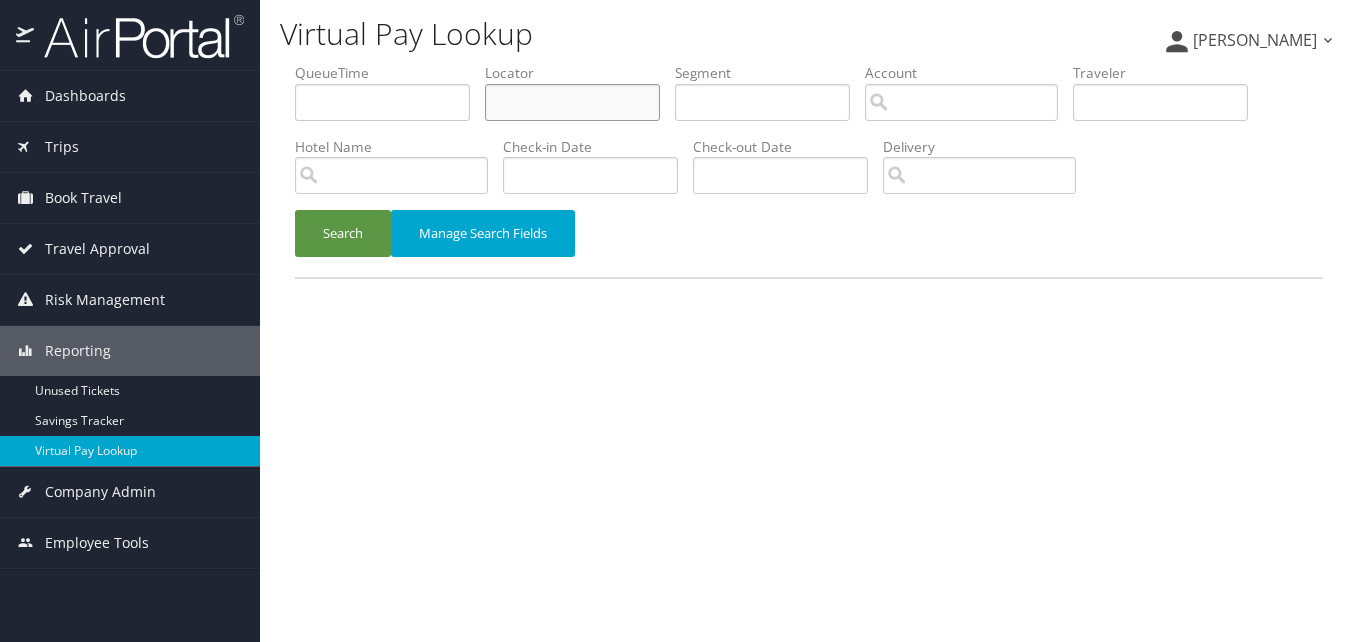 click at bounding box center (572, 102) 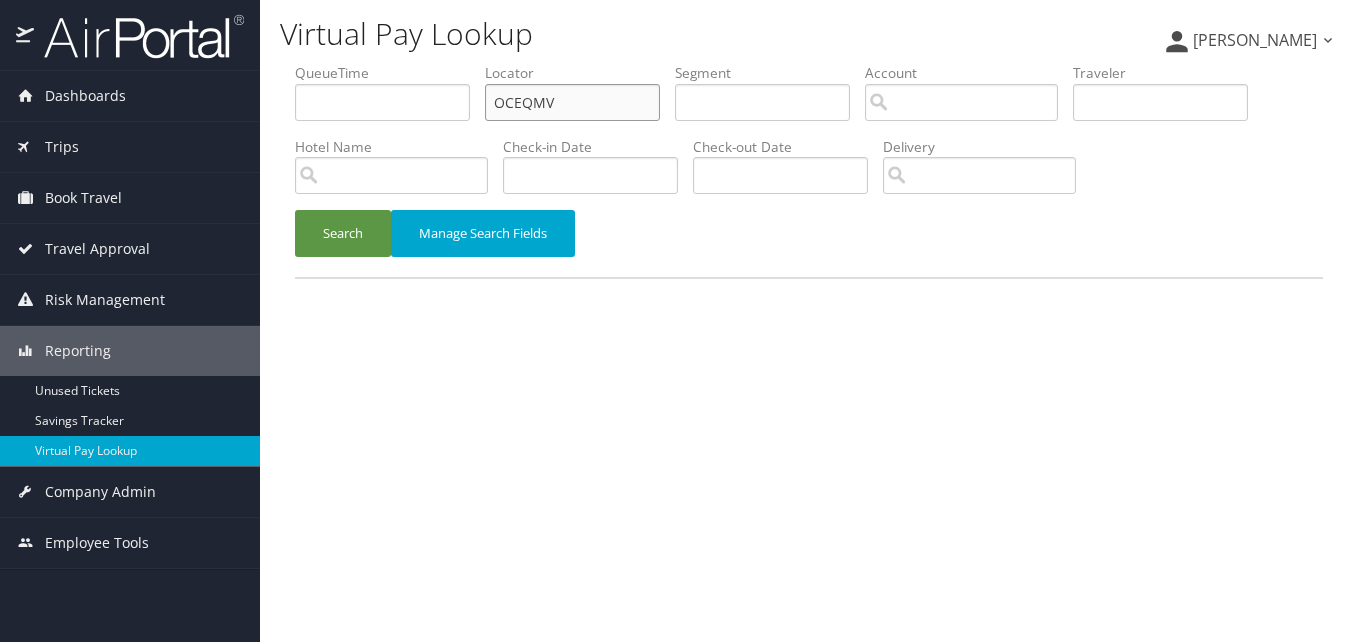 click on "OCEQMV" at bounding box center [572, 102] 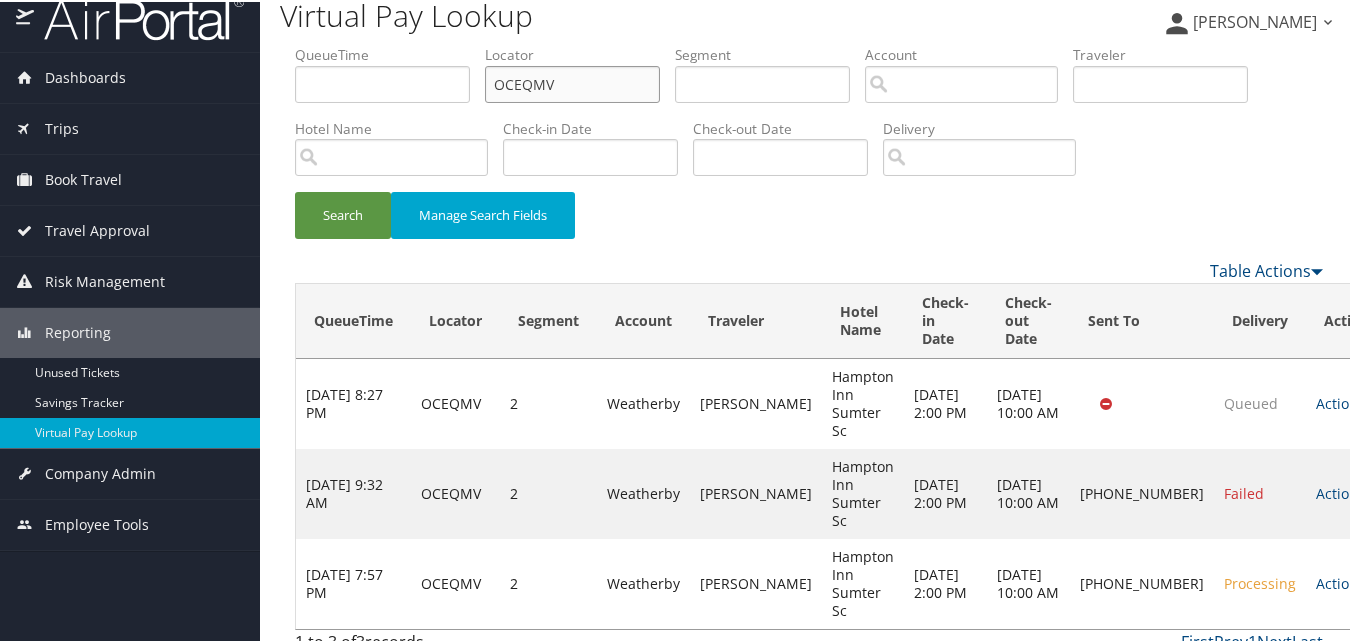 scroll, scrollTop: 0, scrollLeft: 0, axis: both 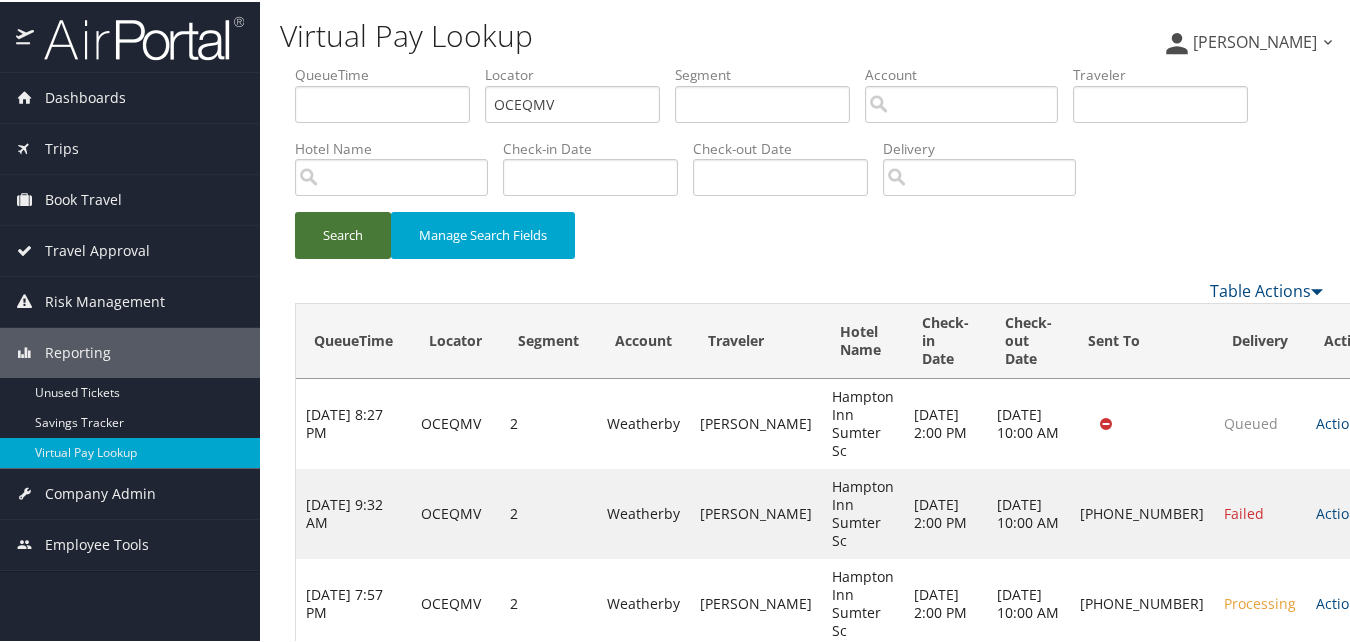 click on "Search" at bounding box center (343, 233) 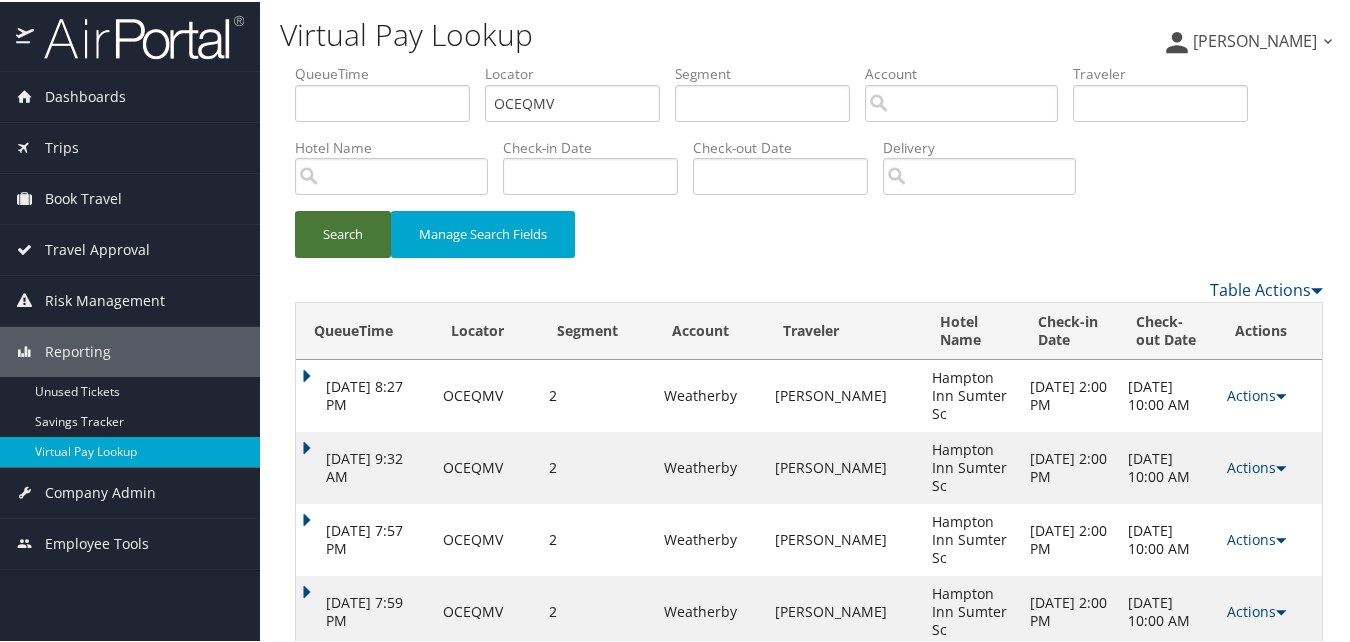 scroll, scrollTop: 0, scrollLeft: 0, axis: both 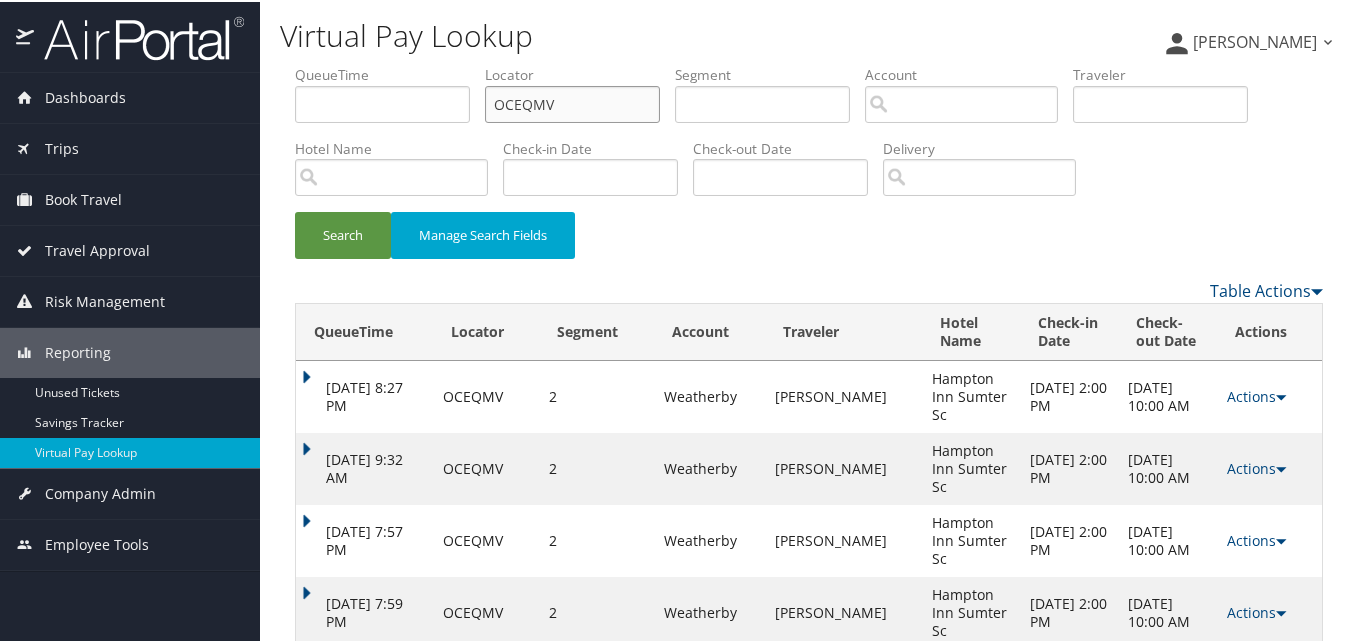 drag, startPoint x: 563, startPoint y: 103, endPoint x: 405, endPoint y: 82, distance: 159.38947 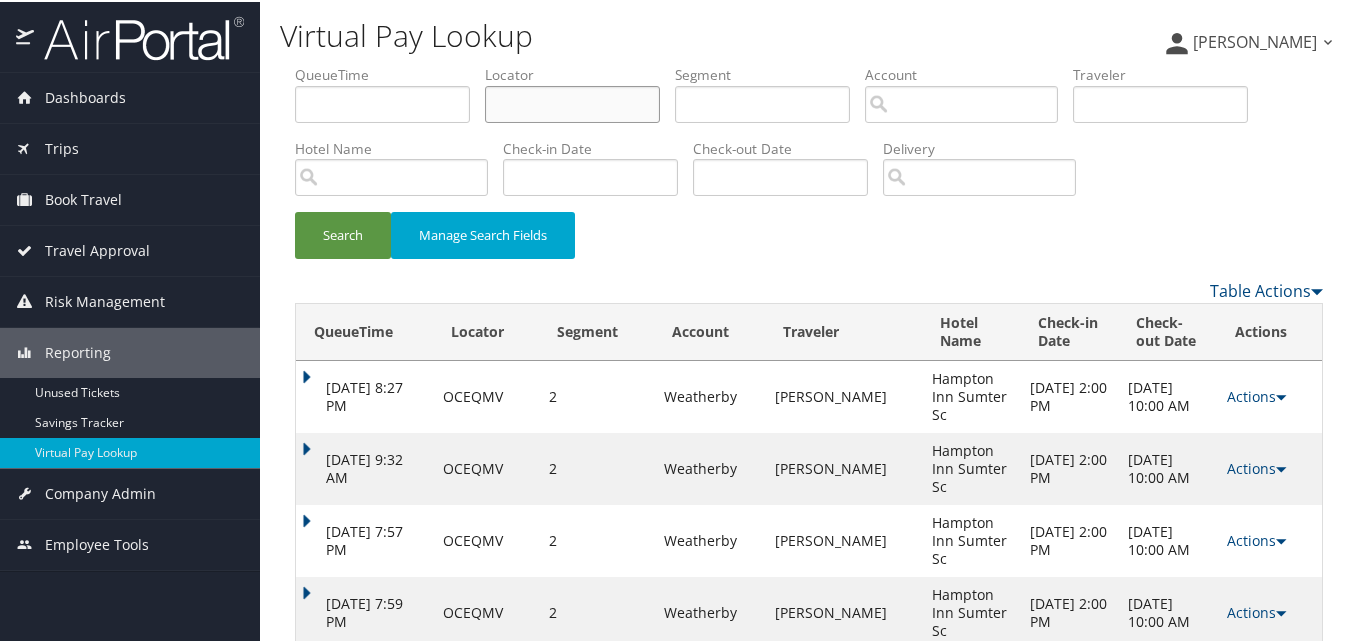 click at bounding box center [572, 102] 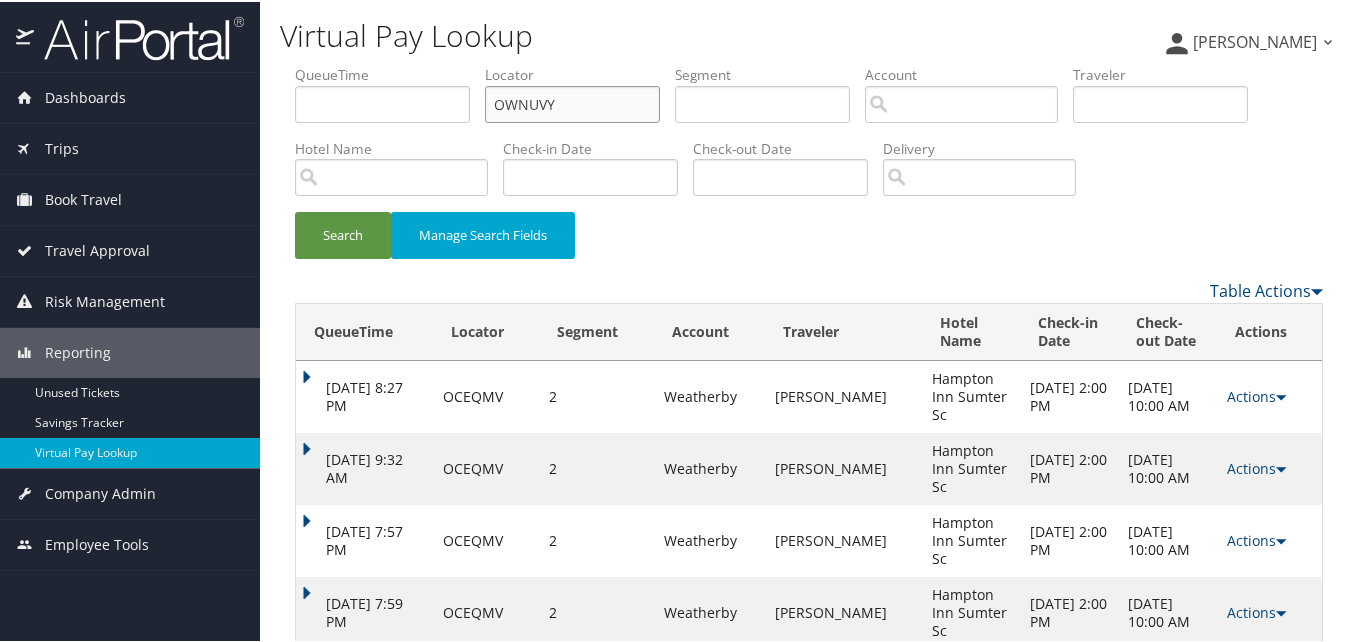 click on "OWNUVY" at bounding box center (572, 102) 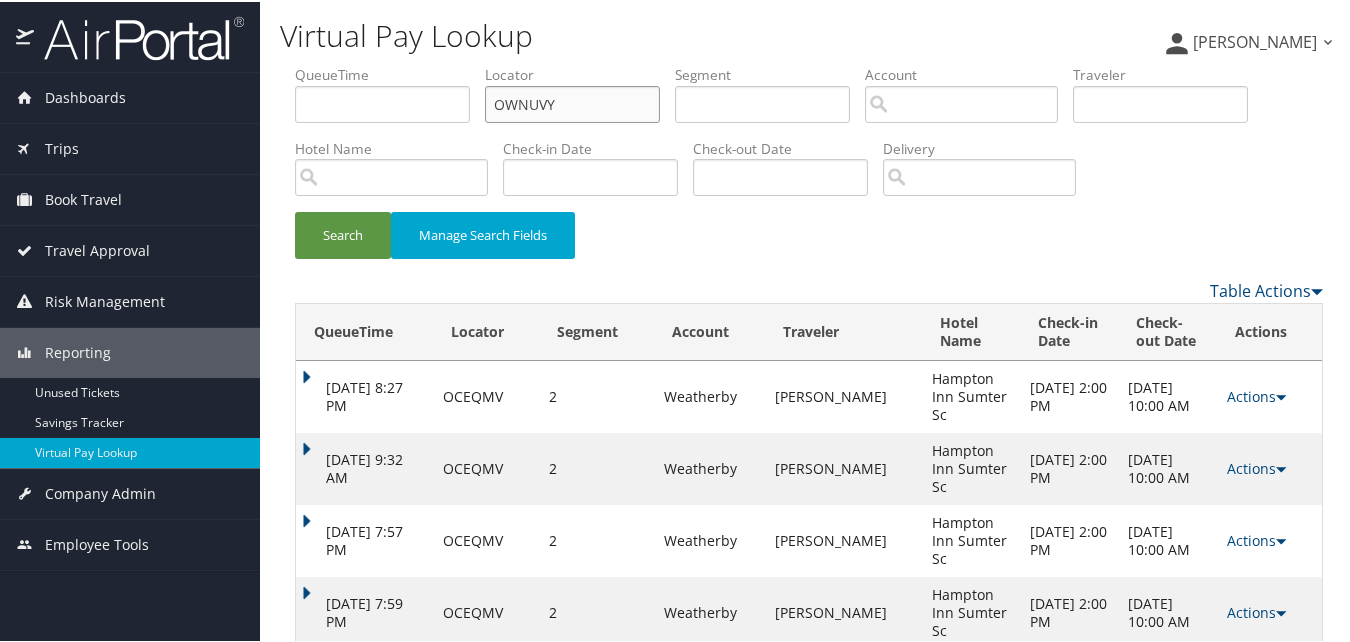 type on "OWNUVY" 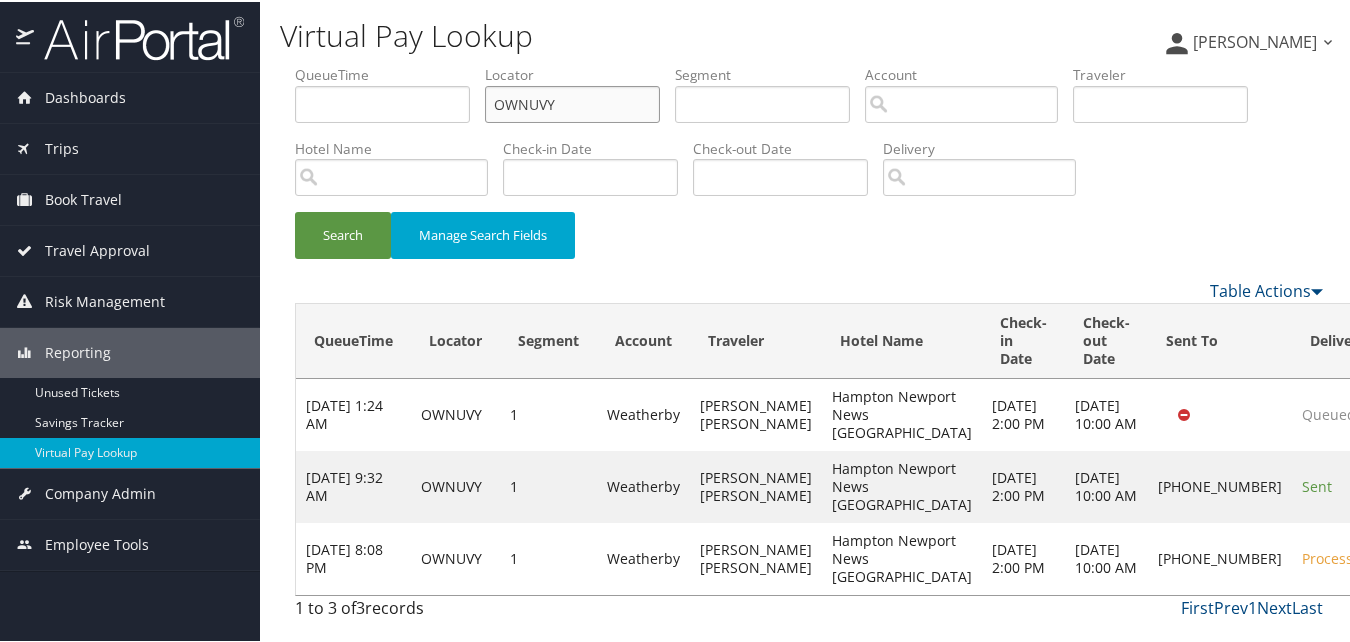 scroll, scrollTop: 0, scrollLeft: 0, axis: both 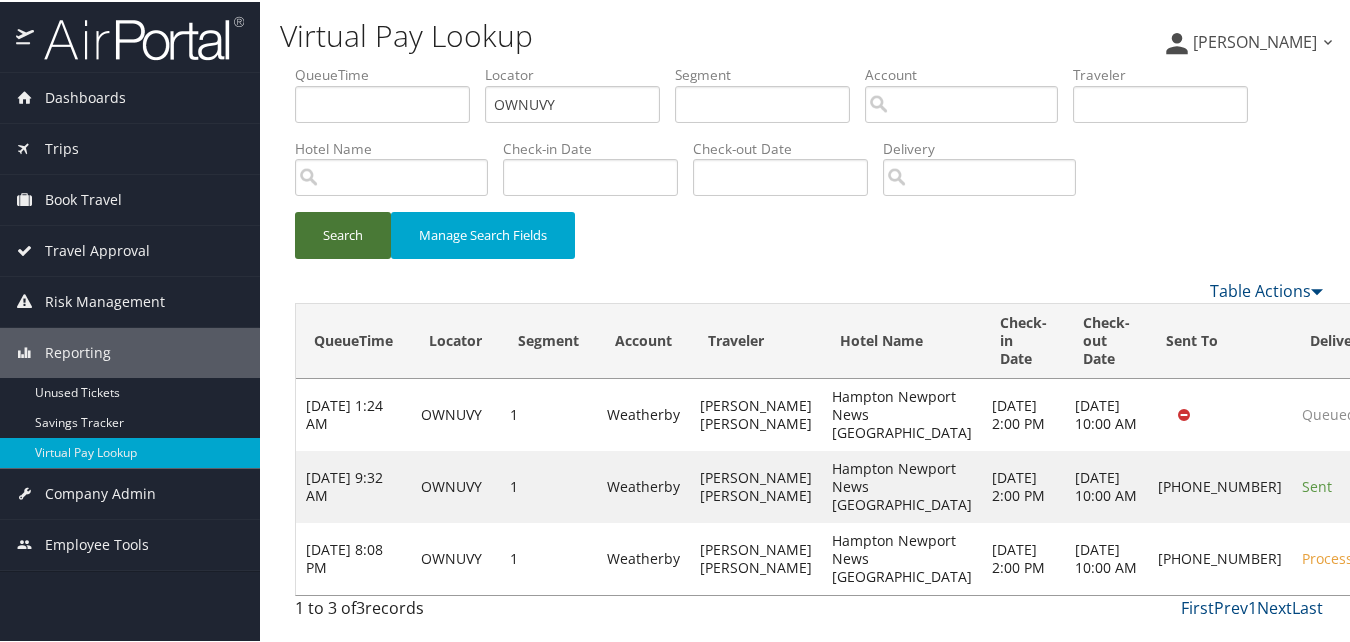click on "Search" at bounding box center (343, 233) 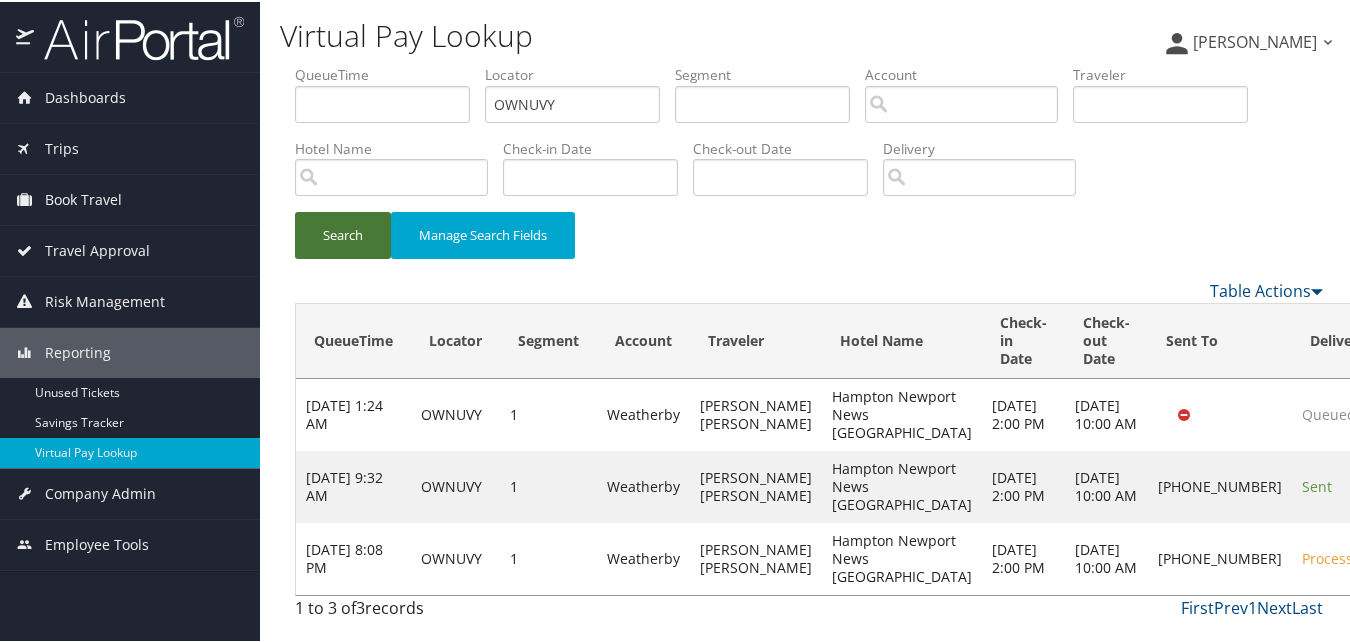 scroll, scrollTop: 0, scrollLeft: 0, axis: both 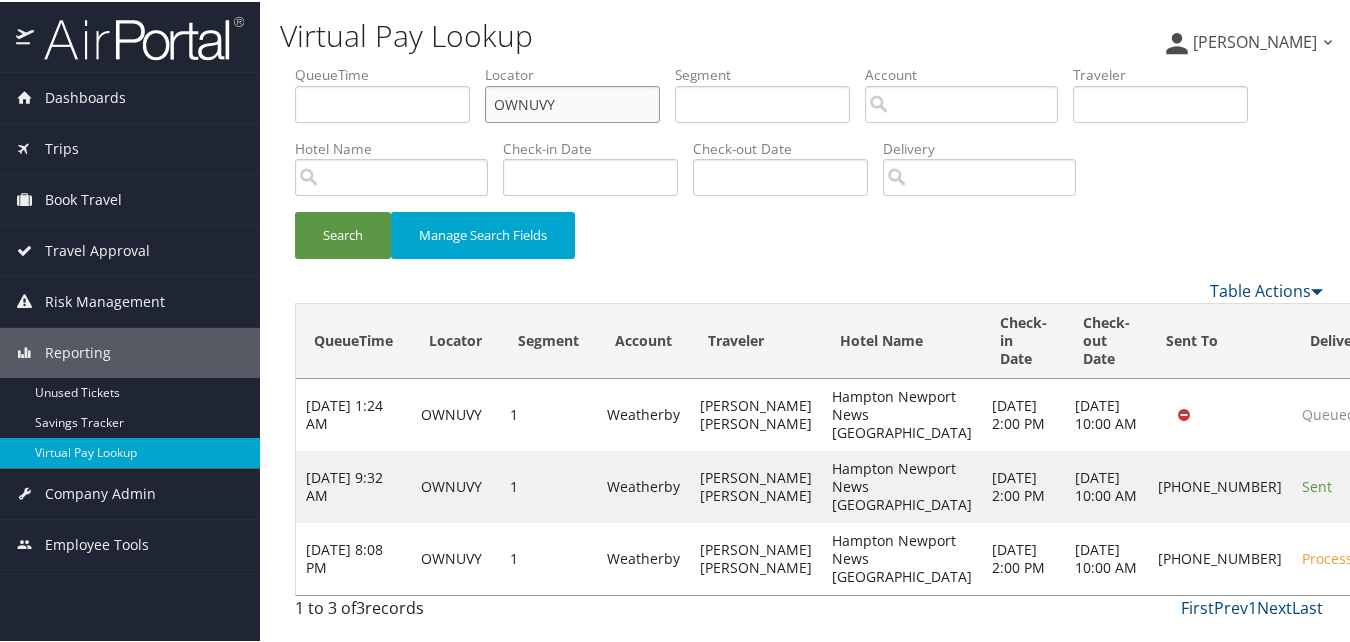 click on "QueueTime Locator OWNUVY Segment Account Traveler Hotel Name Check-in Date Check-out Date Delivery" at bounding box center [809, 63] 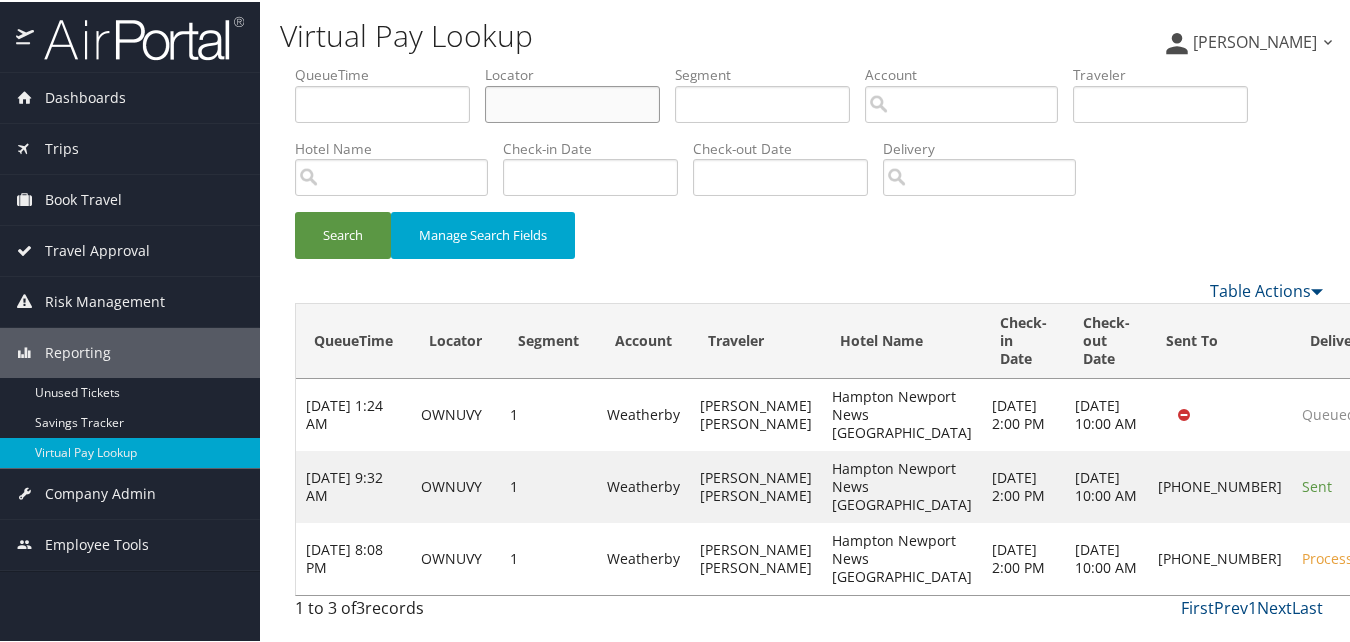 click at bounding box center [572, 102] 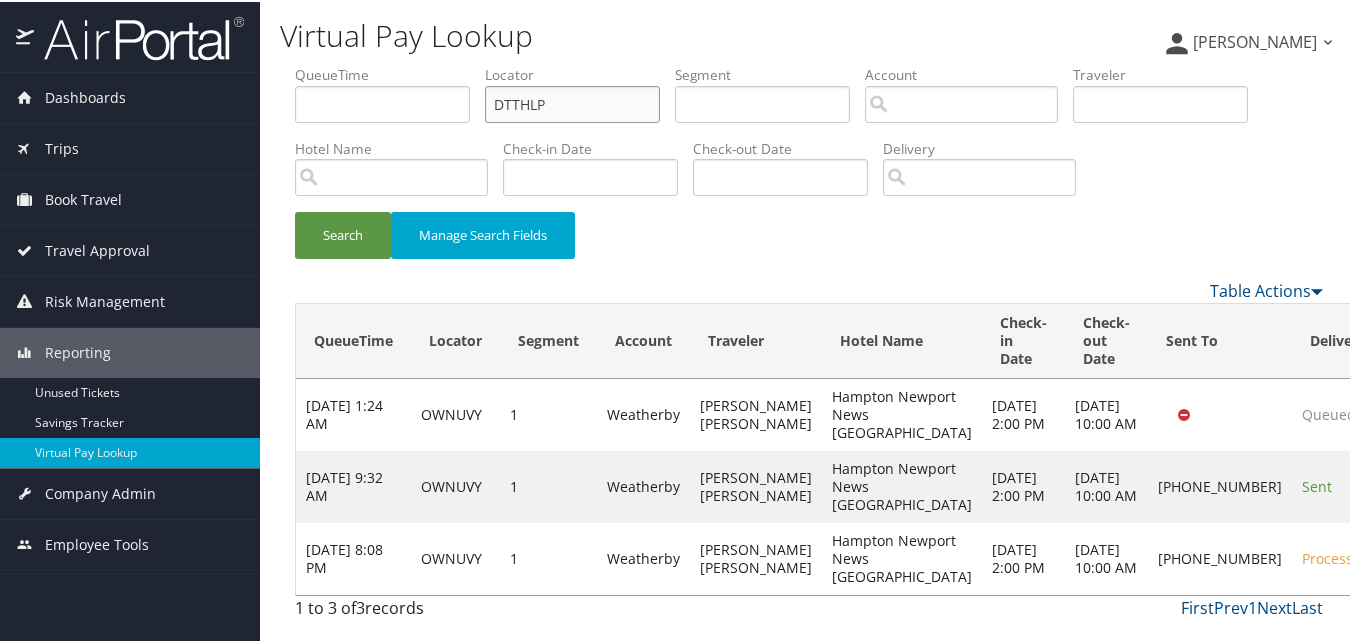 click on "DTTHLP" at bounding box center (572, 102) 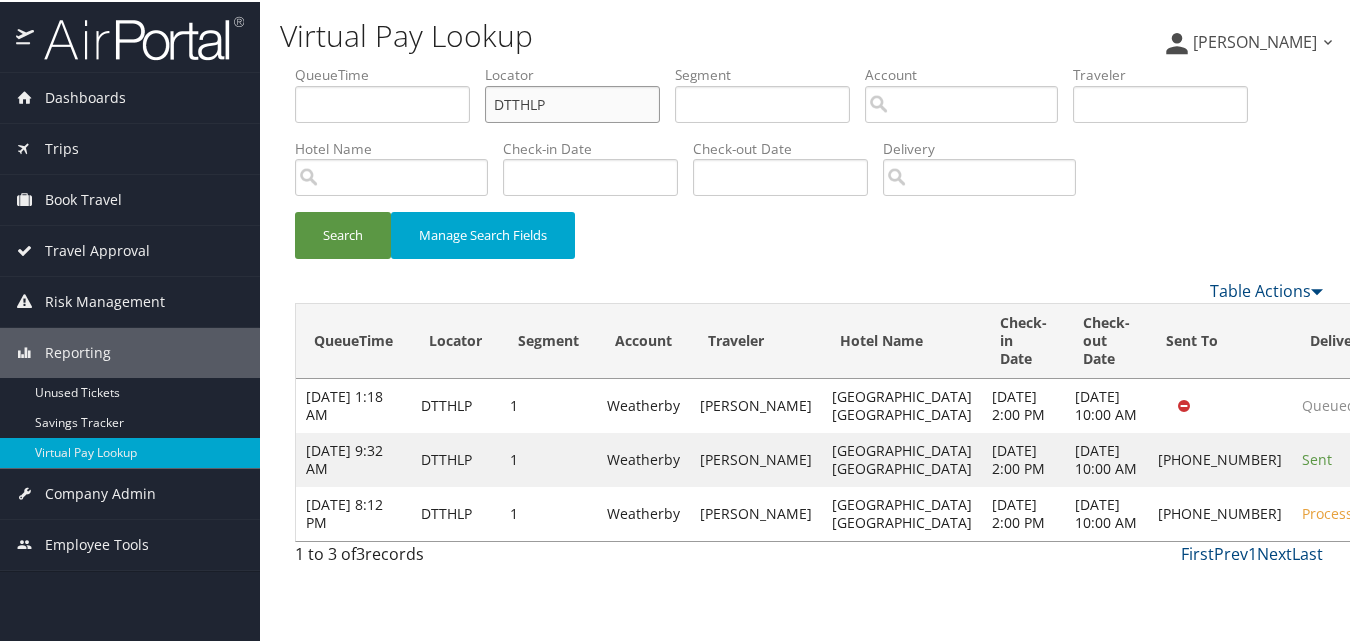 scroll, scrollTop: 0, scrollLeft: 0, axis: both 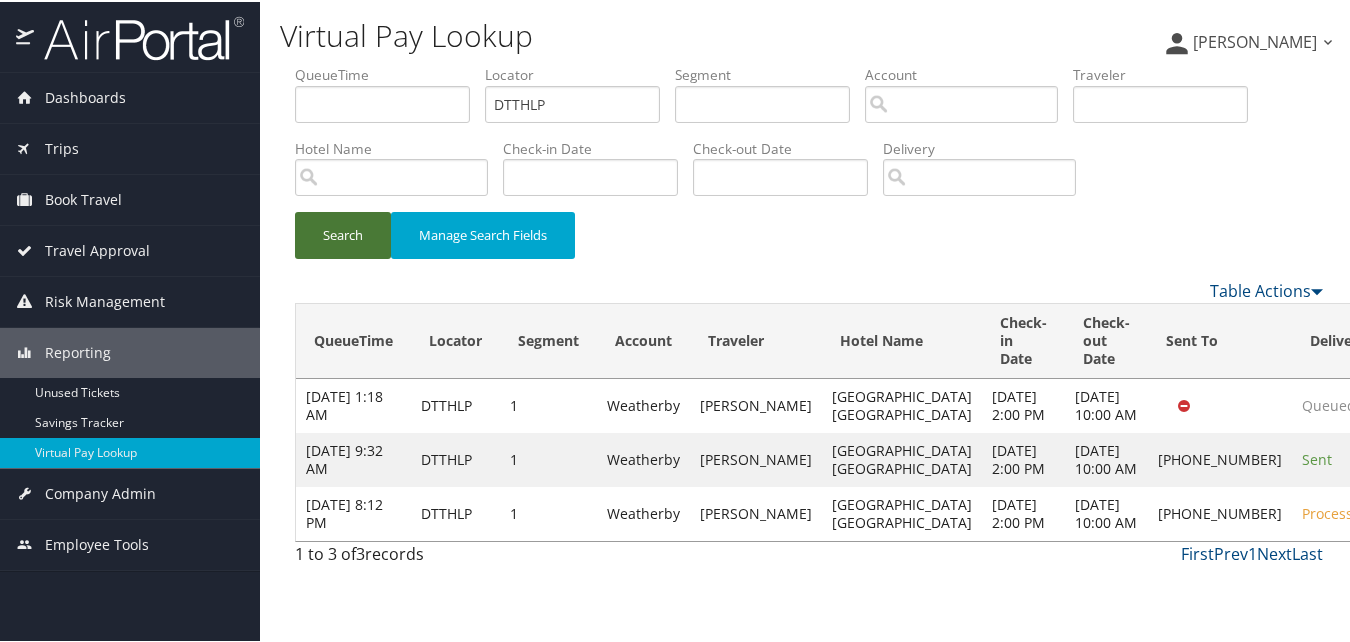 click on "Search" at bounding box center [343, 233] 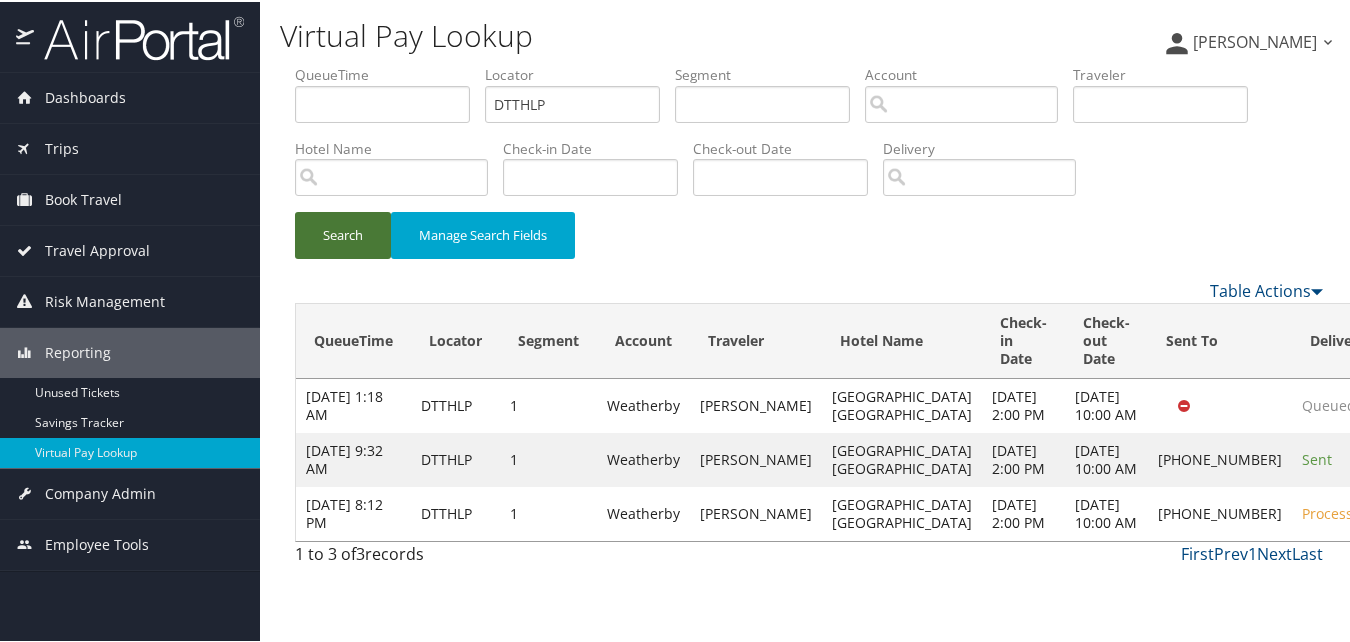 click on "Search" at bounding box center [343, 233] 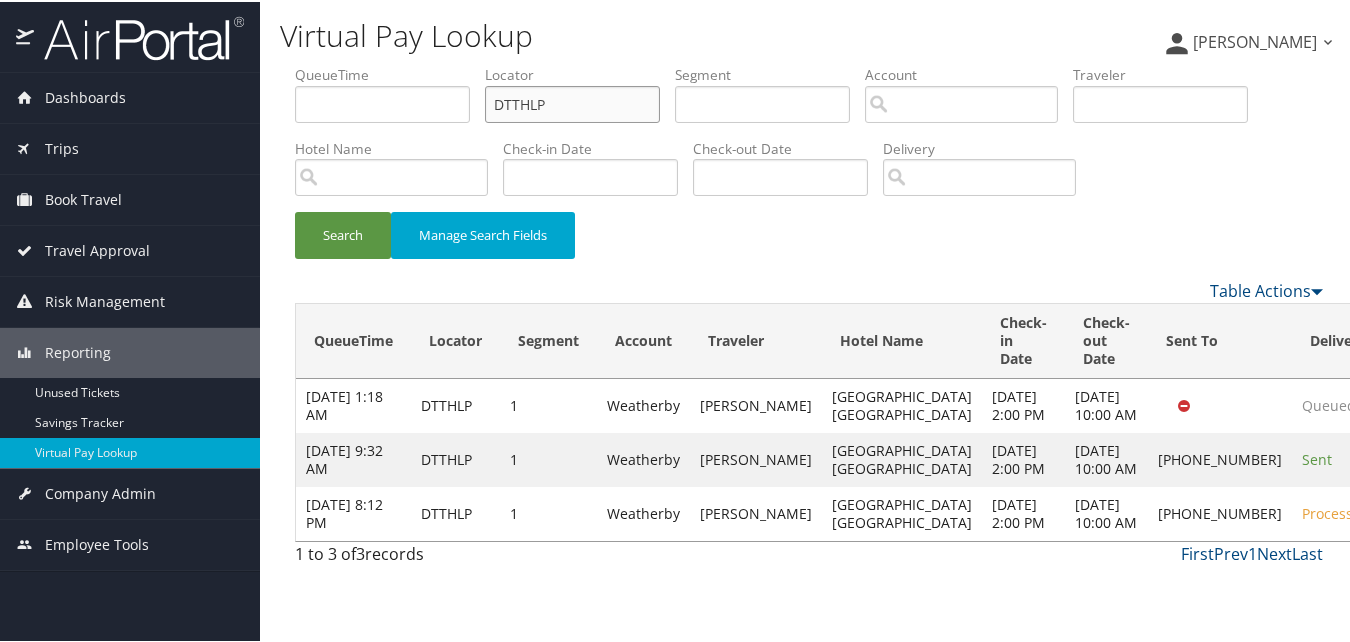 drag, startPoint x: 560, startPoint y: 101, endPoint x: 449, endPoint y: 95, distance: 111.16204 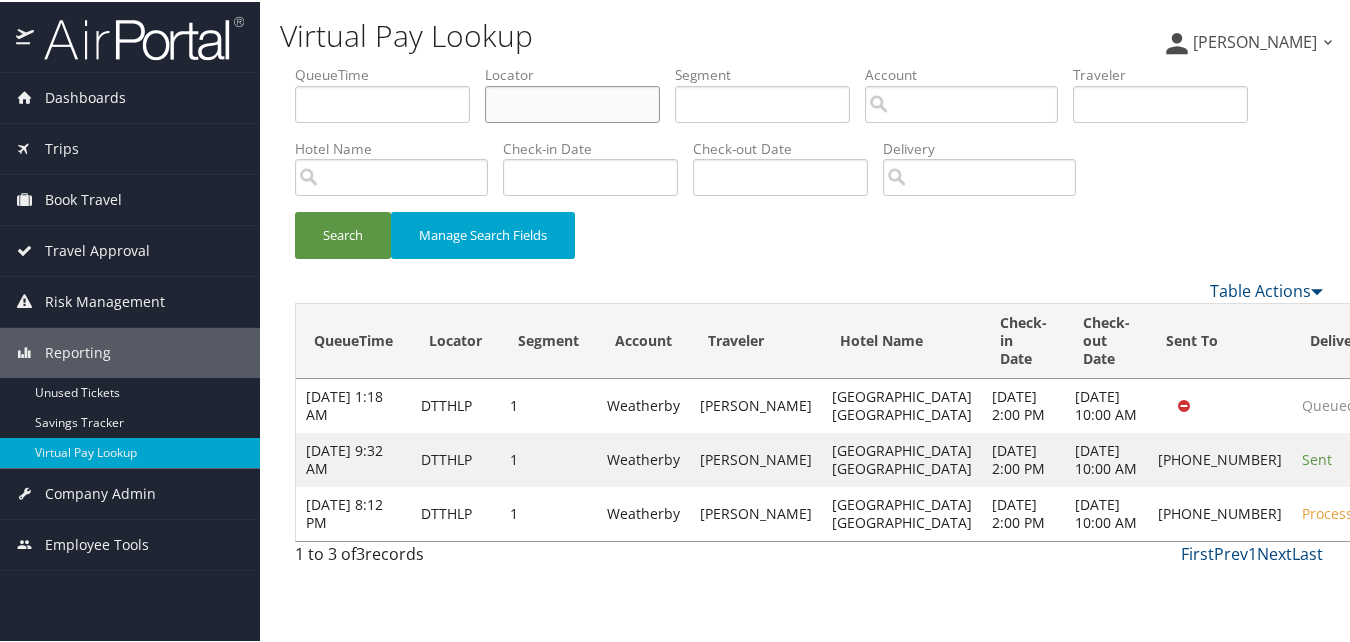 click at bounding box center (572, 102) 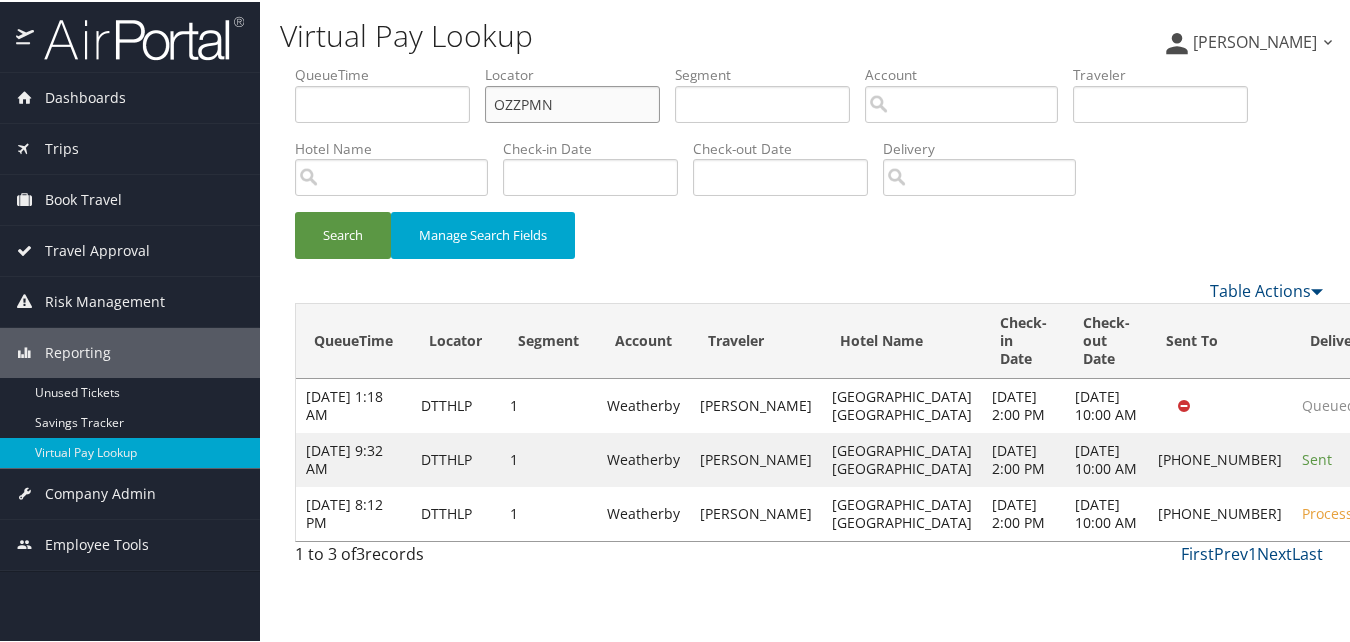 click on "OZZPMN" at bounding box center (572, 102) 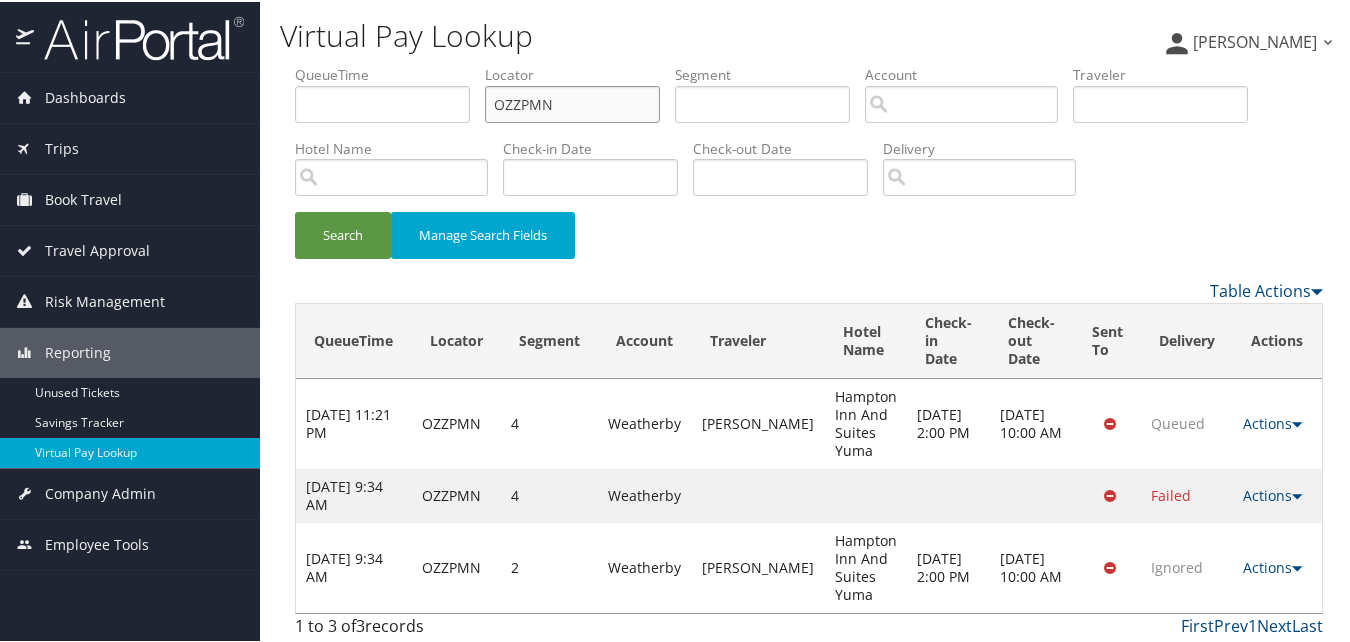 scroll, scrollTop: 4, scrollLeft: 0, axis: vertical 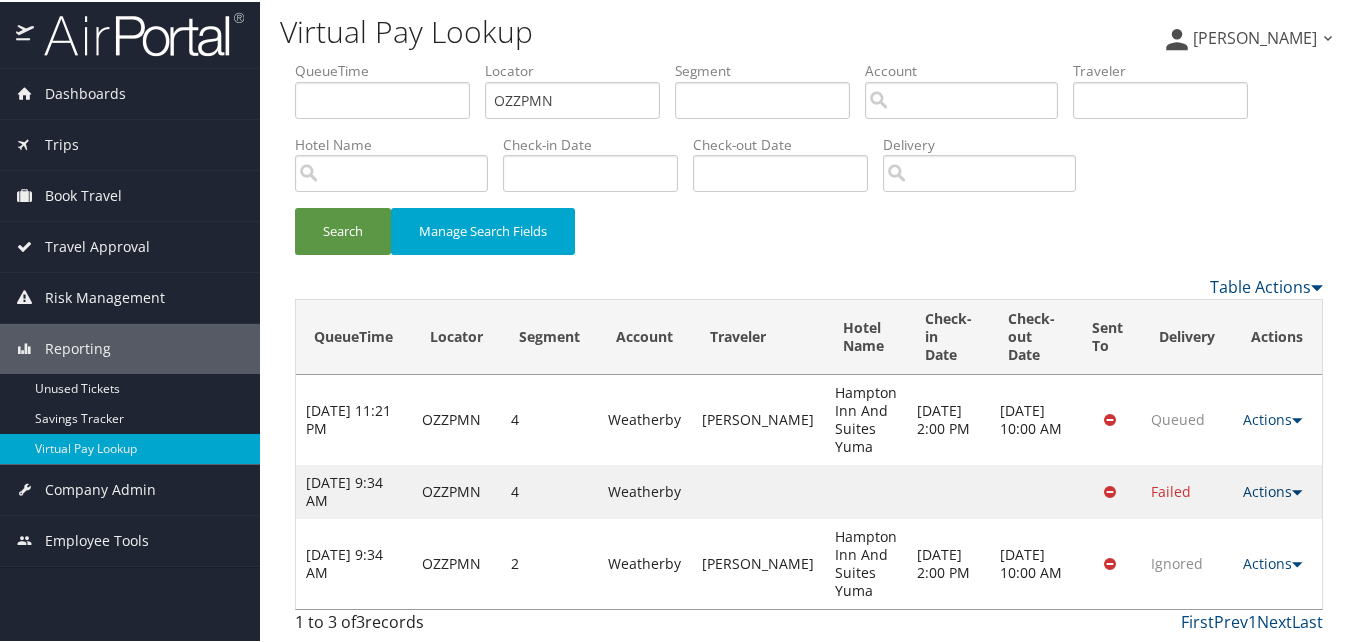 click on "Actions" at bounding box center (1273, 489) 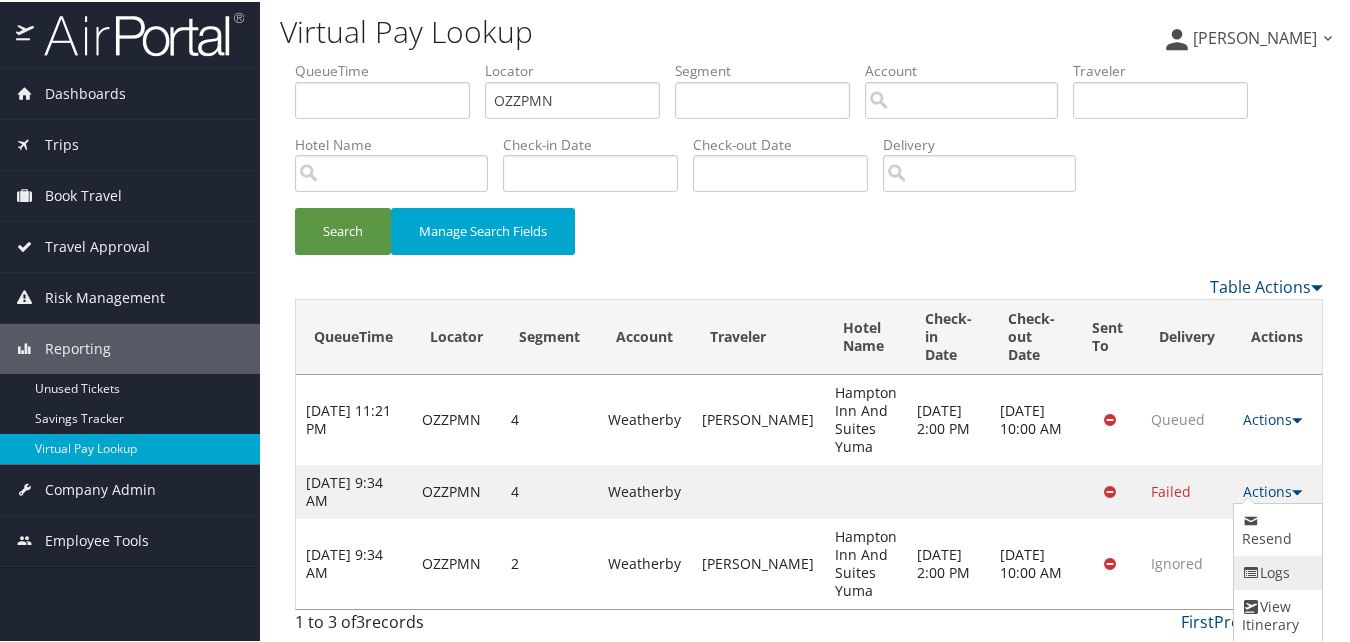 click on "Logs" at bounding box center (1275, 571) 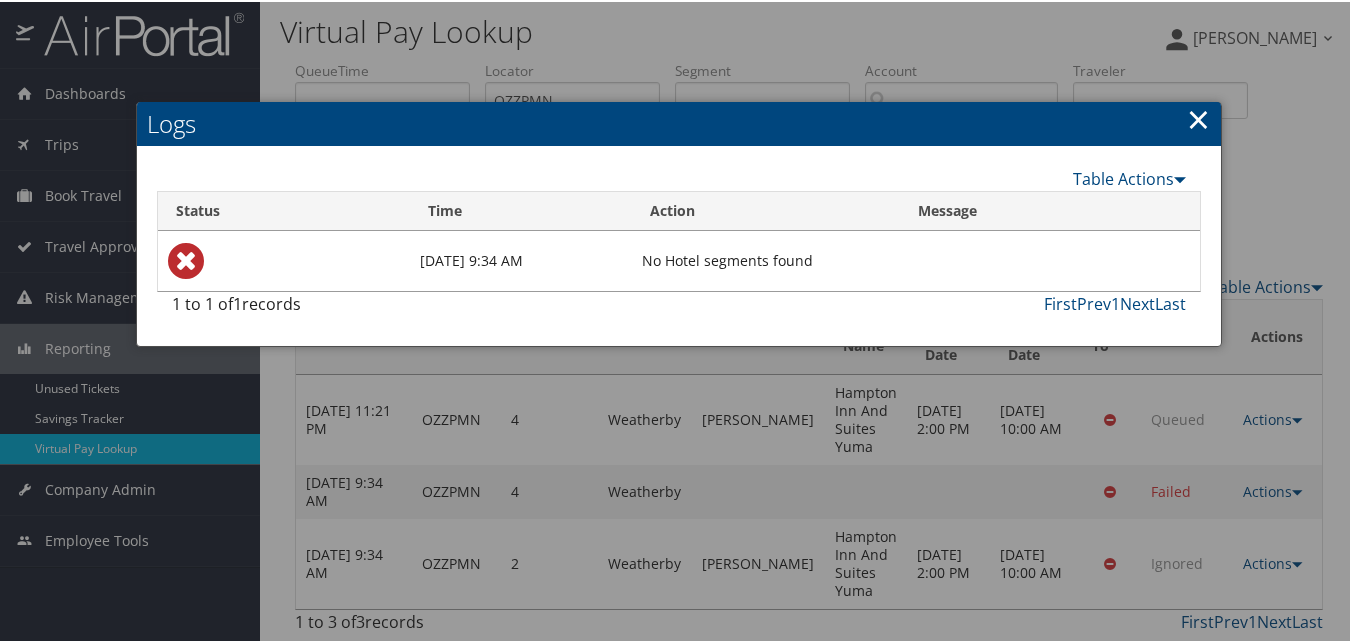 click on "×" at bounding box center (1198, 117) 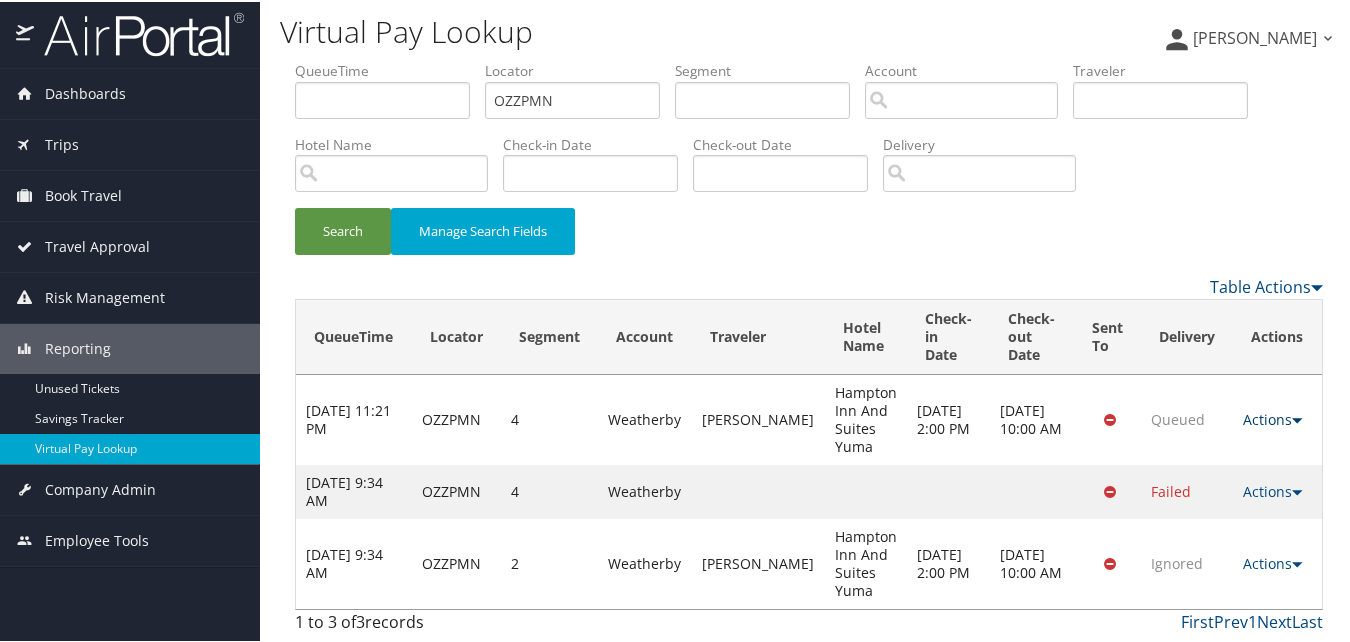click on "Actions" at bounding box center (1273, 417) 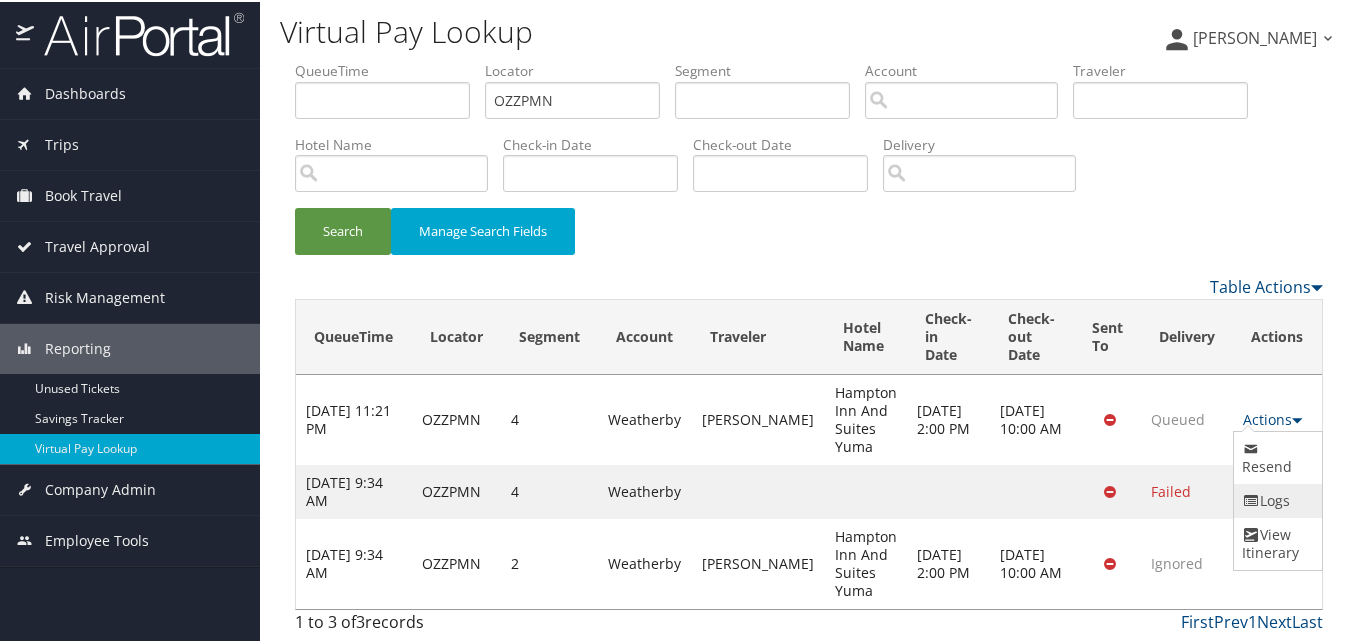 click on "Logs" at bounding box center (1275, 499) 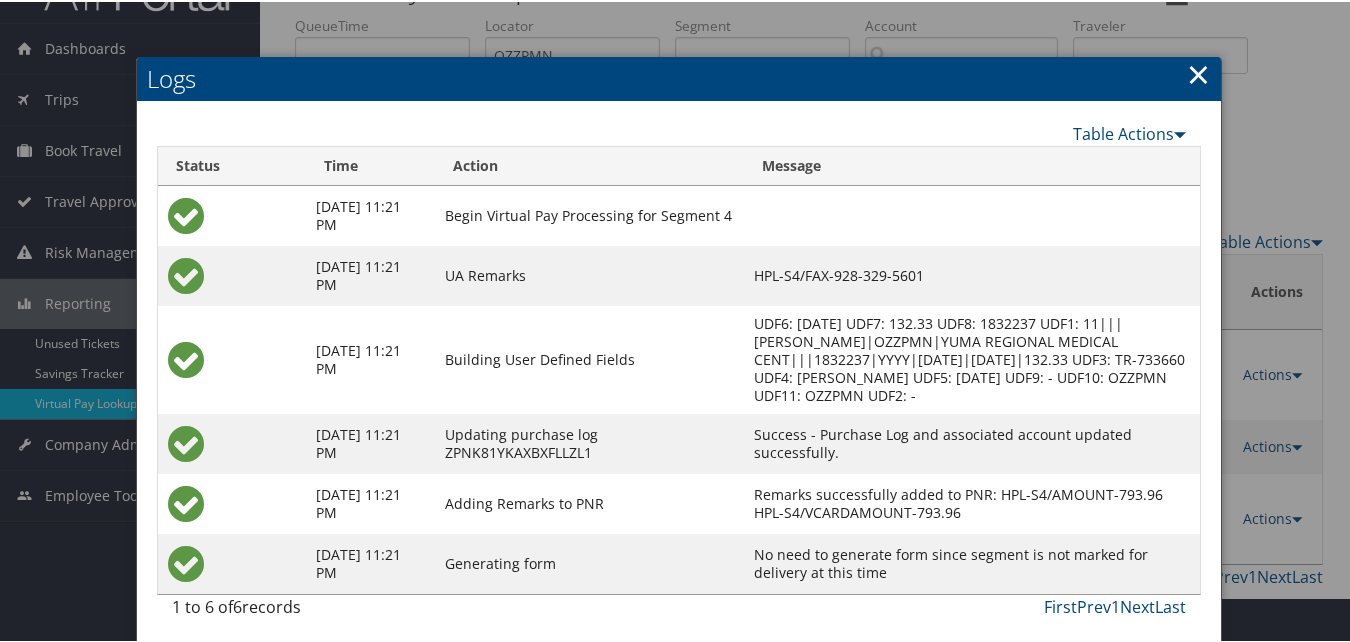 scroll, scrollTop: 73, scrollLeft: 0, axis: vertical 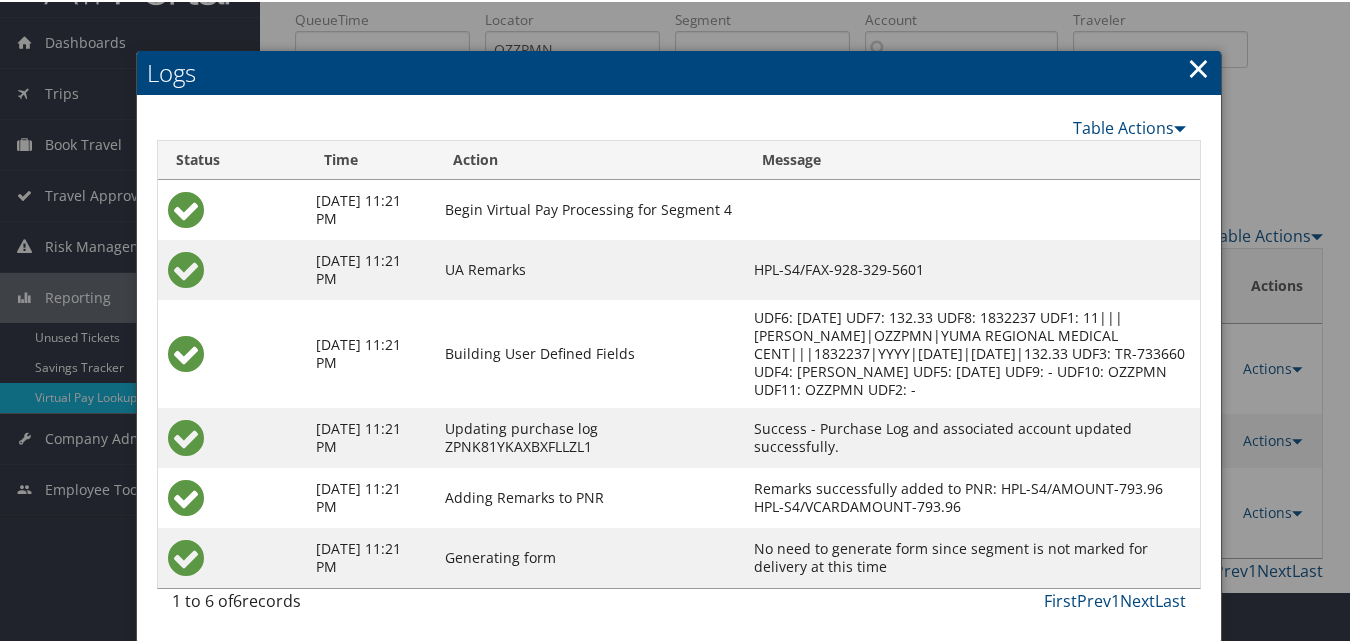 click on "×" at bounding box center (1198, 66) 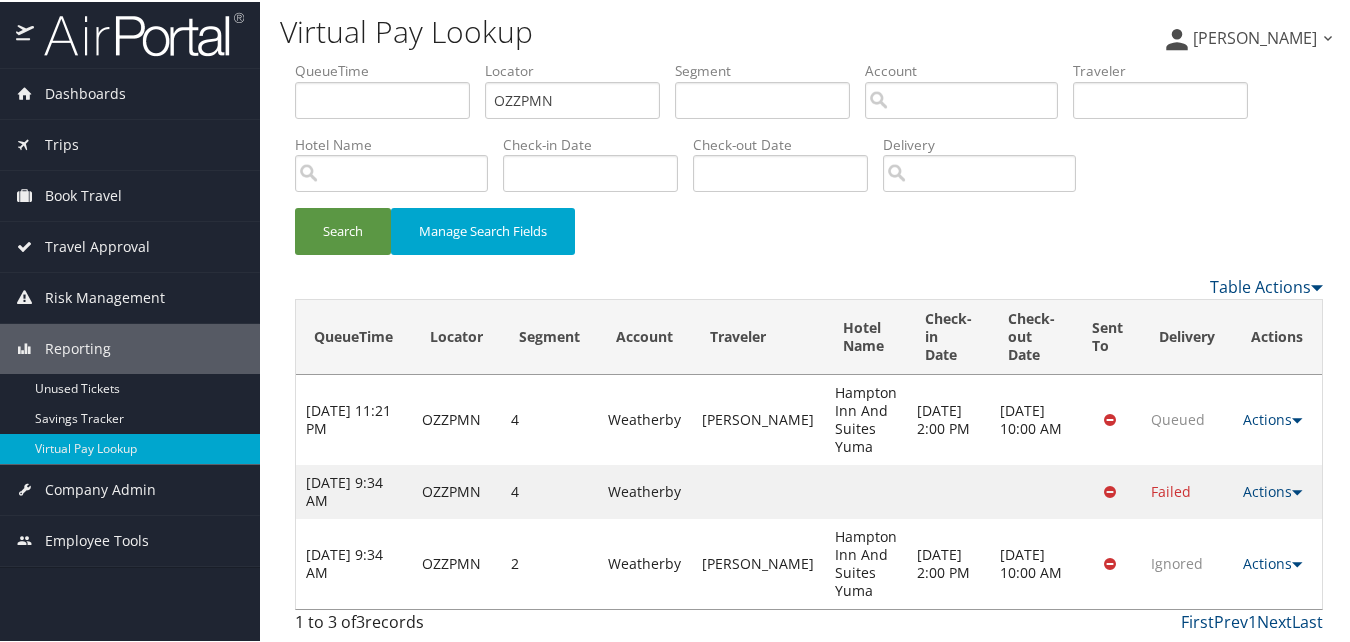 scroll, scrollTop: 4, scrollLeft: 0, axis: vertical 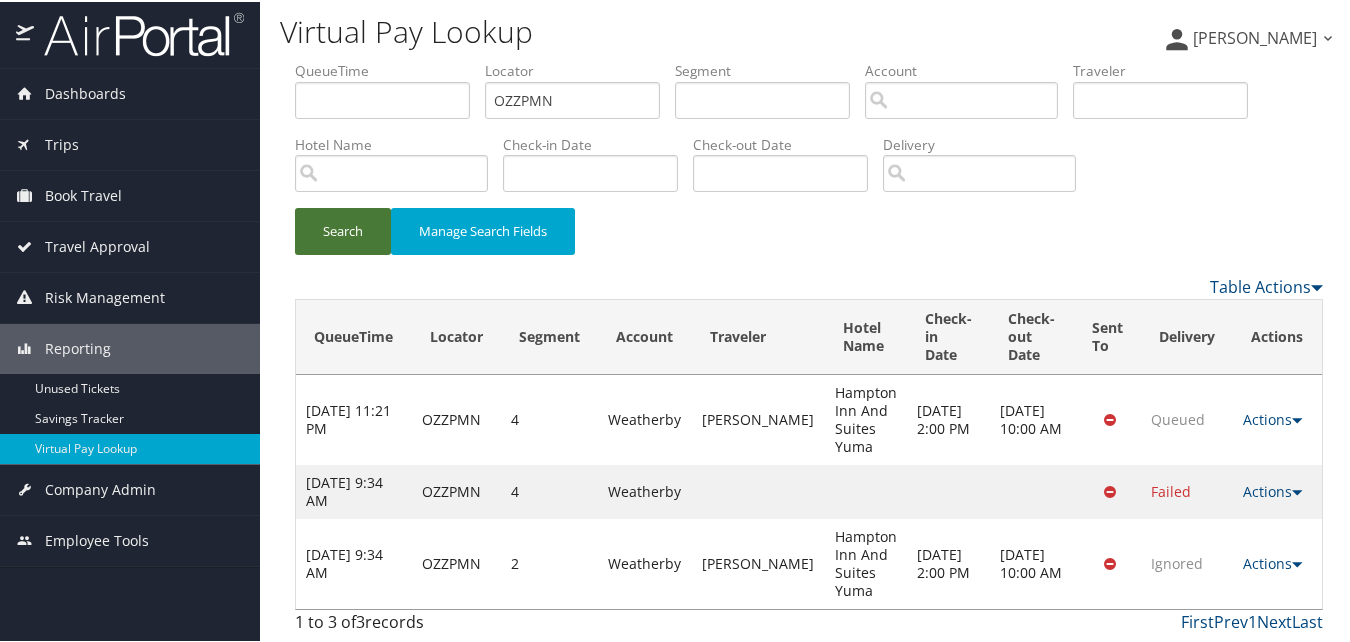 click on "Search" at bounding box center (343, 229) 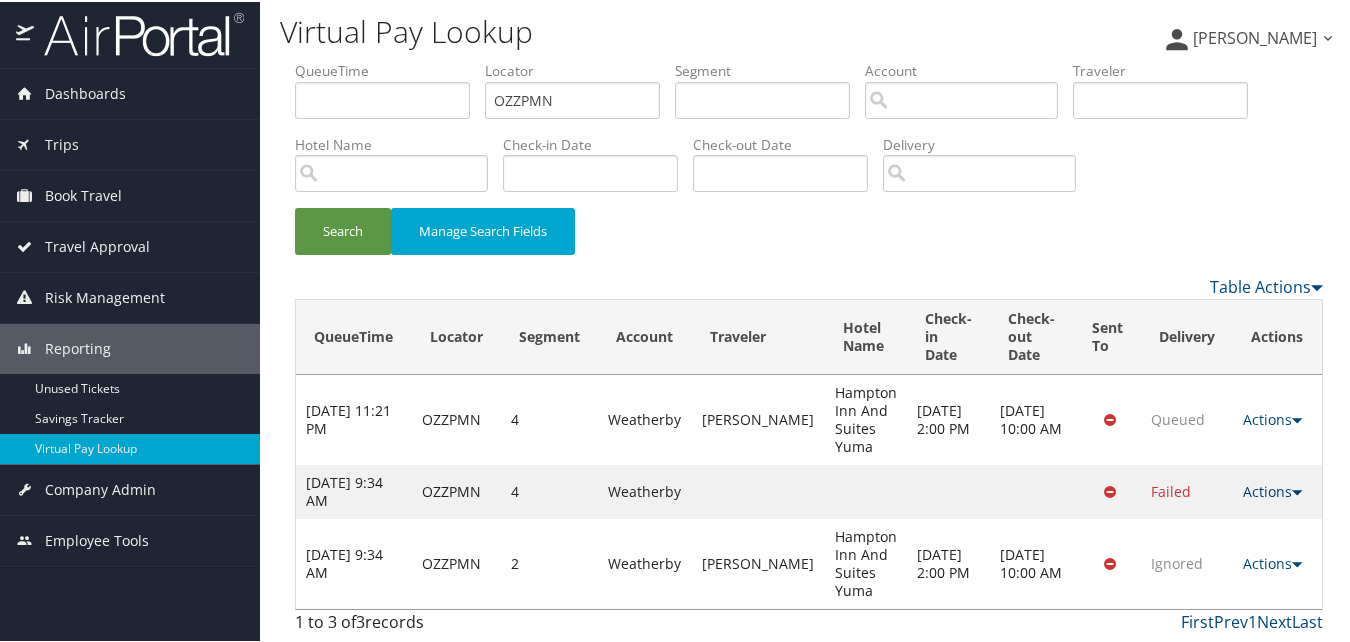 click on "Actions" at bounding box center [1273, 489] 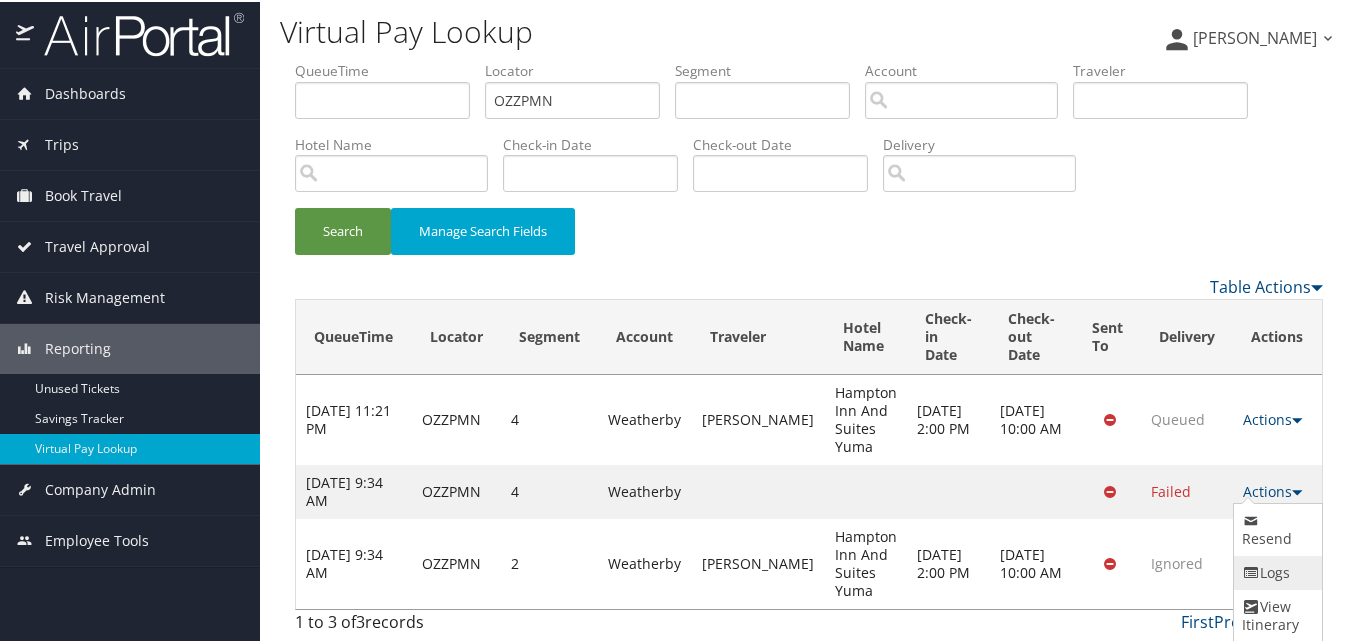 click on "Logs" at bounding box center [1275, 571] 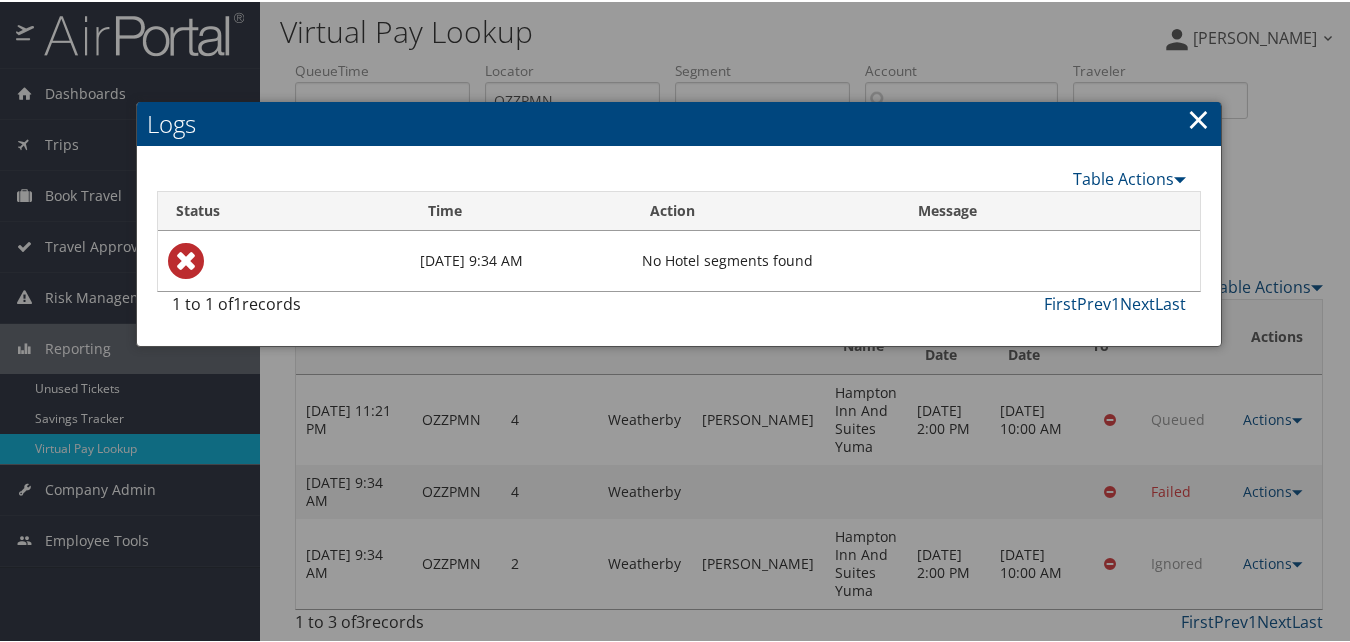 click on "×" at bounding box center (1198, 117) 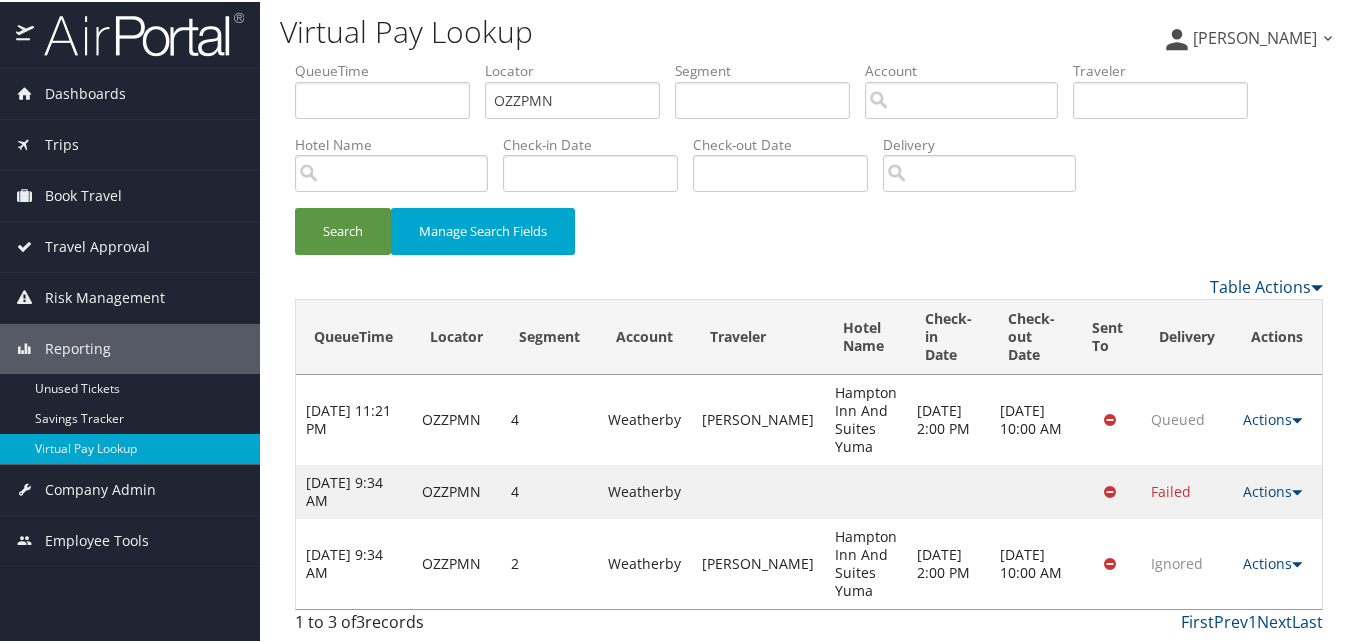 click on "Actions   Resend  Logs  View Itinerary" at bounding box center (1278, 490) 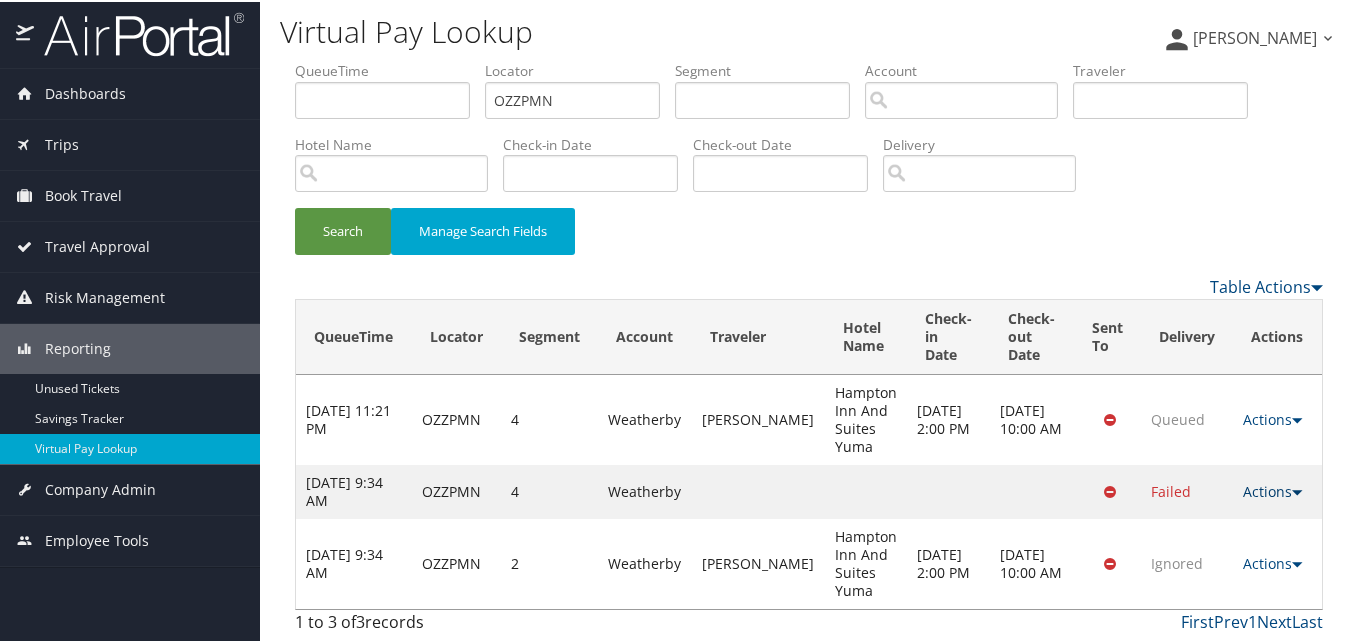 click on "Actions" at bounding box center [1273, 489] 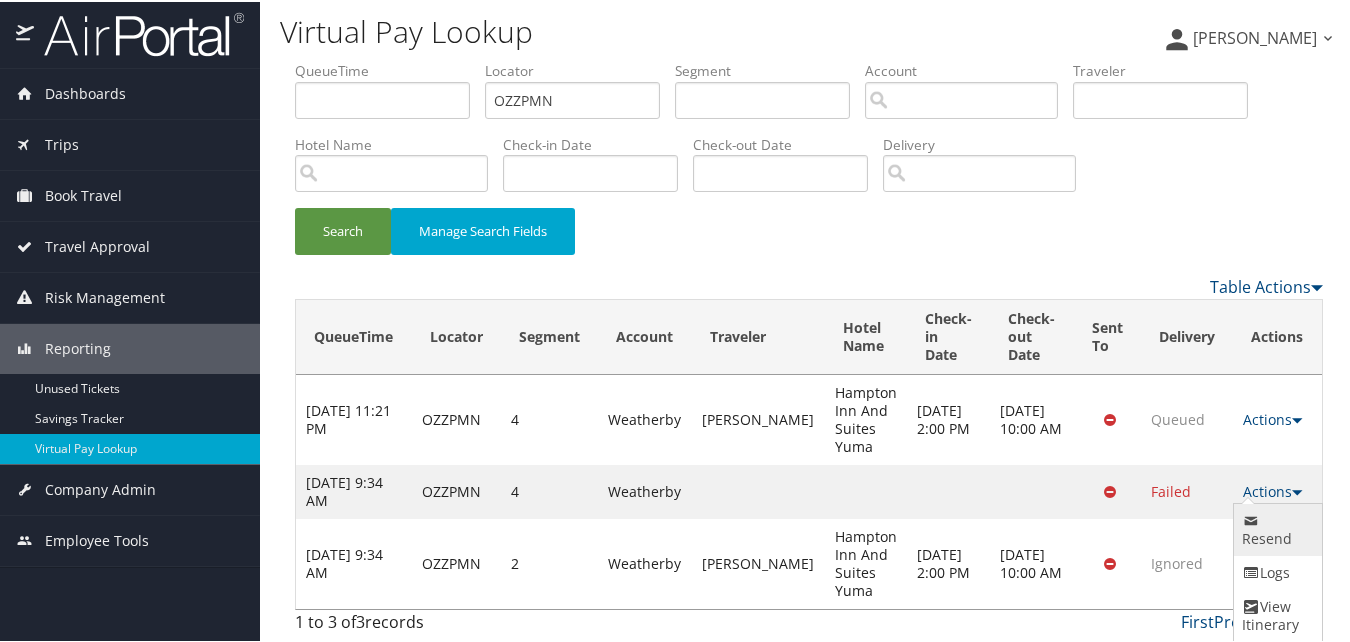 click at bounding box center (1251, 519) 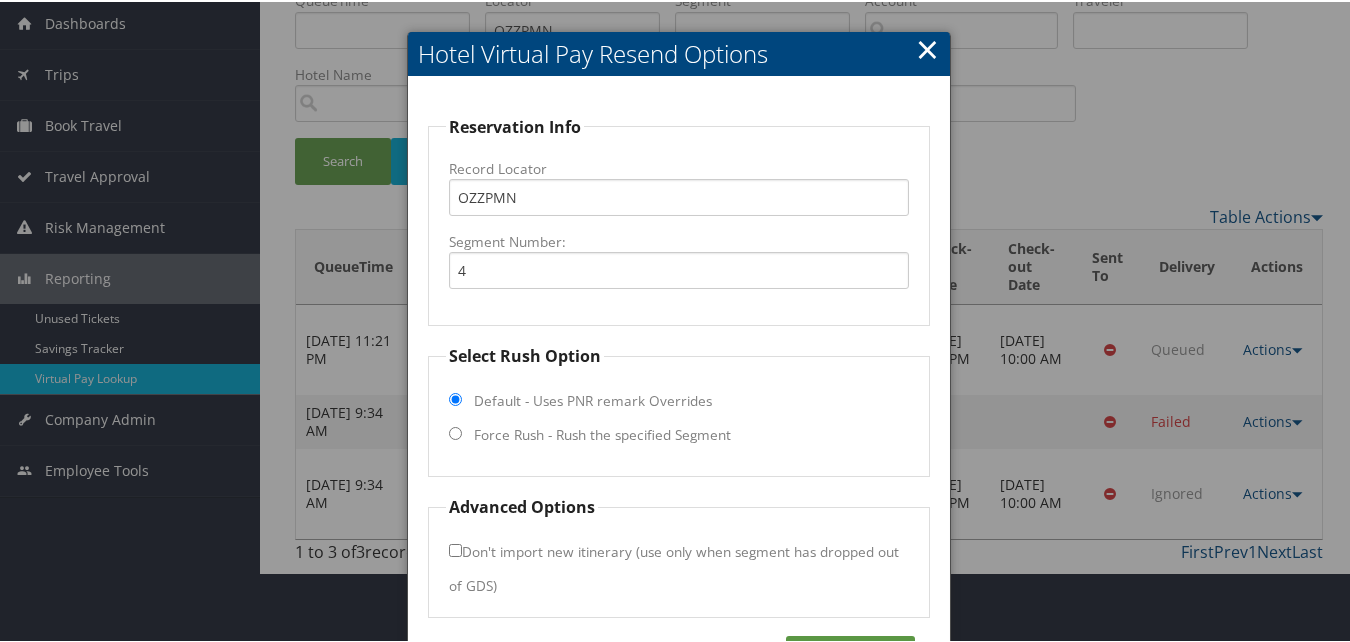 scroll, scrollTop: 139, scrollLeft: 0, axis: vertical 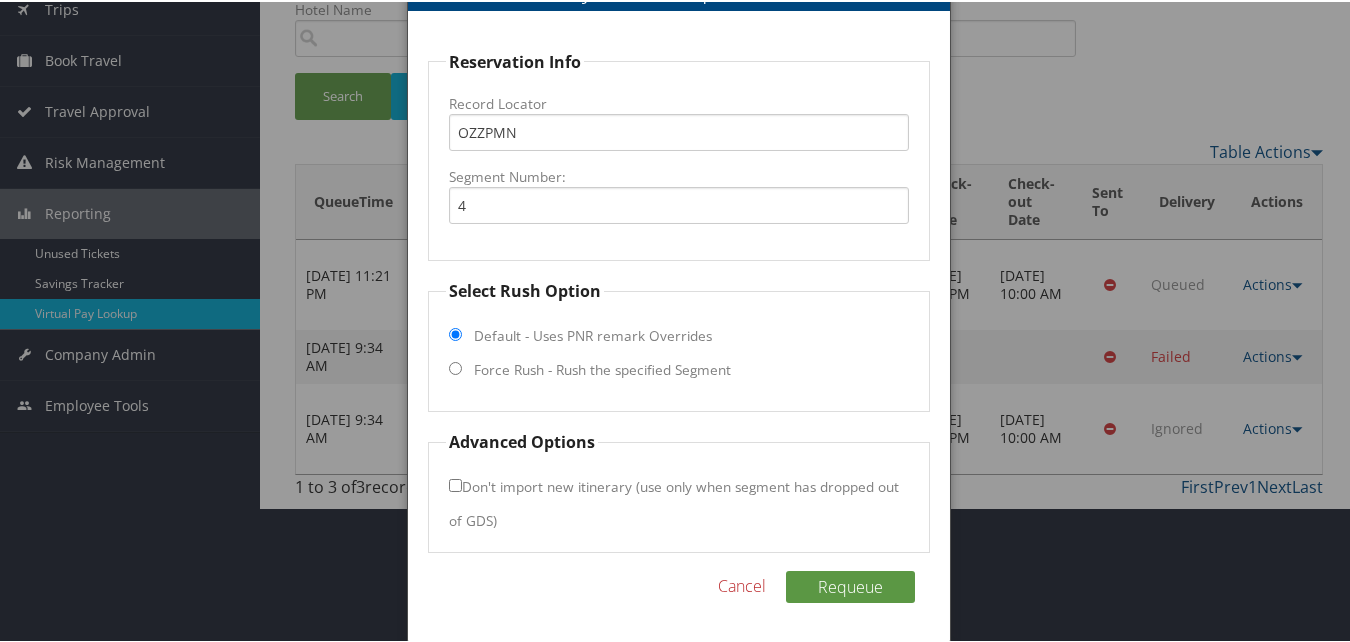 click on "Select Rush Option
Default - Uses PNR remark Overrides
Force Rush - Rush the specified Segment" at bounding box center [678, 343] 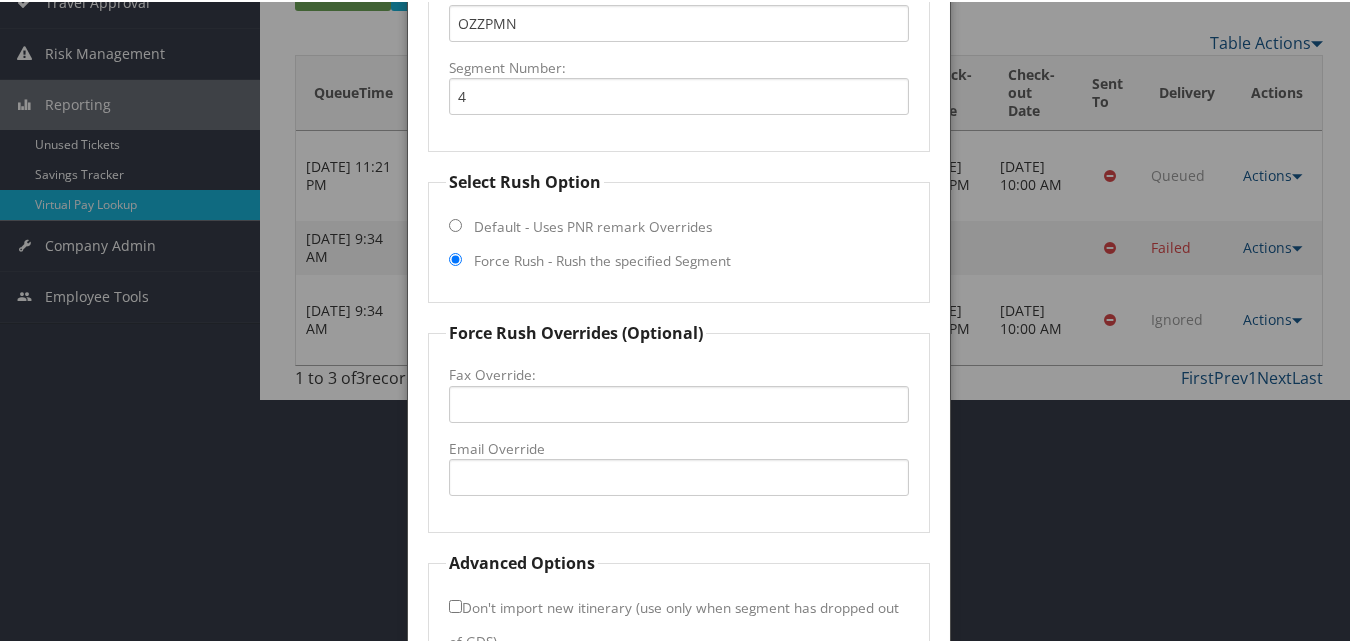 scroll, scrollTop: 369, scrollLeft: 0, axis: vertical 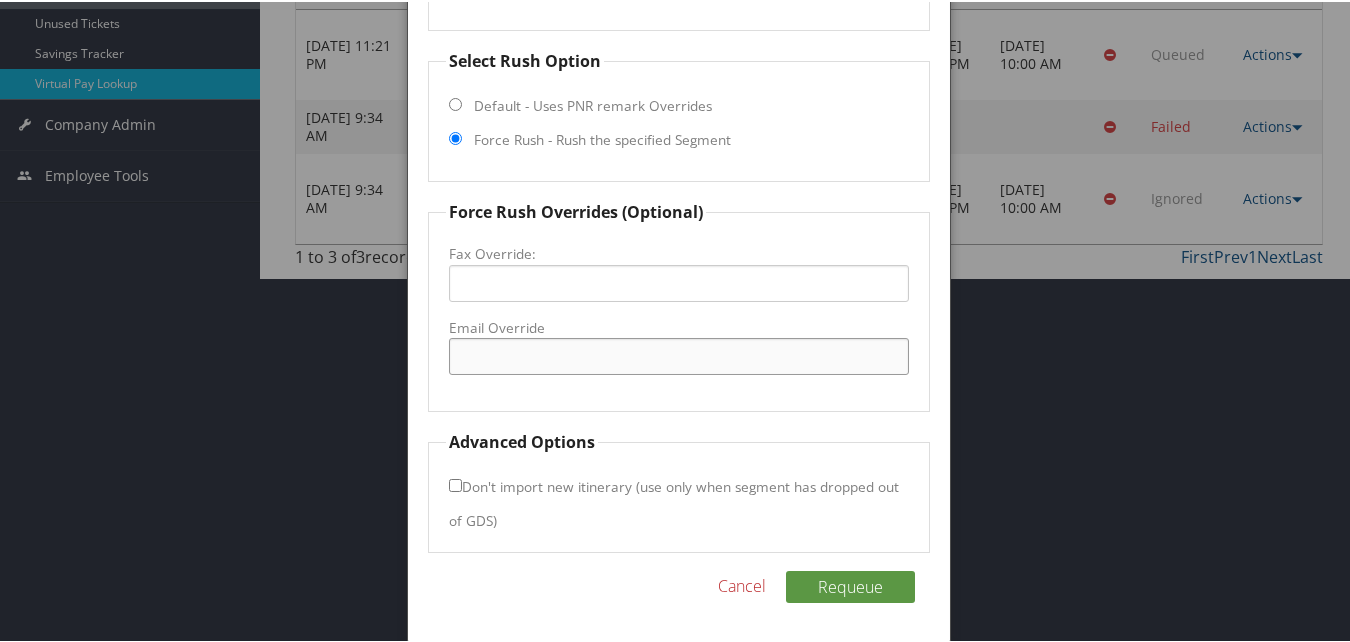 click on "Email Override" at bounding box center [678, 354] 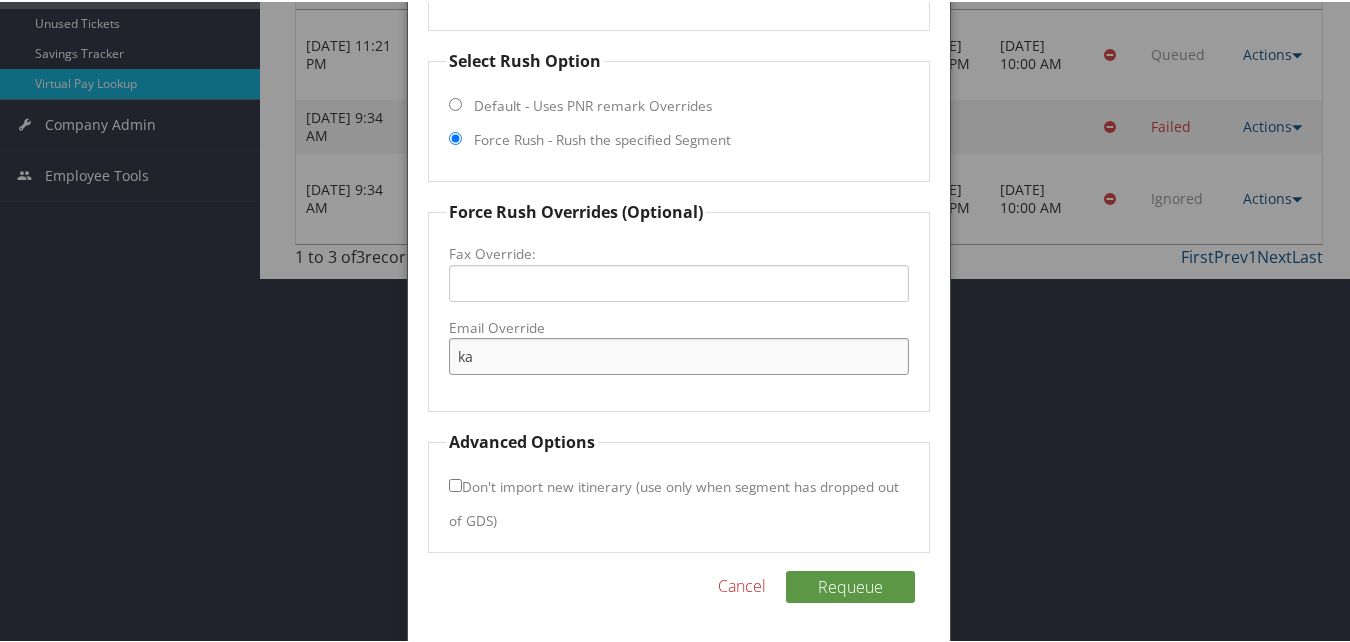 type on "Karter.Best@chghealthcare.com" 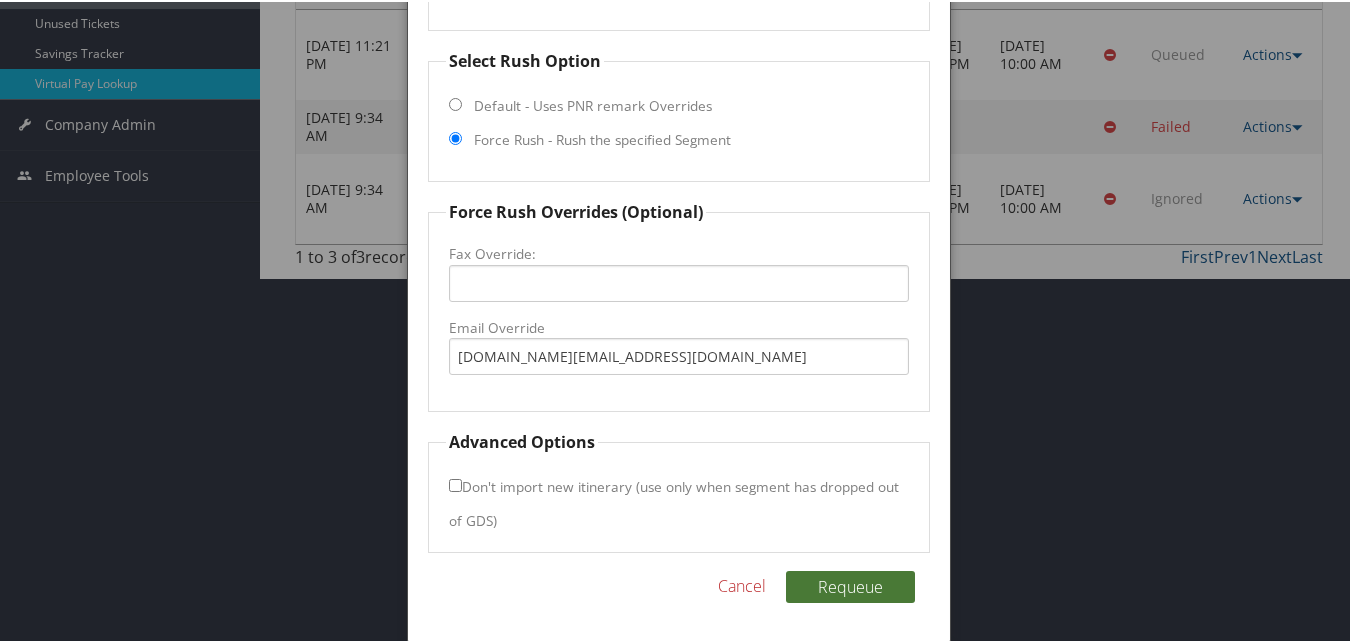 click on "Requeue" at bounding box center (850, 585) 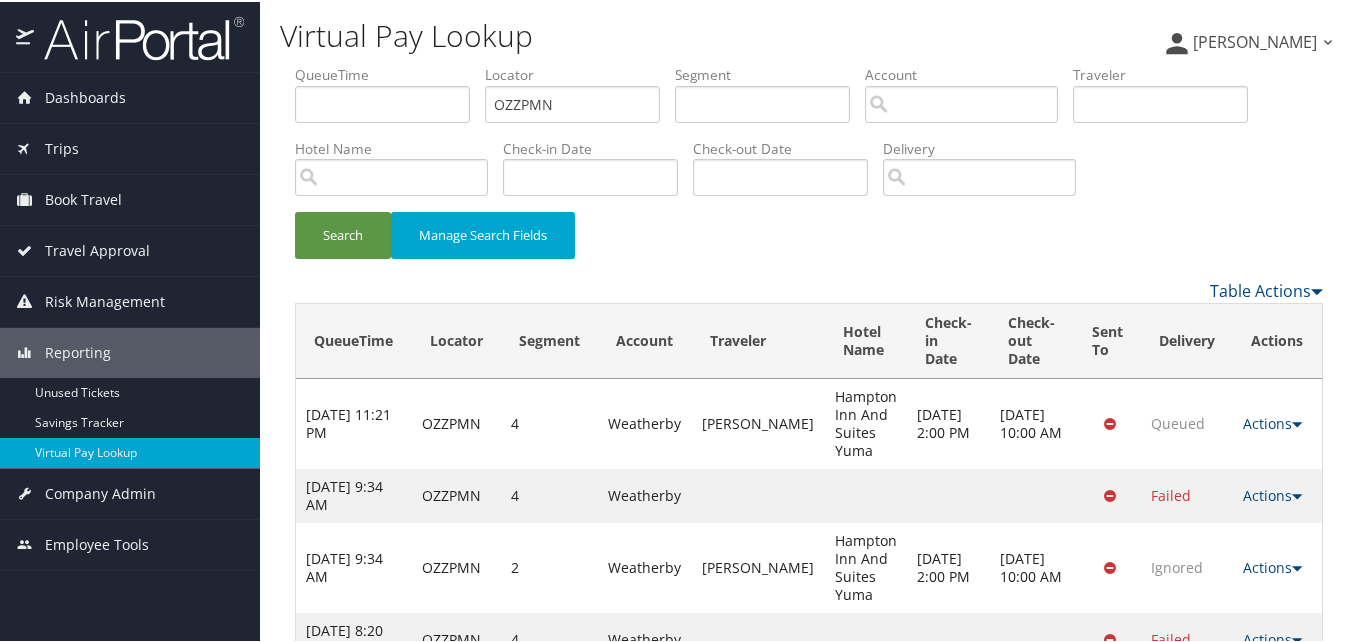 scroll, scrollTop: 148, scrollLeft: 0, axis: vertical 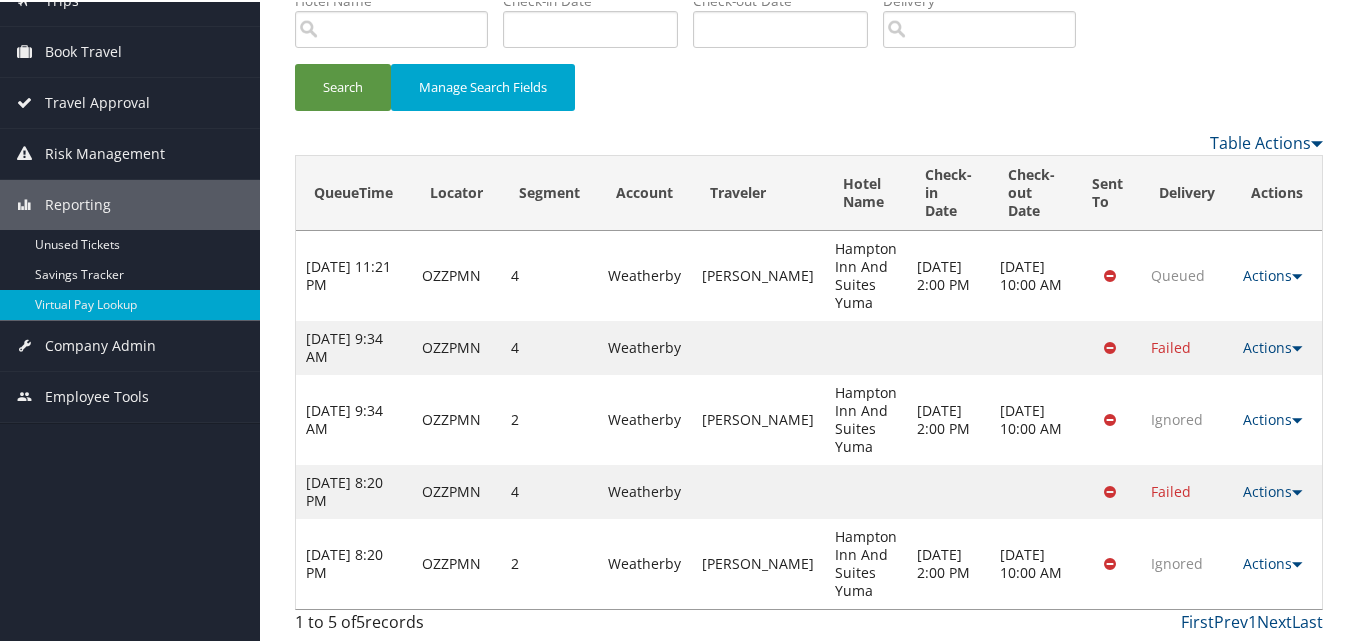 click on "Jul 10, 2025 8:20 PM" at bounding box center [354, 562] 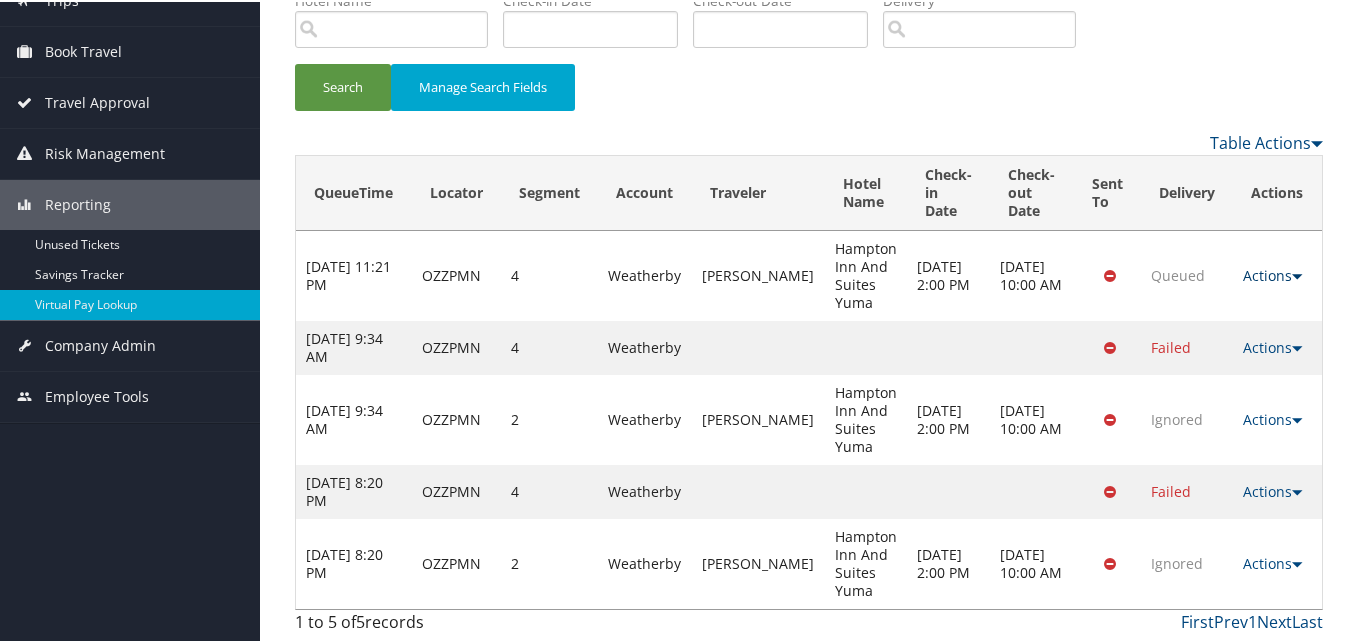 click on "Actions" at bounding box center (1273, 273) 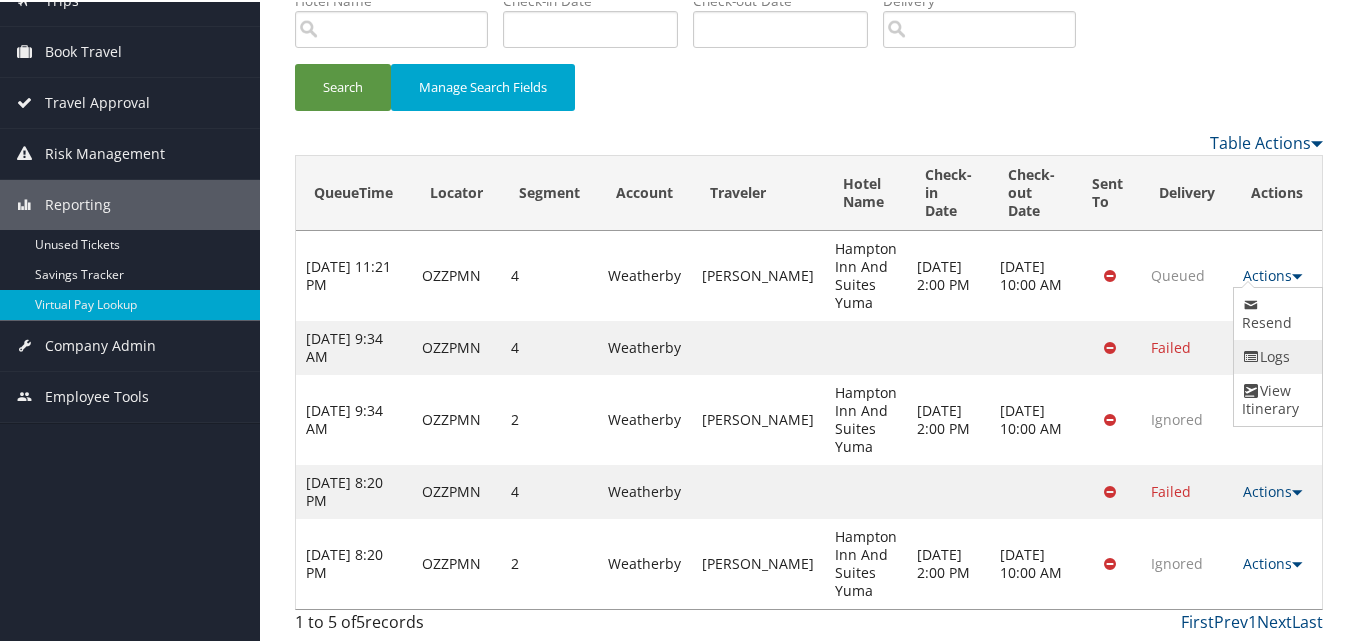 click on "Logs" at bounding box center [1275, 355] 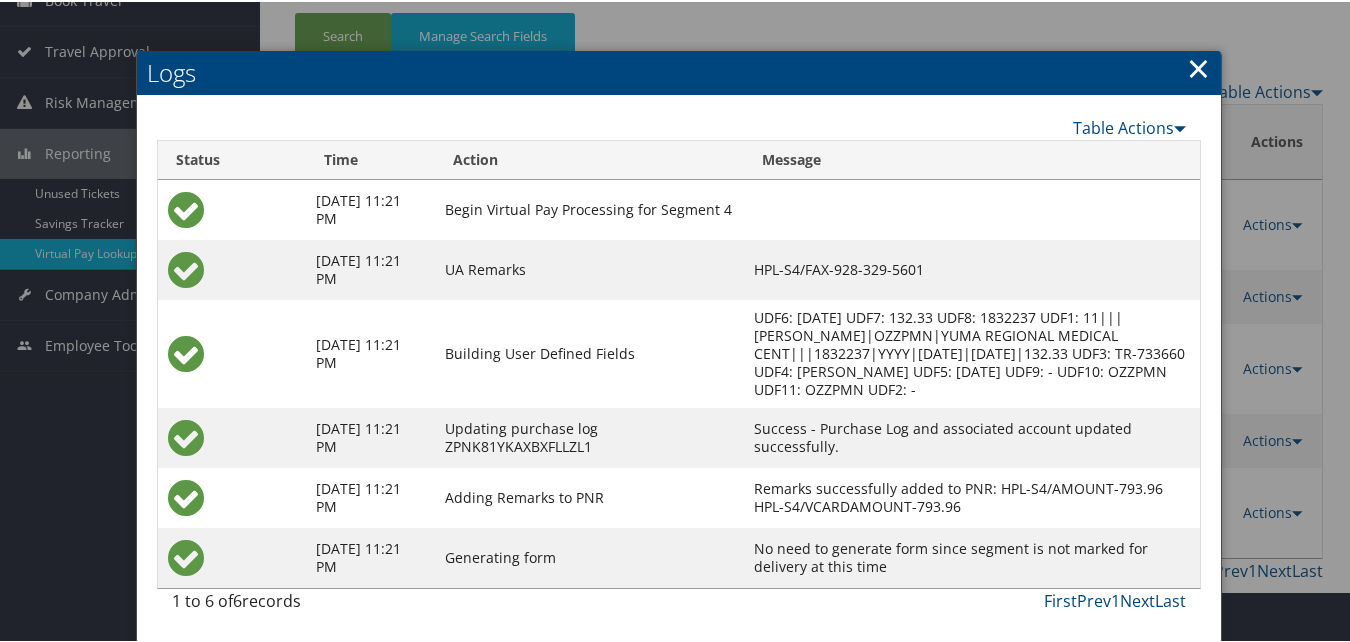 scroll, scrollTop: 0, scrollLeft: 0, axis: both 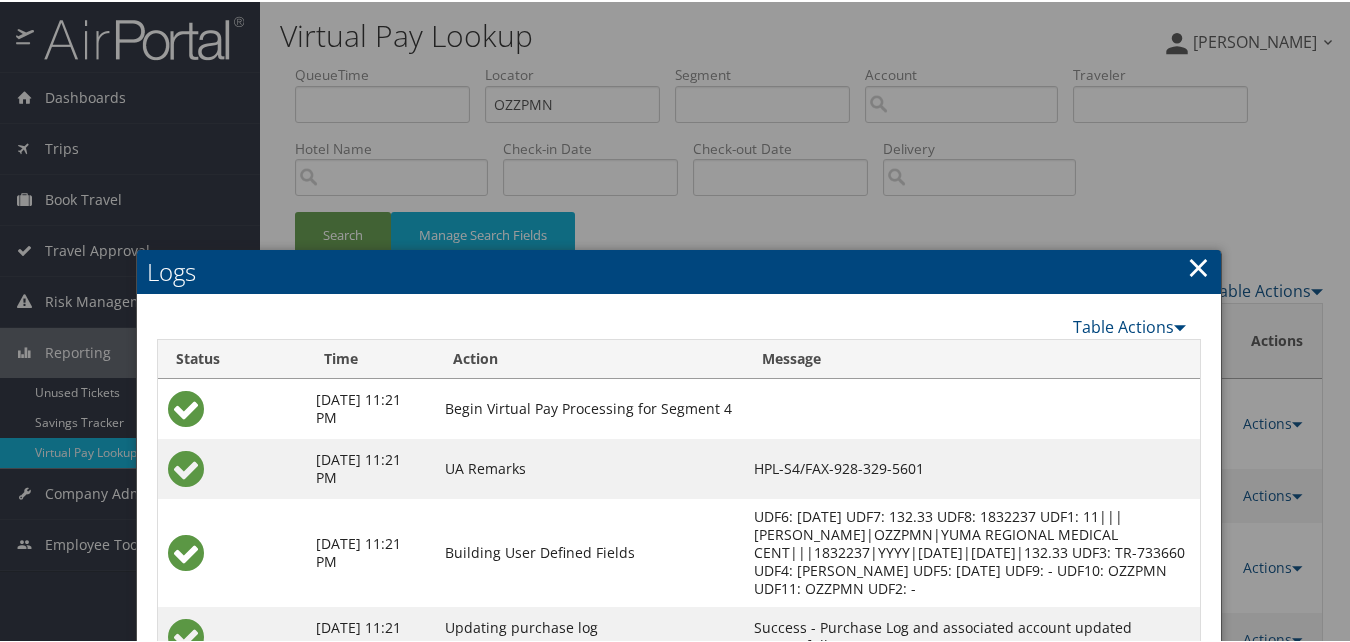 click on "×" at bounding box center [1198, 265] 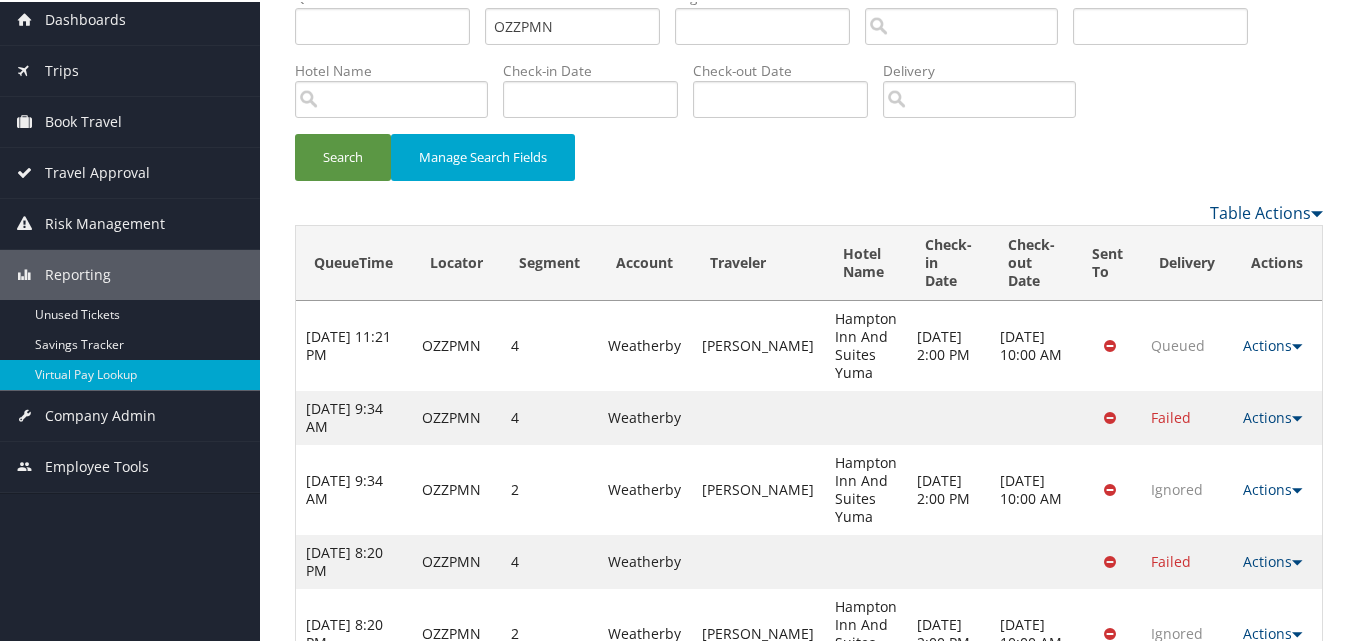 scroll, scrollTop: 148, scrollLeft: 0, axis: vertical 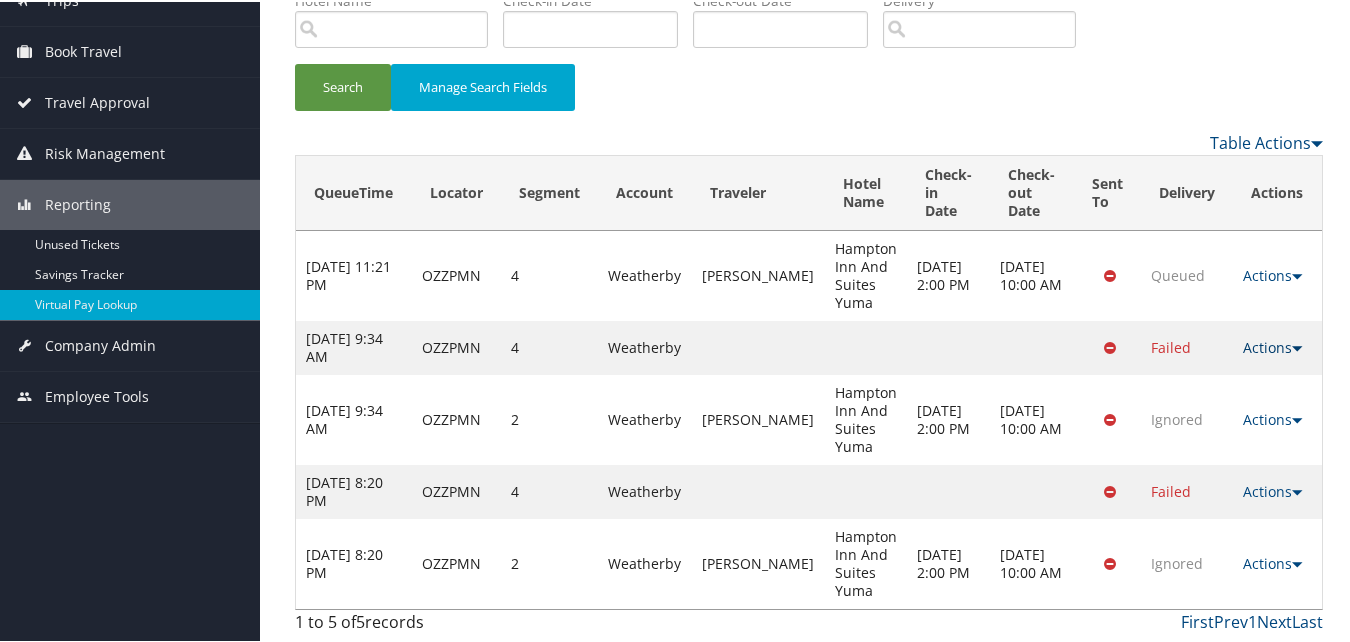 click on "Actions" at bounding box center [1273, 345] 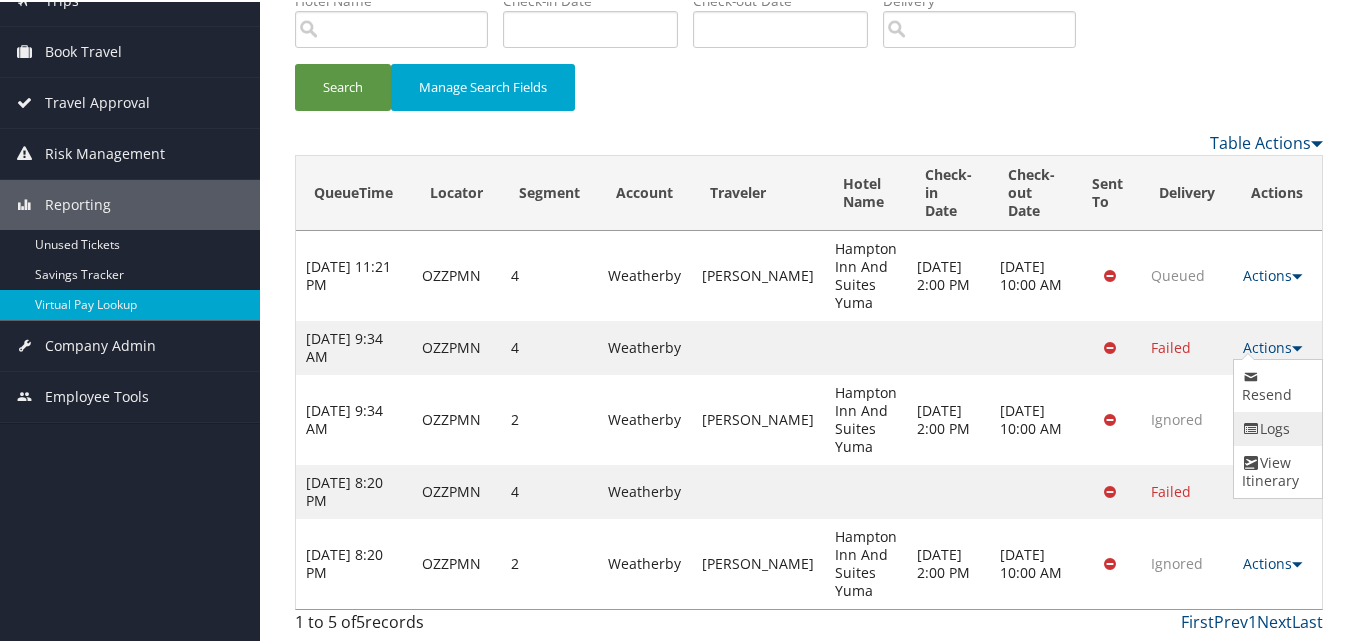 click on "Logs" at bounding box center (1275, 427) 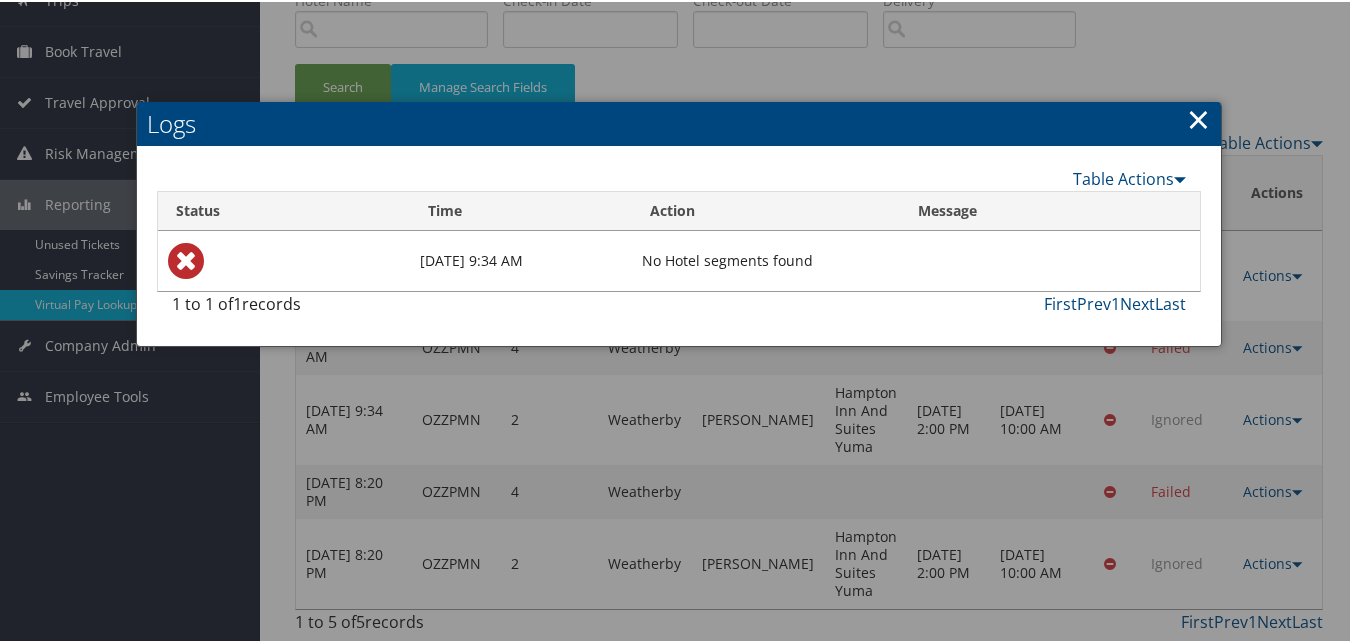 click on "×" at bounding box center [1198, 117] 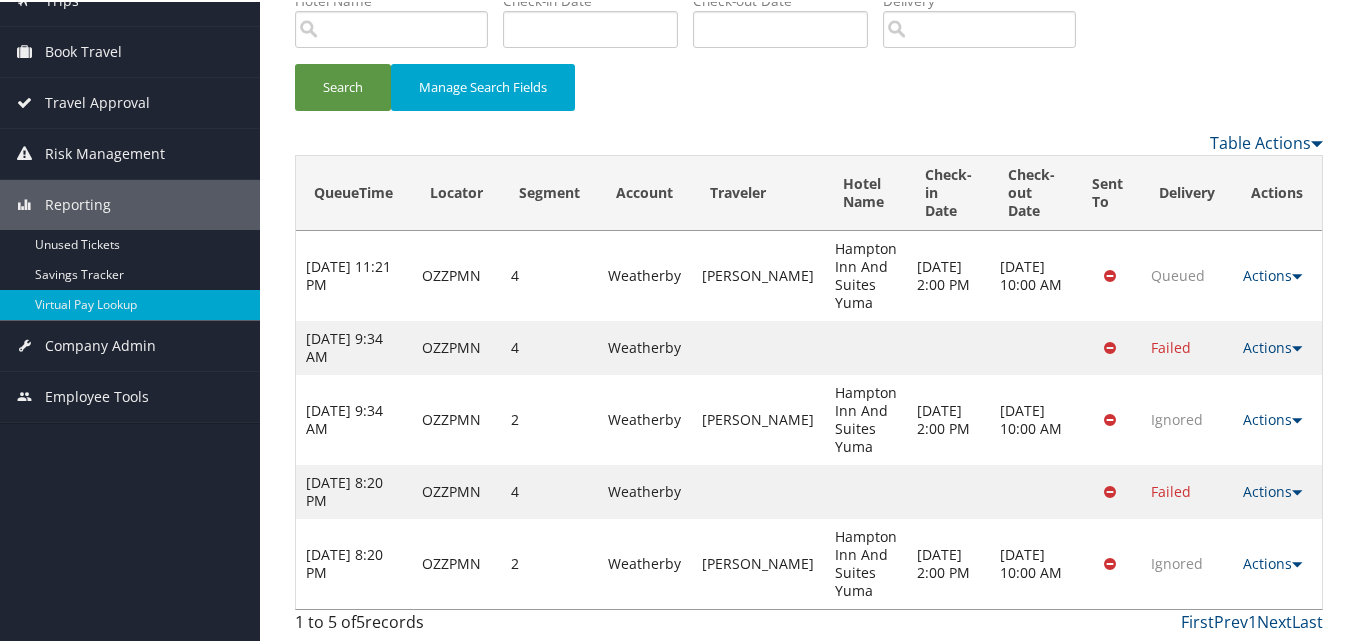 click on "Actions   Resend  Logs  View Itinerary" at bounding box center [1278, 418] 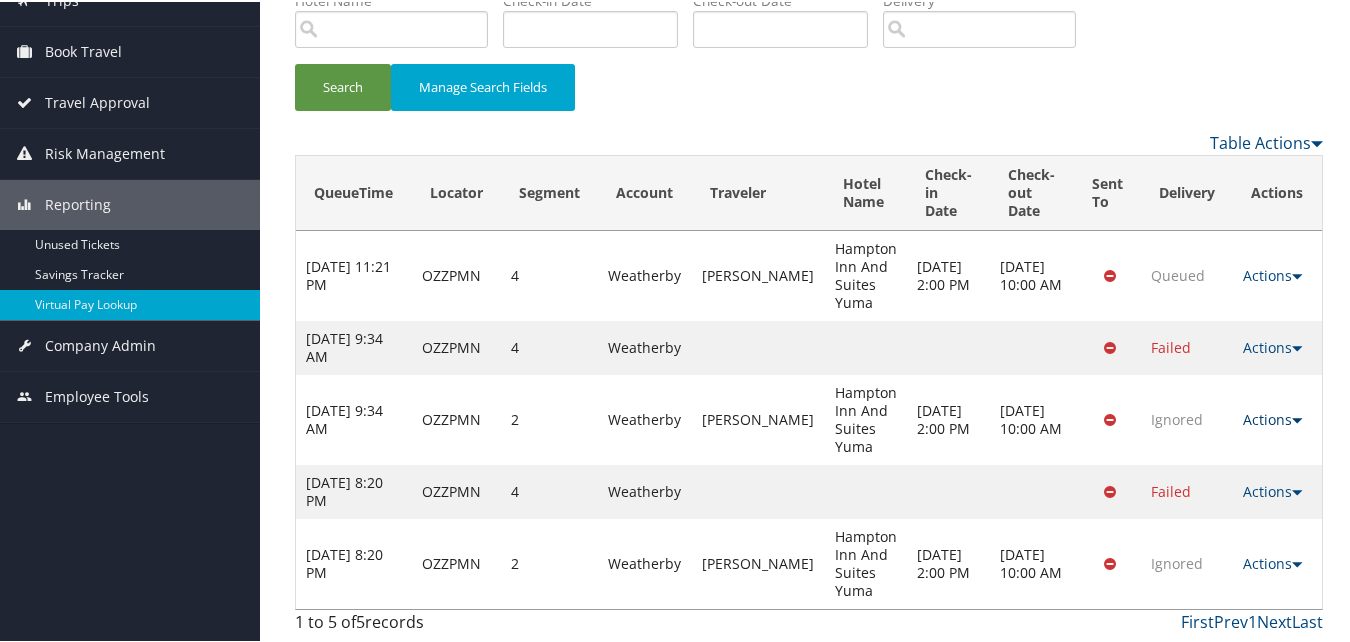click on "Actions" at bounding box center (1273, 417) 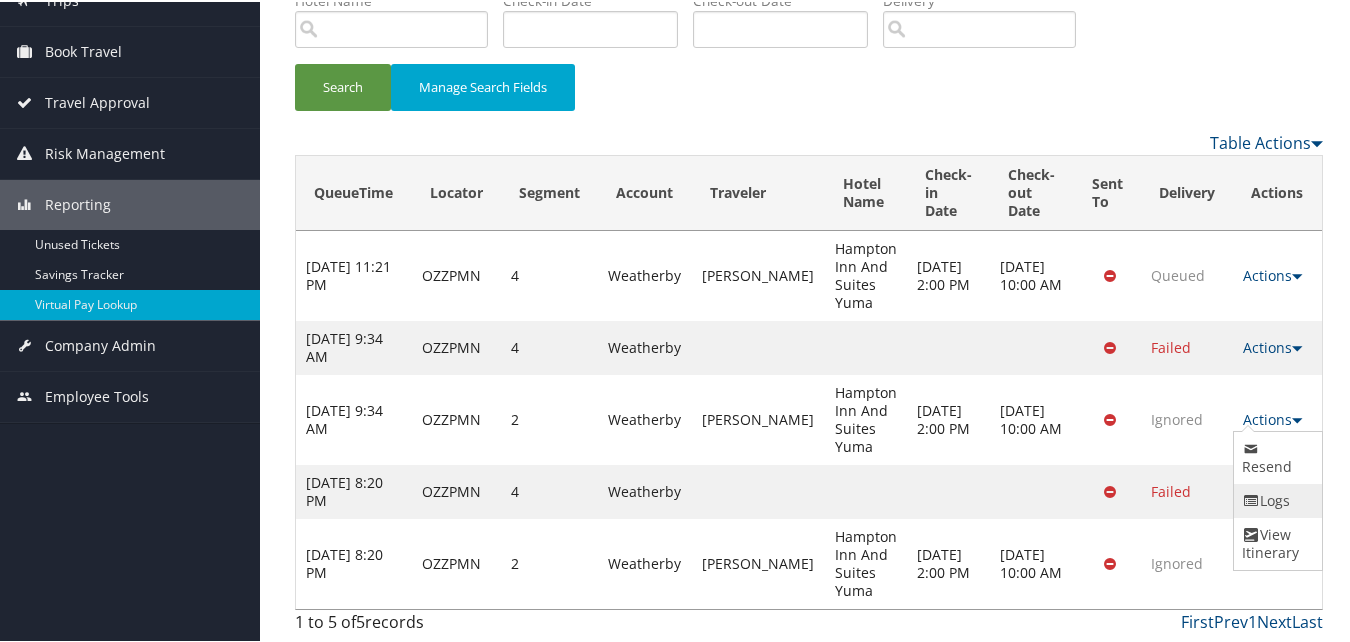 click on "Logs" at bounding box center (1275, 499) 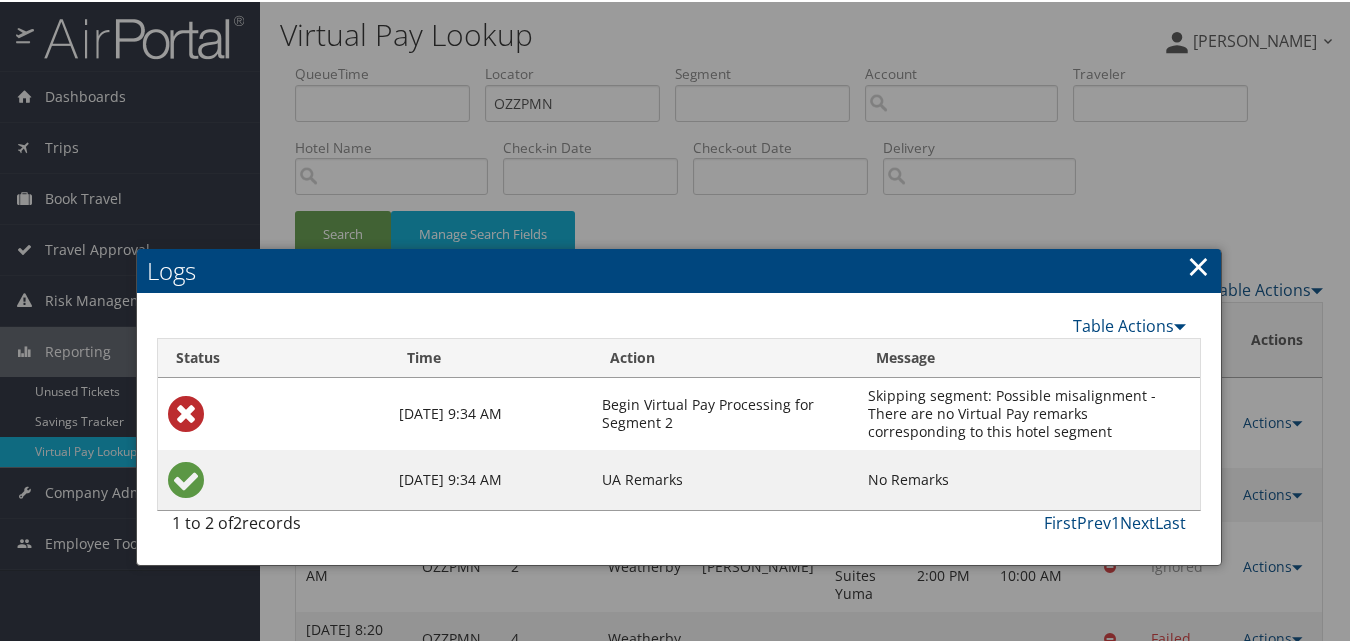scroll, scrollTop: 0, scrollLeft: 0, axis: both 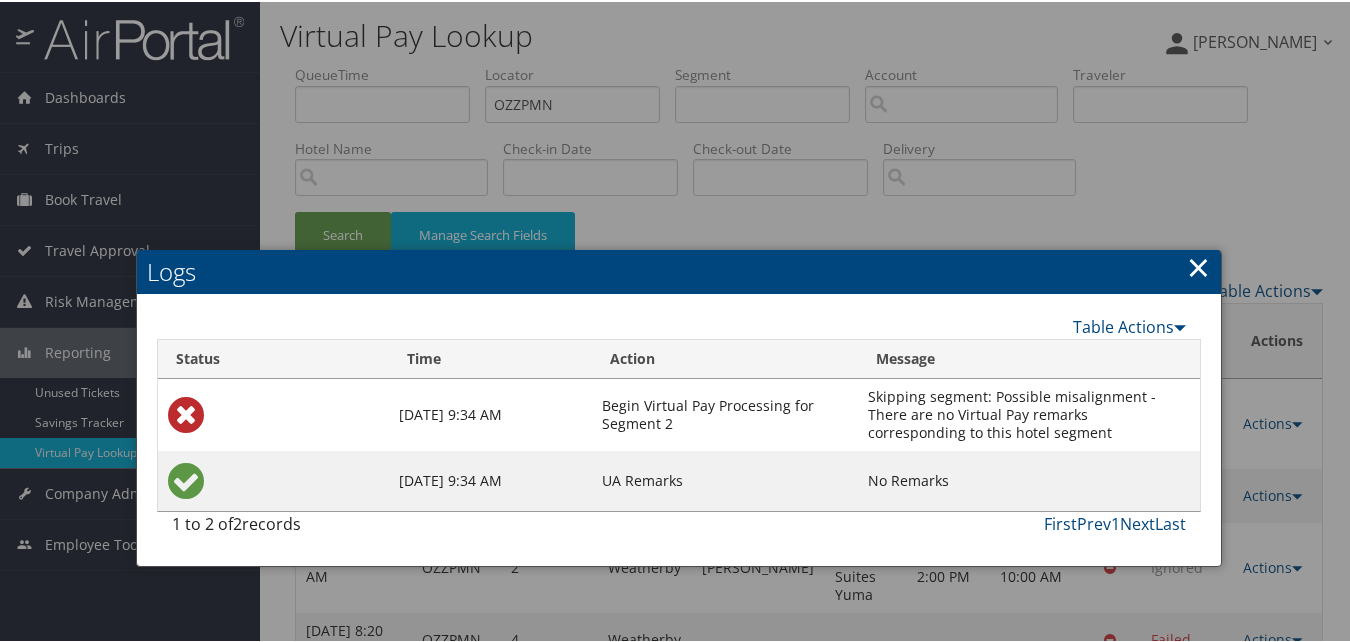 click on "×" at bounding box center [1198, 265] 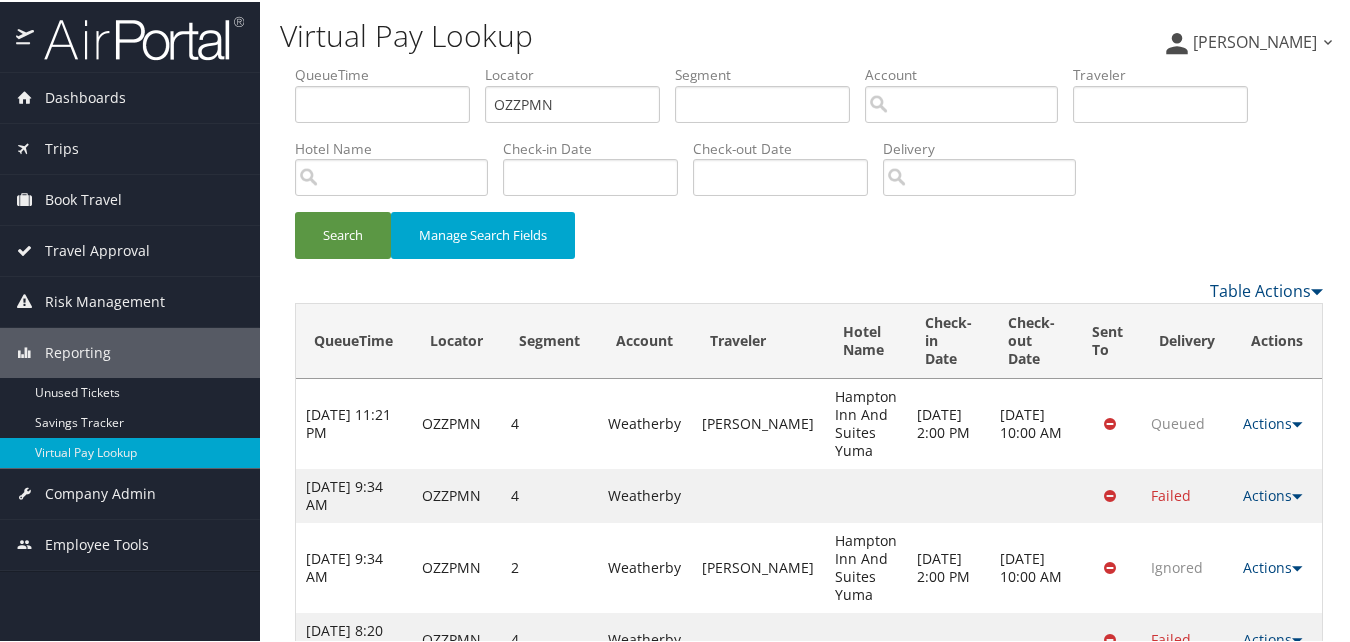 scroll, scrollTop: 148, scrollLeft: 0, axis: vertical 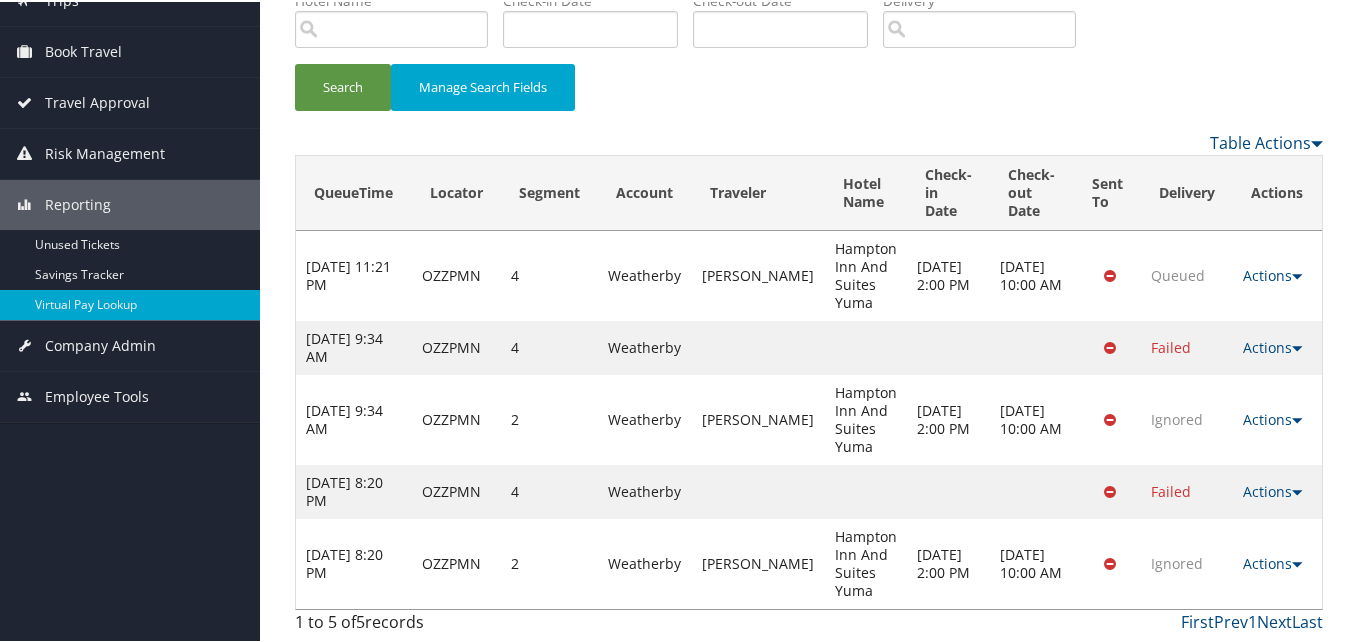 click on "Actions   Resend  Logs  View Itinerary" at bounding box center [1278, 490] 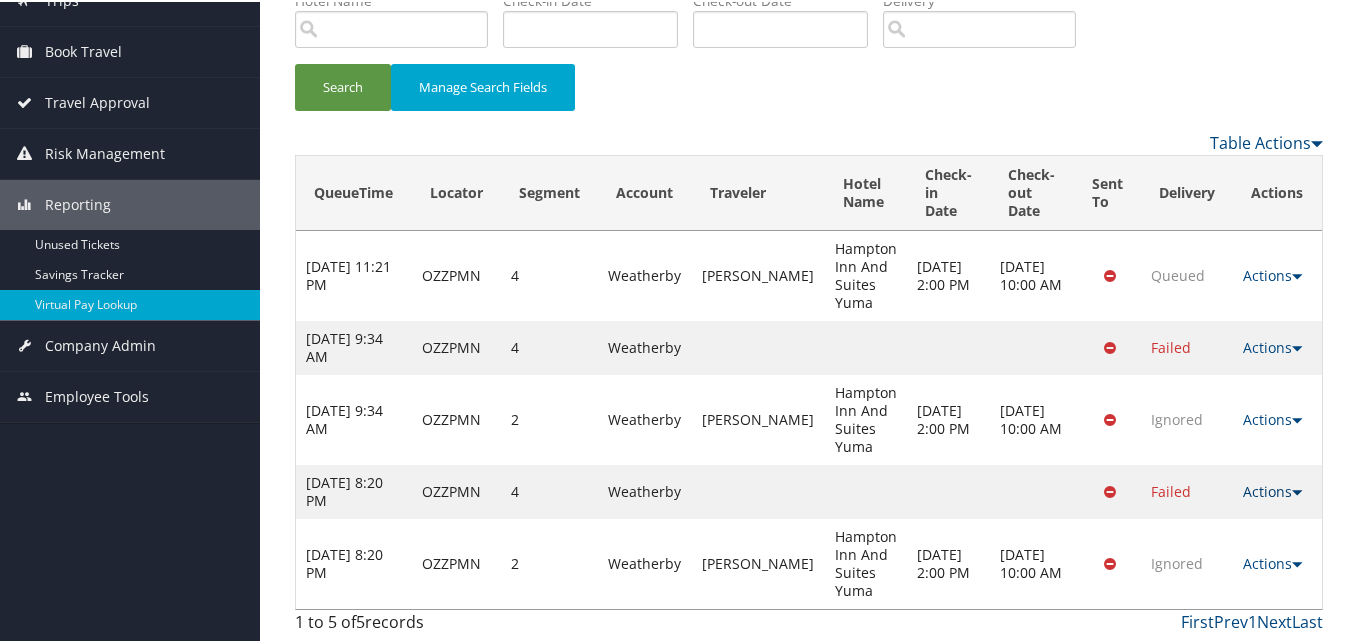 click on "Actions" at bounding box center (1273, 489) 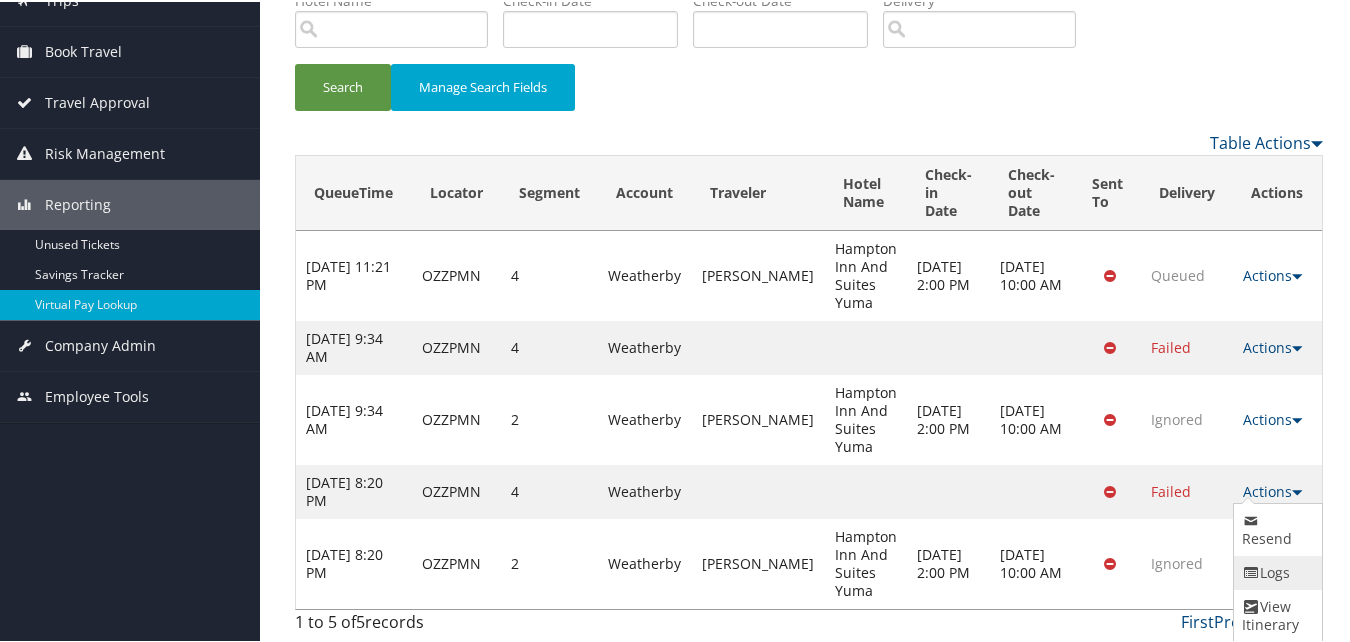 click at bounding box center [1251, 571] 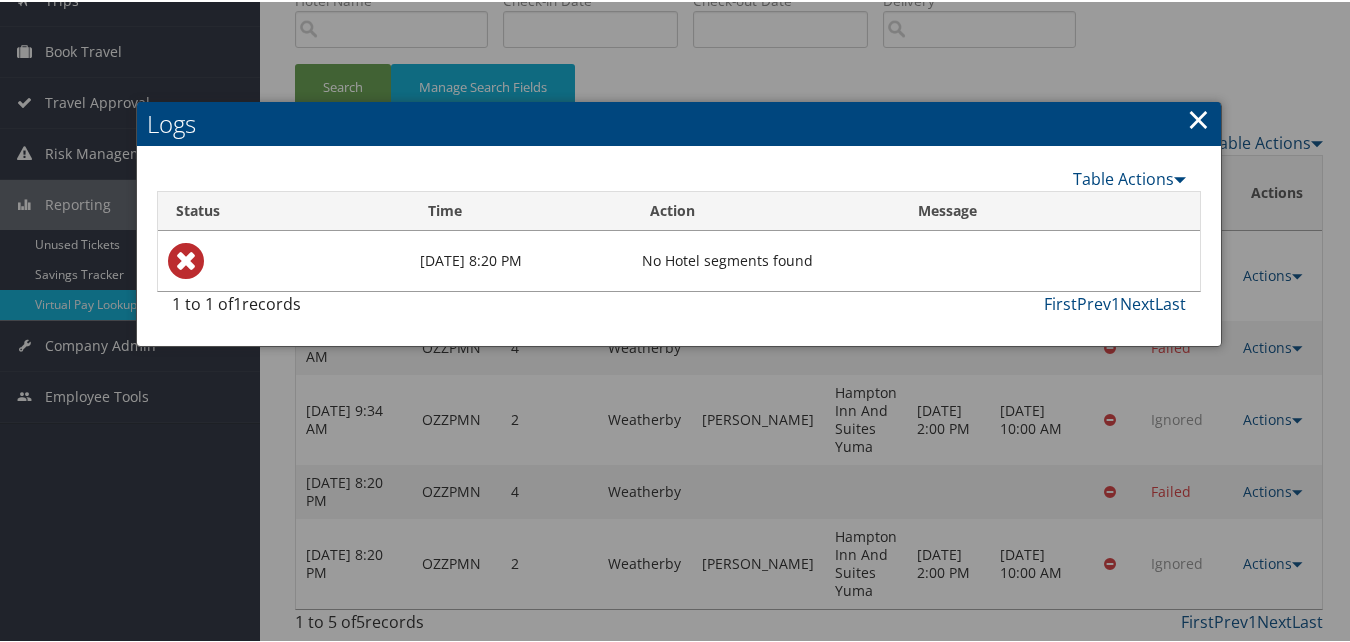 click on "×" at bounding box center [1198, 117] 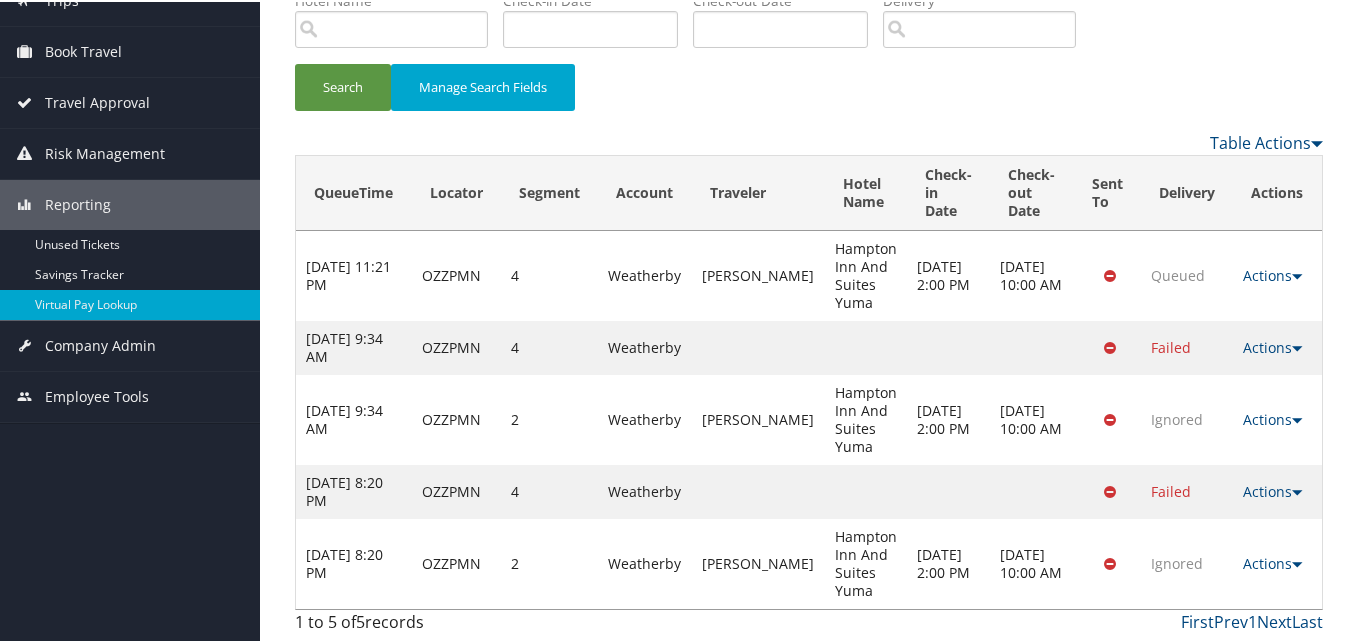 click on "Actions" at bounding box center (1273, 561) 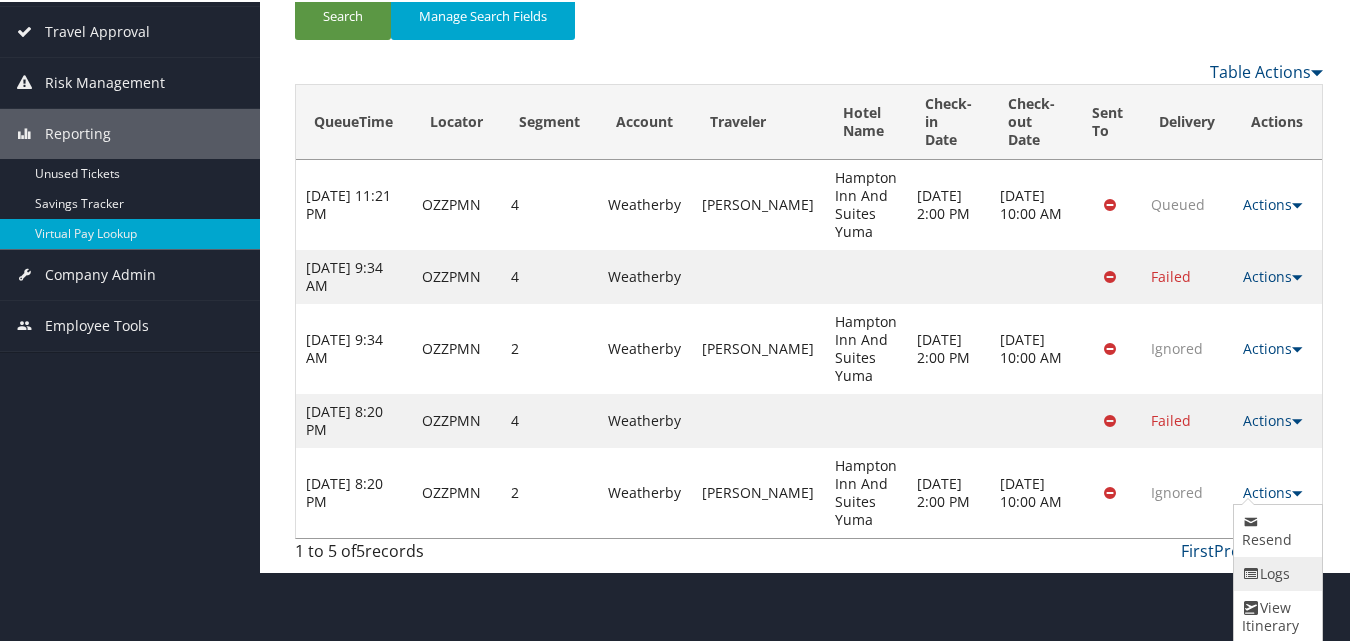 click on "Logs" at bounding box center (1275, 572) 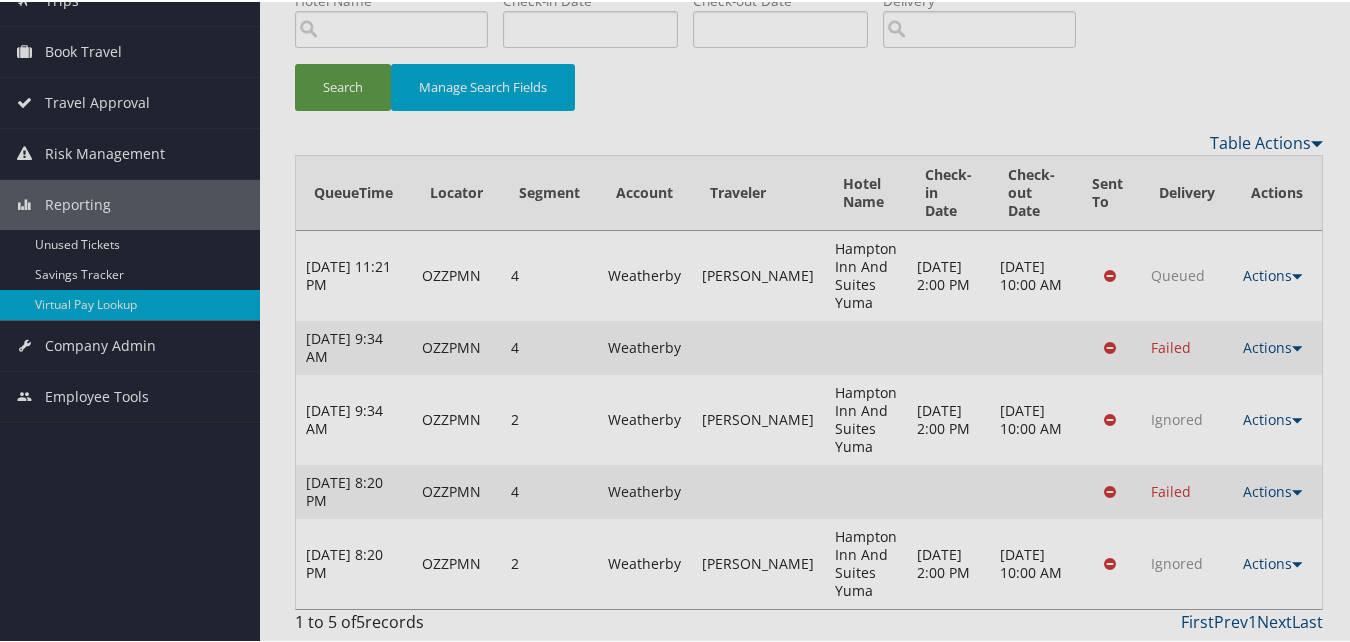 scroll, scrollTop: 148, scrollLeft: 0, axis: vertical 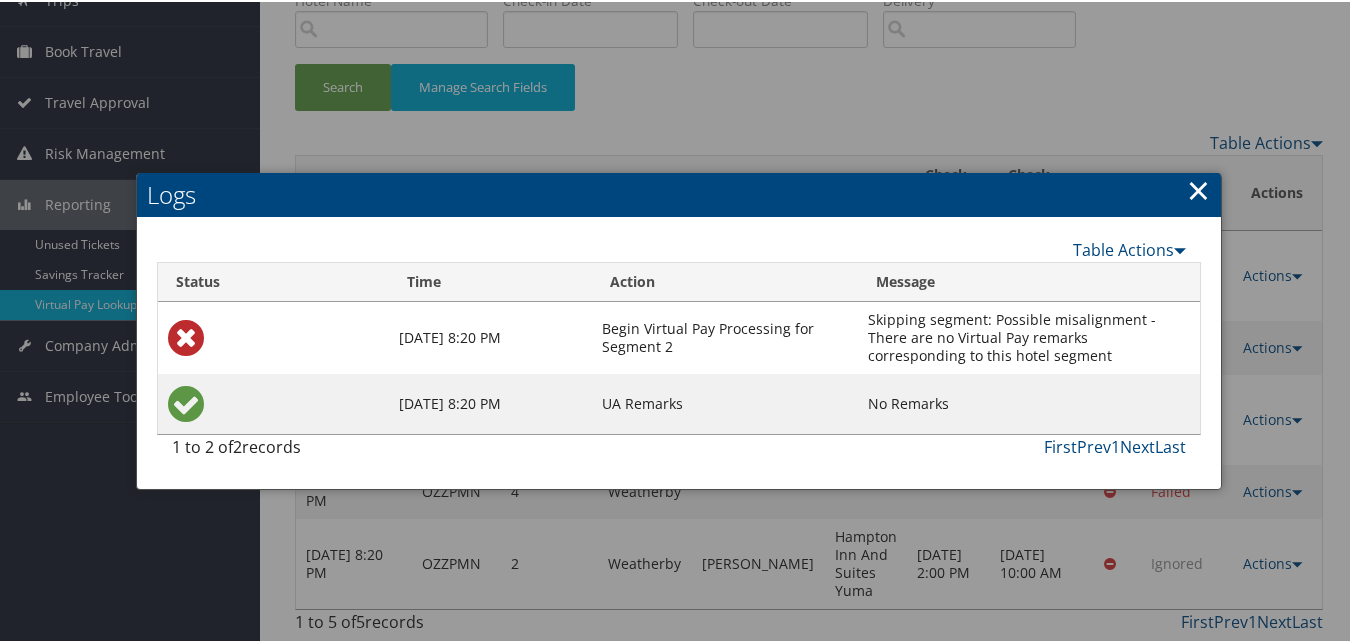 click on "×" at bounding box center [1198, 188] 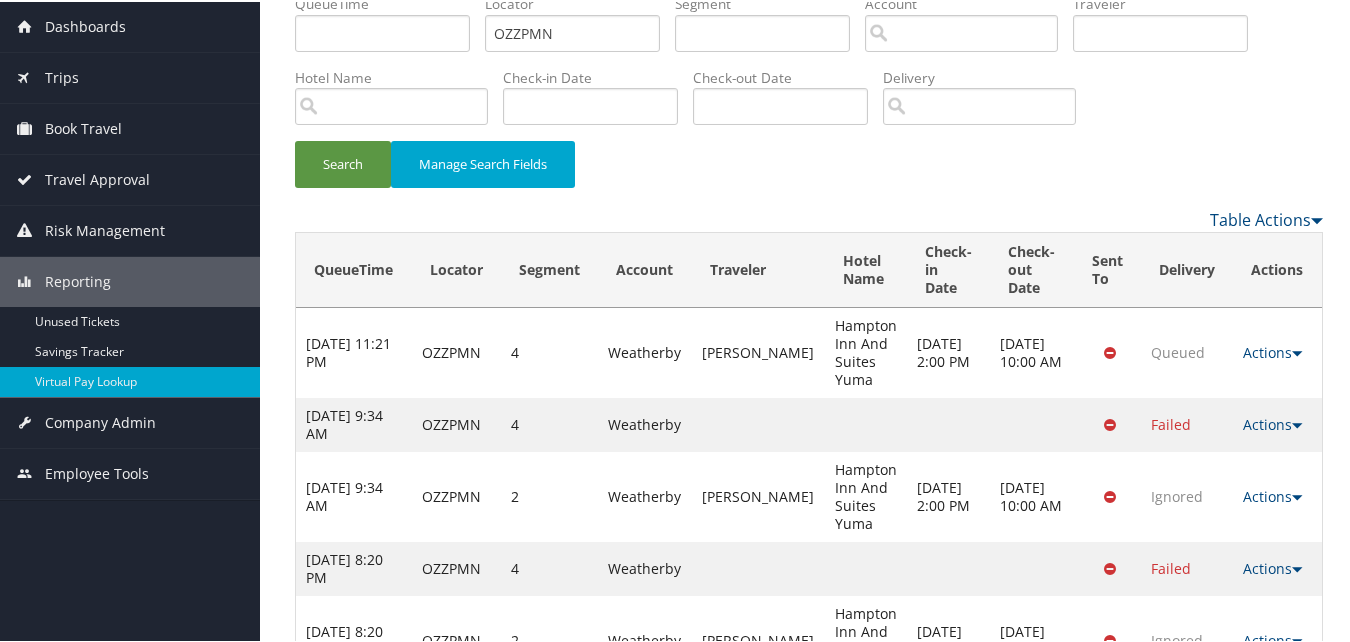 scroll, scrollTop: 0, scrollLeft: 0, axis: both 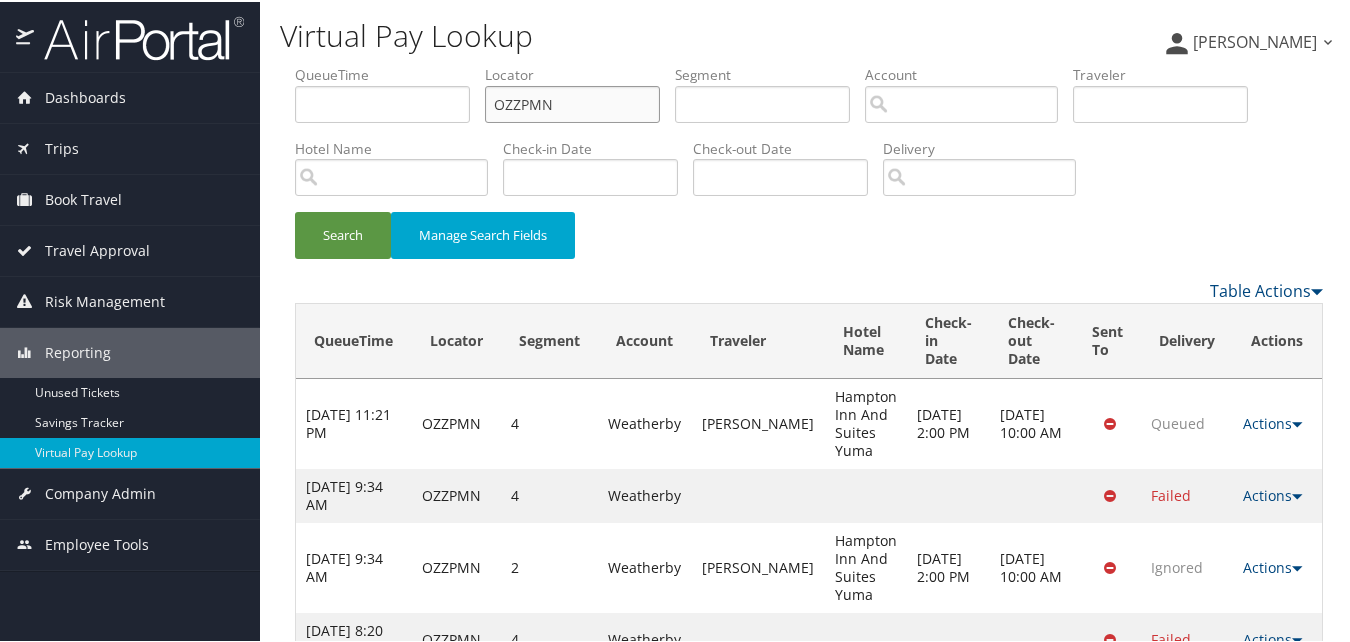 drag, startPoint x: 582, startPoint y: 102, endPoint x: 463, endPoint y: 88, distance: 119.8207 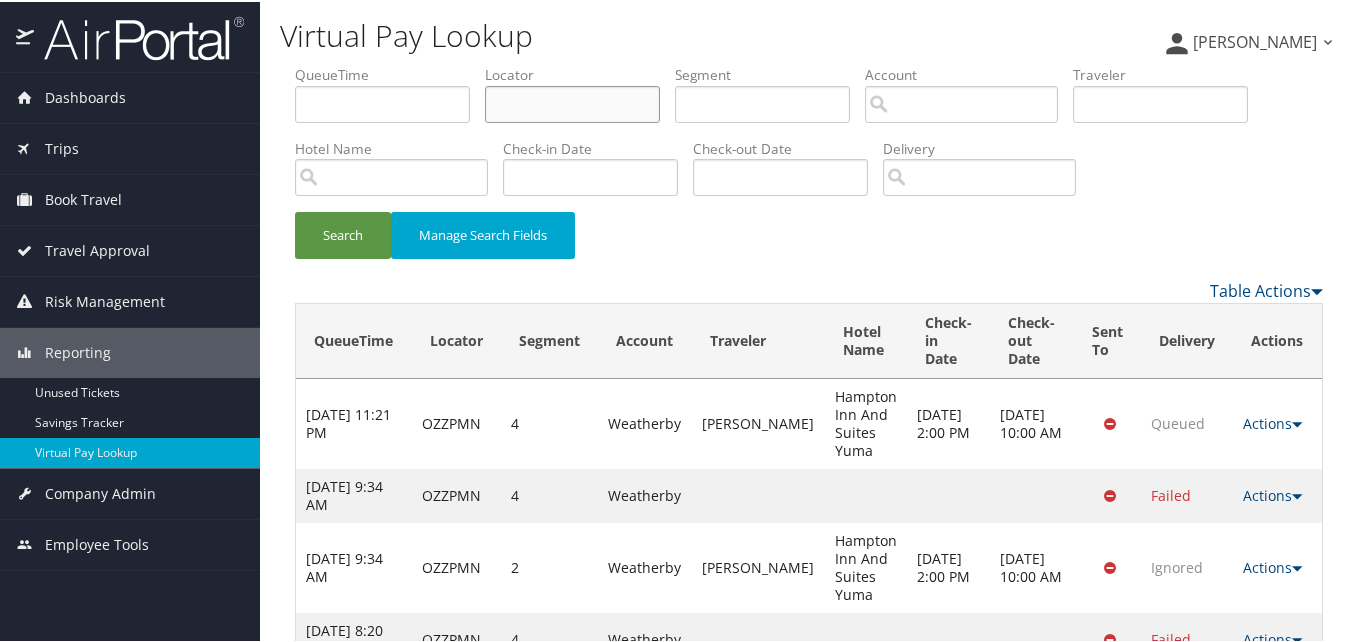 click at bounding box center (572, 102) 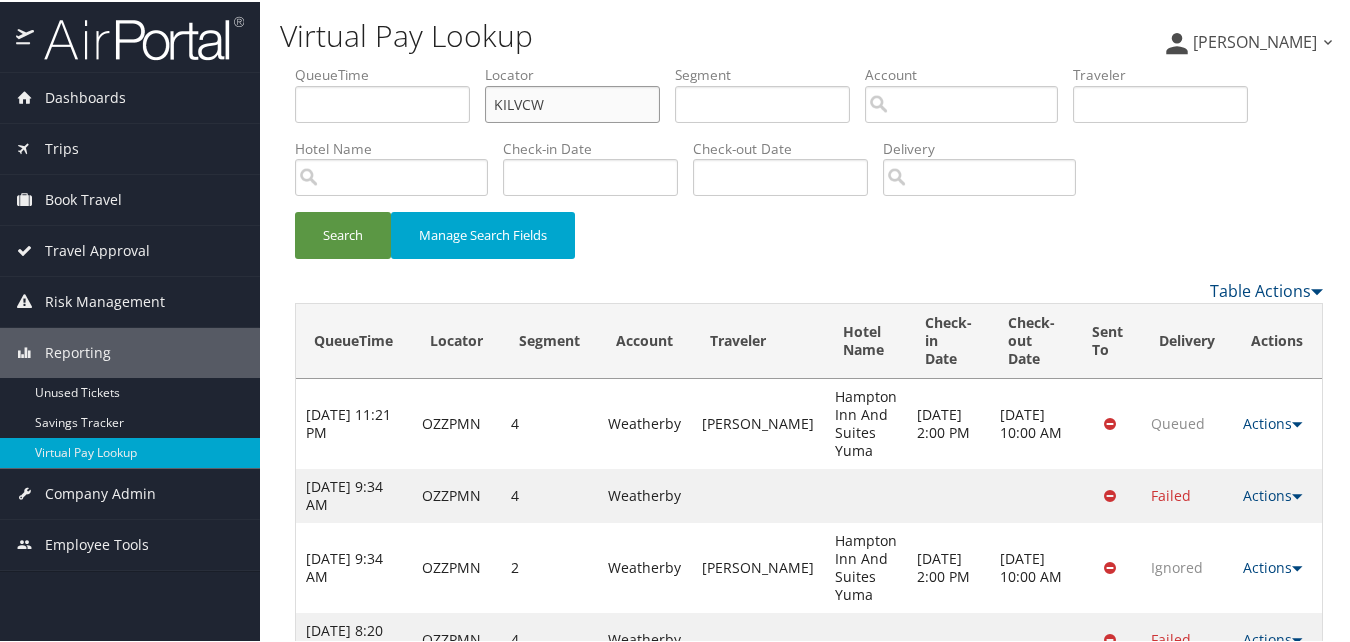 click on "KILVCW" at bounding box center [572, 102] 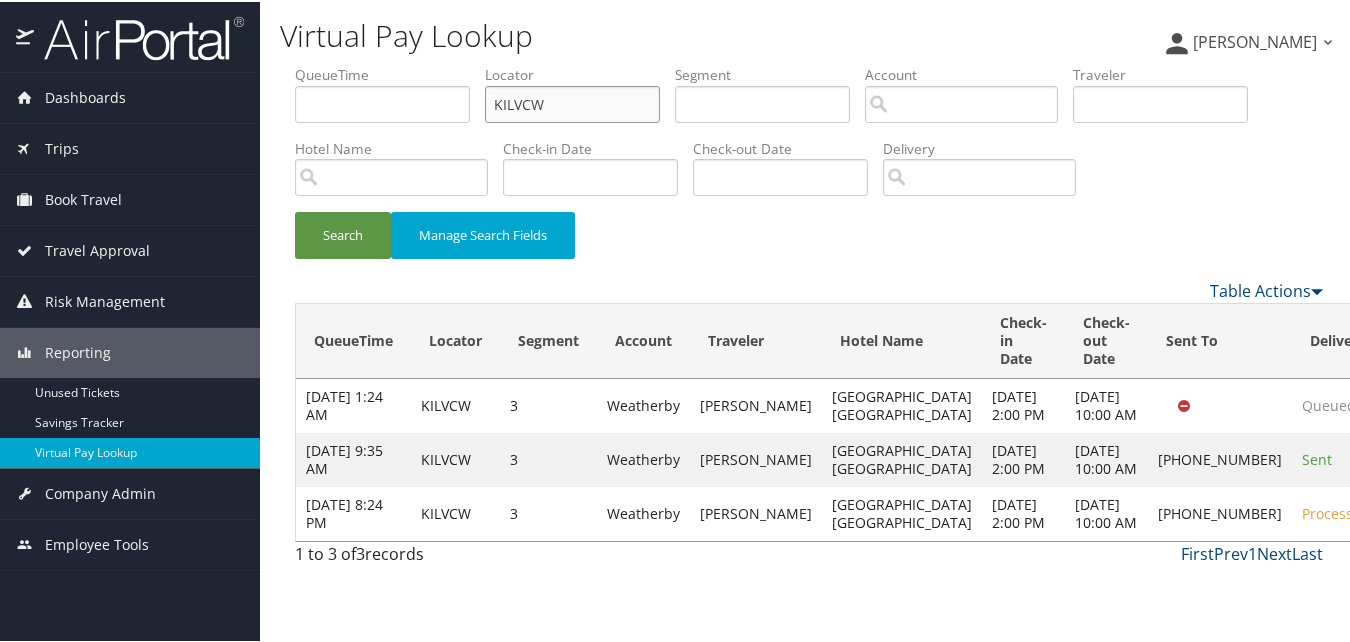 scroll, scrollTop: 0, scrollLeft: 0, axis: both 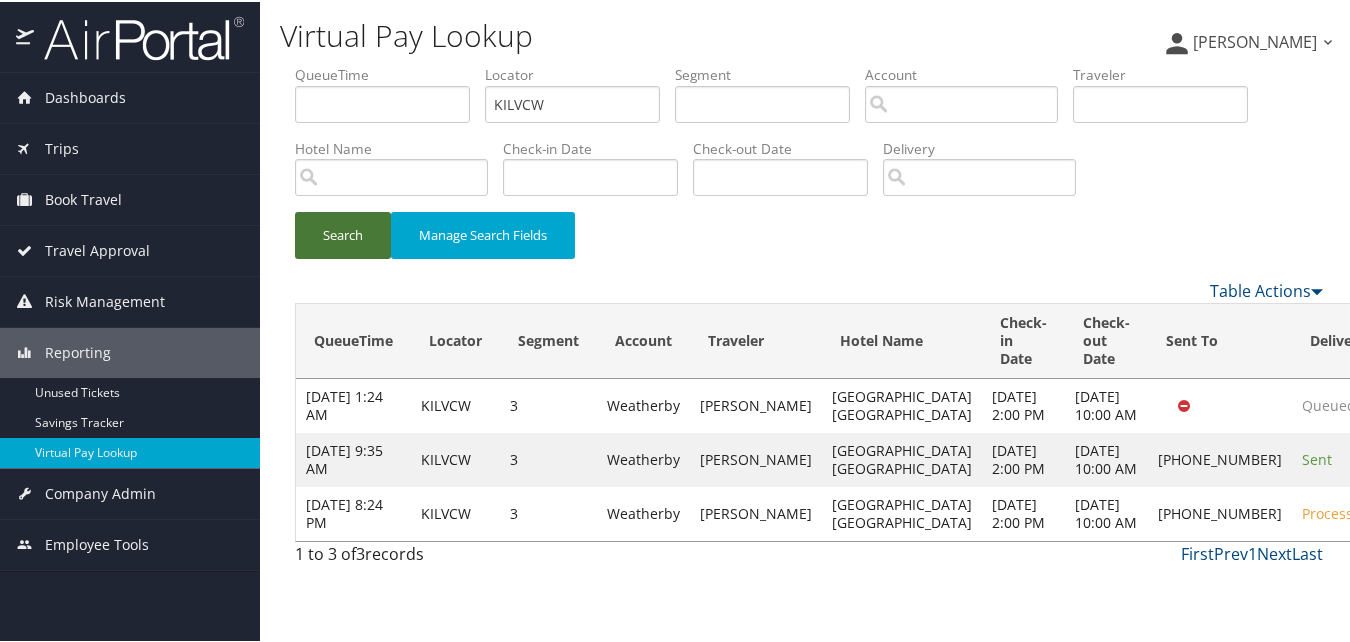 click on "Search" at bounding box center [343, 233] 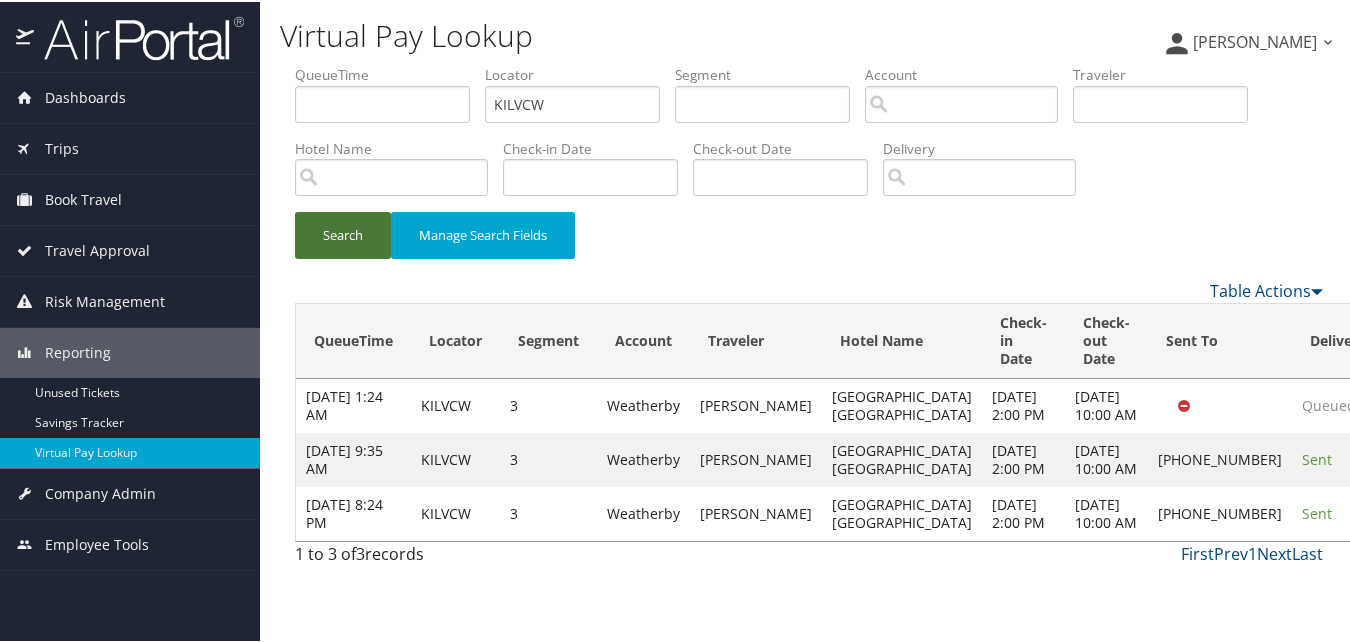 scroll, scrollTop: 0, scrollLeft: 0, axis: both 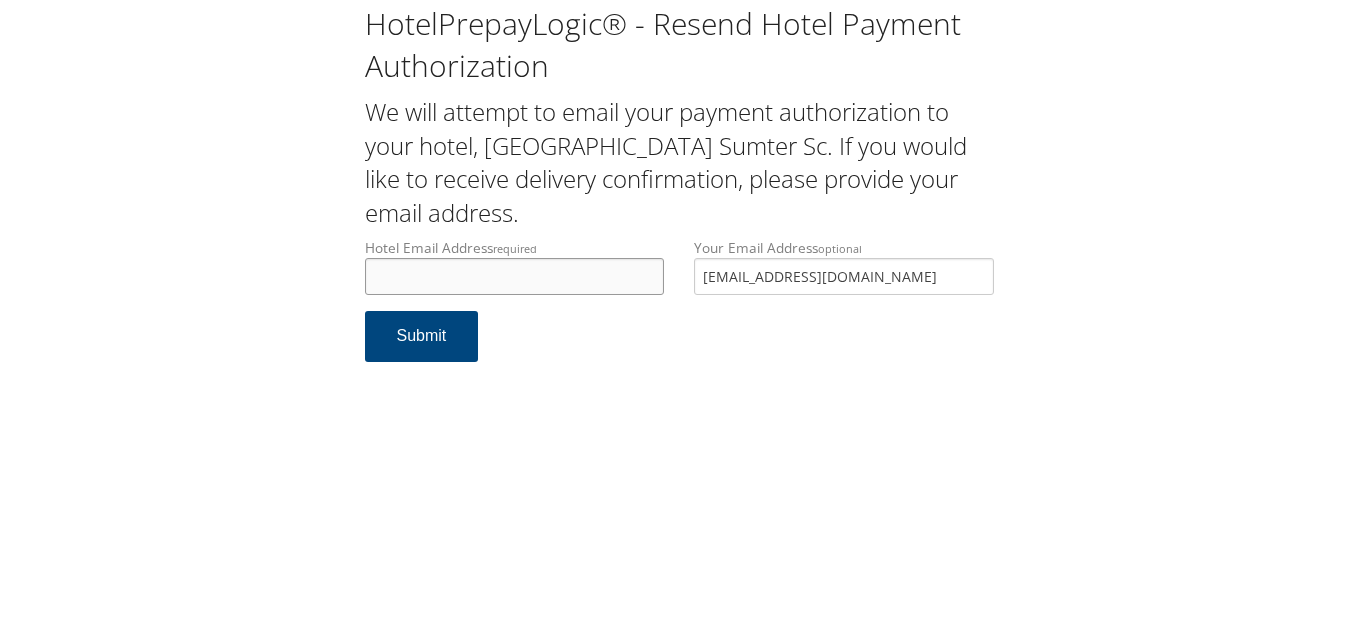 click on "Hotel Email Address  required" at bounding box center (515, 276) 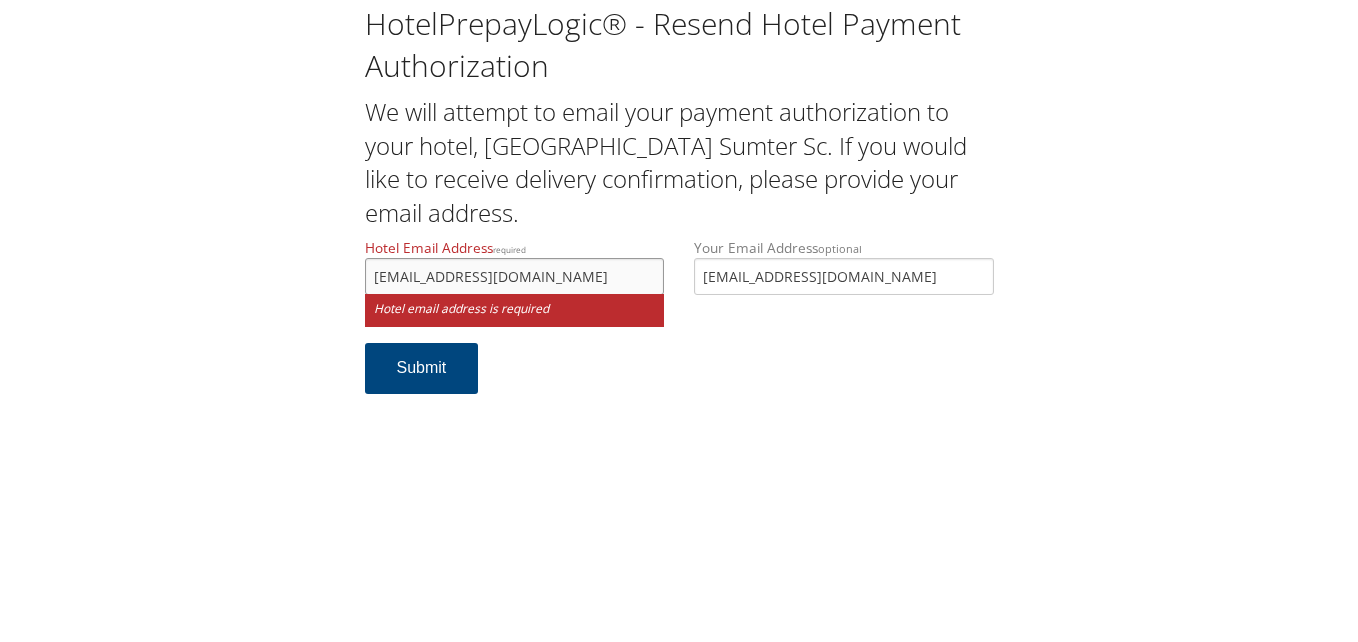 type on "[EMAIL_ADDRESS][DOMAIN_NAME]" 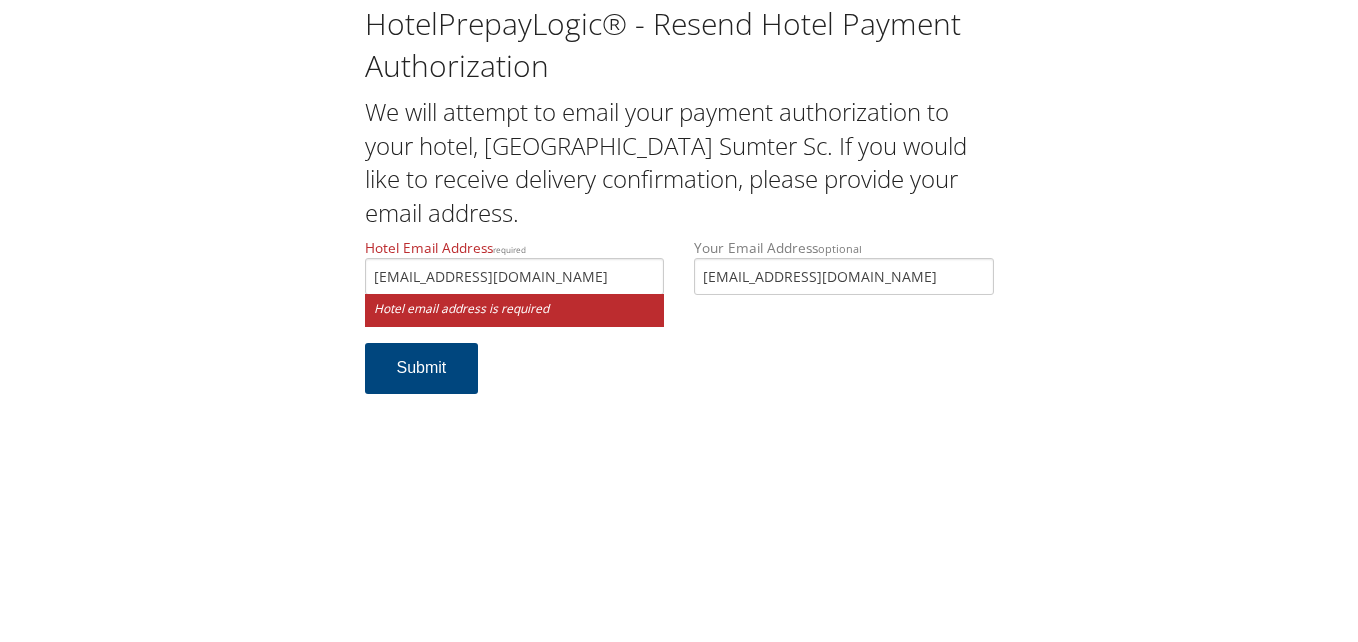 click on "Hotel Email Address  required
sumperhampton1370@gmail.com
Hotel email address is required
Your Email Address  optional
lawrenceisaacsmd@gmail.com
Submit" at bounding box center (679, 326) 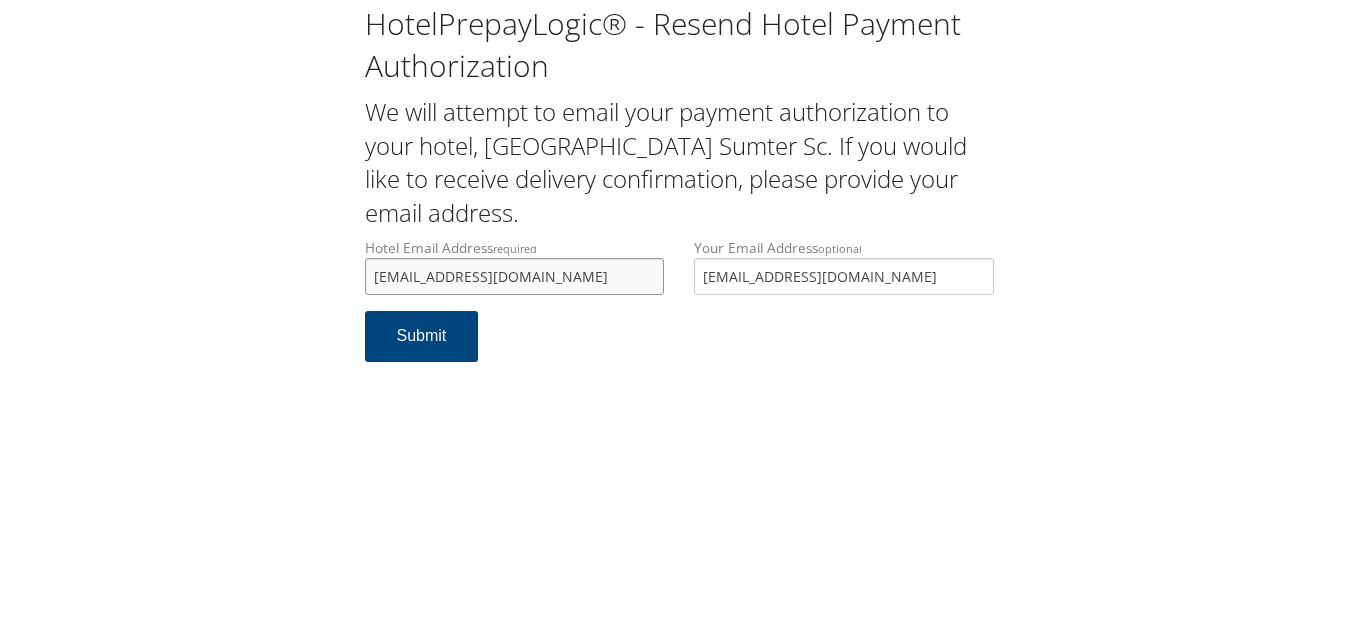 click on "sumperhampton1370@gmail.com" at bounding box center [515, 276] 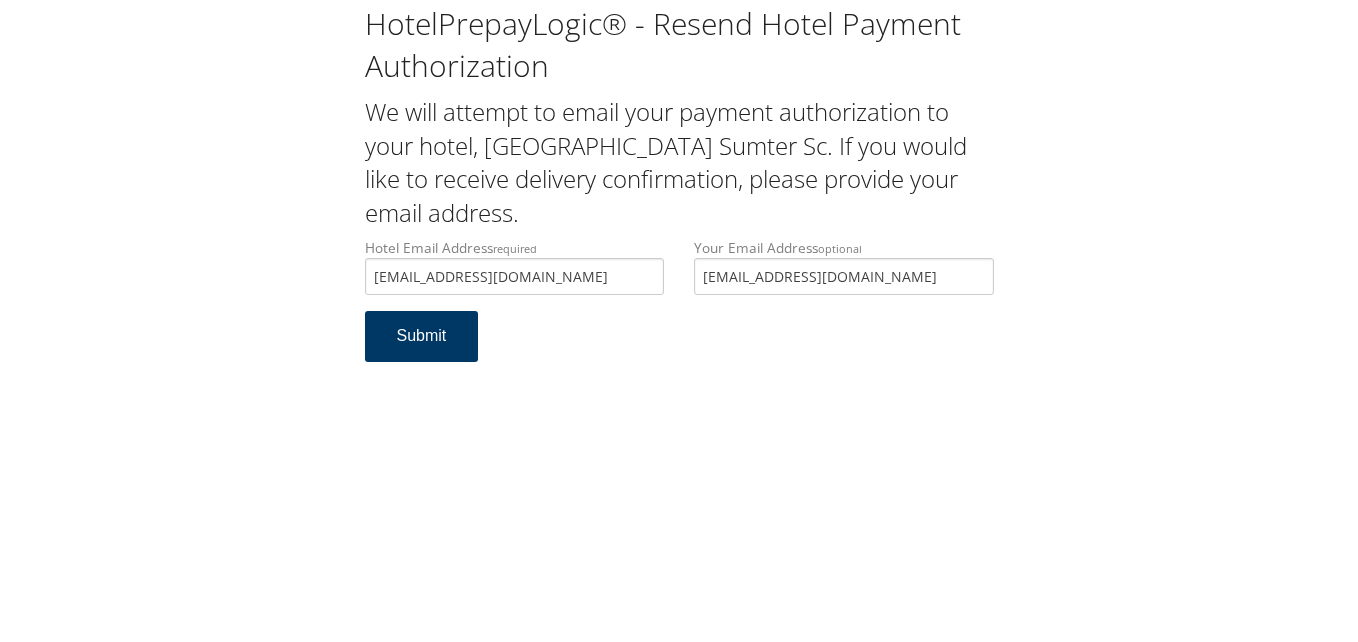 click on "Submit" at bounding box center [422, 336] 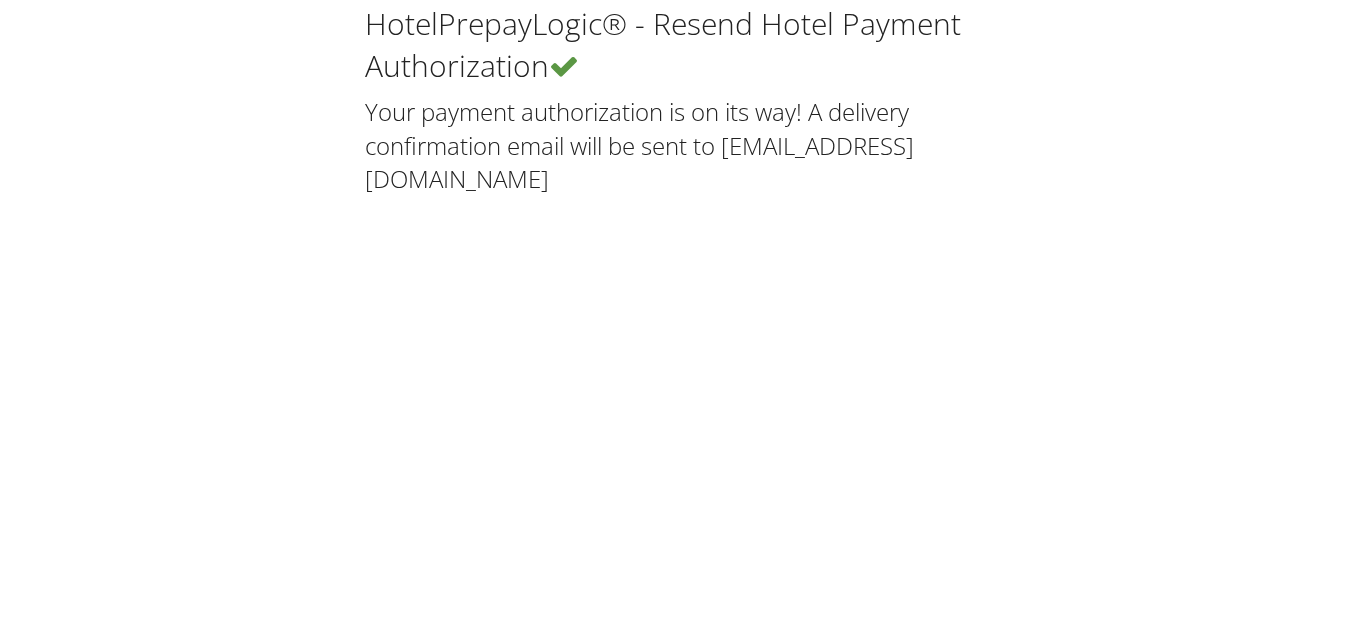 scroll, scrollTop: 0, scrollLeft: 0, axis: both 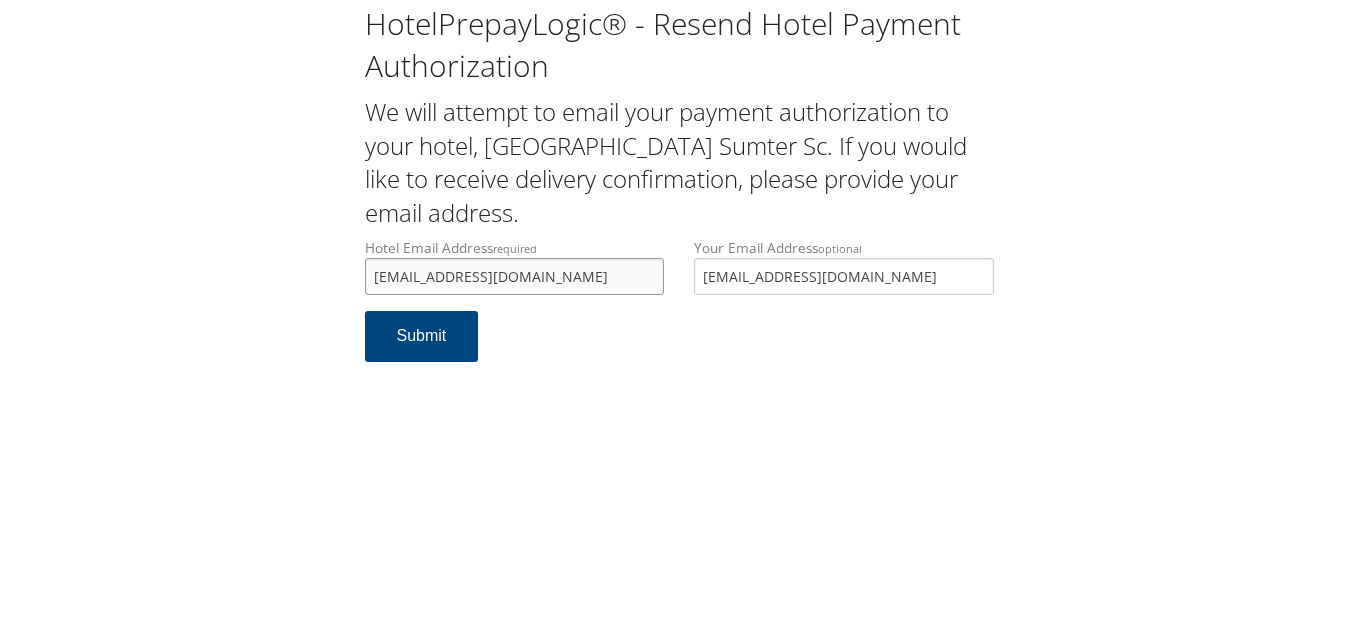 drag, startPoint x: 606, startPoint y: 275, endPoint x: 285, endPoint y: 278, distance: 321.014 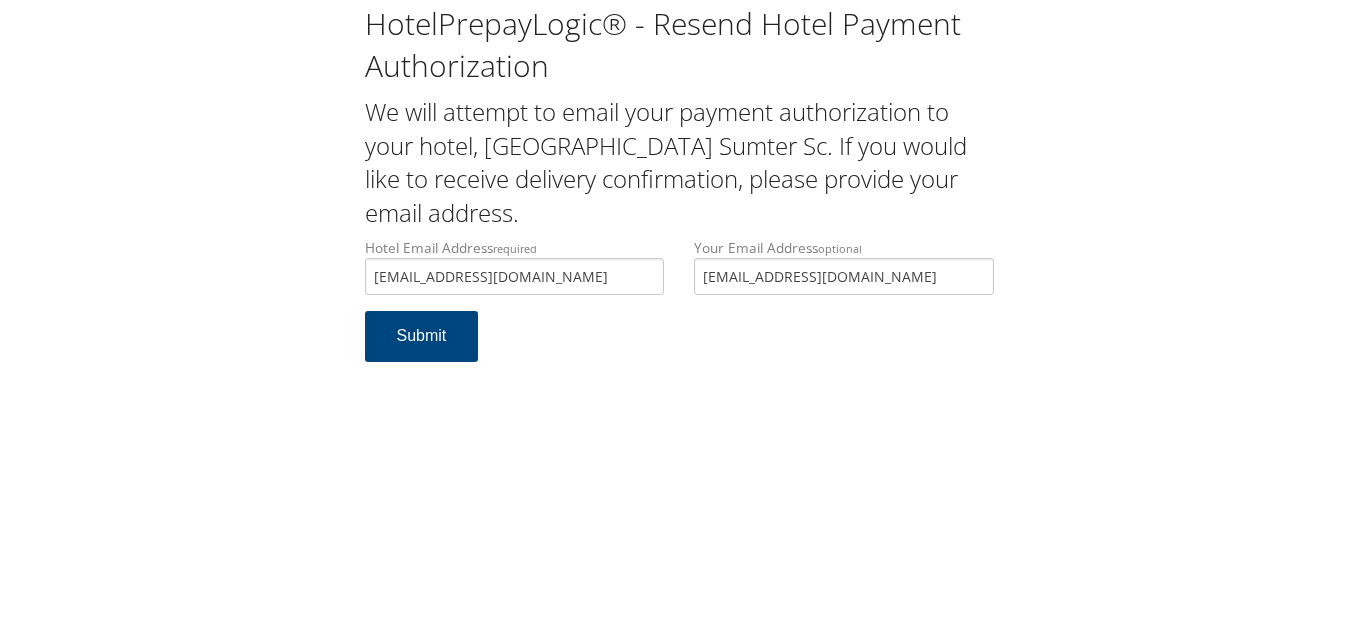 click on "Hotel Email Address  required
sumperhampton1370@gmail.com
Hotel email address is required
Your Email Address  optional
lawrenceisaacsmd@gmail.com
Submit" at bounding box center (679, 310) 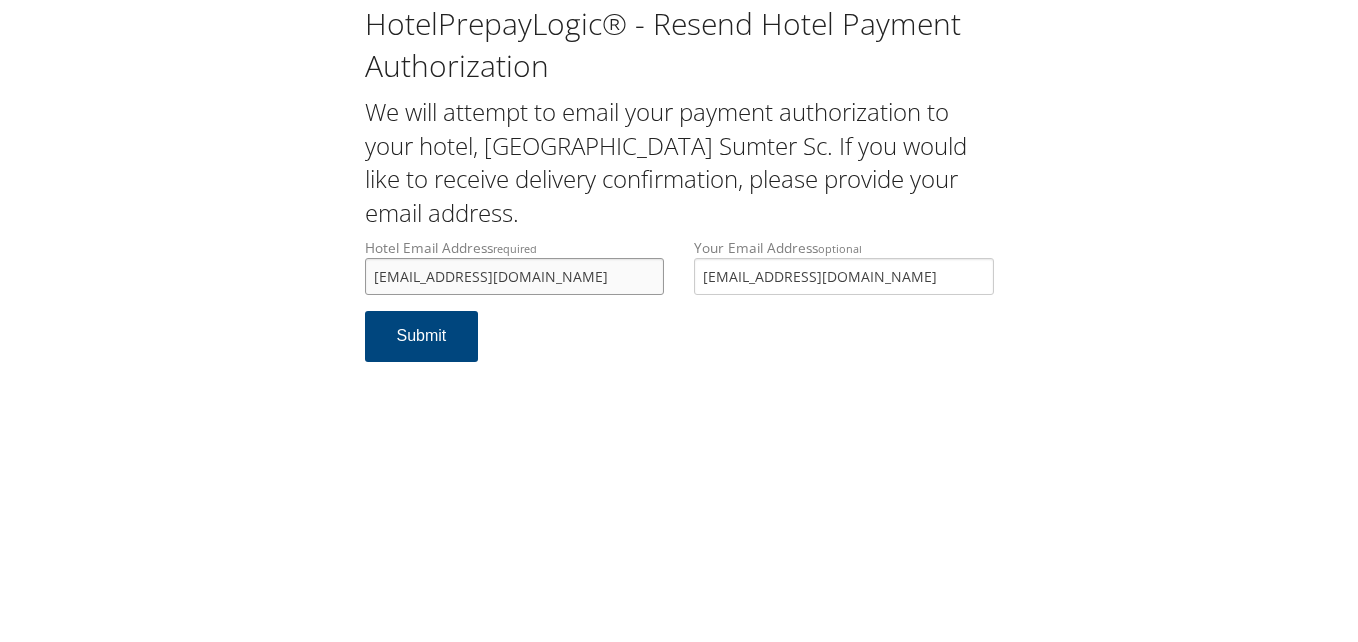 drag, startPoint x: 607, startPoint y: 282, endPoint x: 325, endPoint y: 280, distance: 282.00708 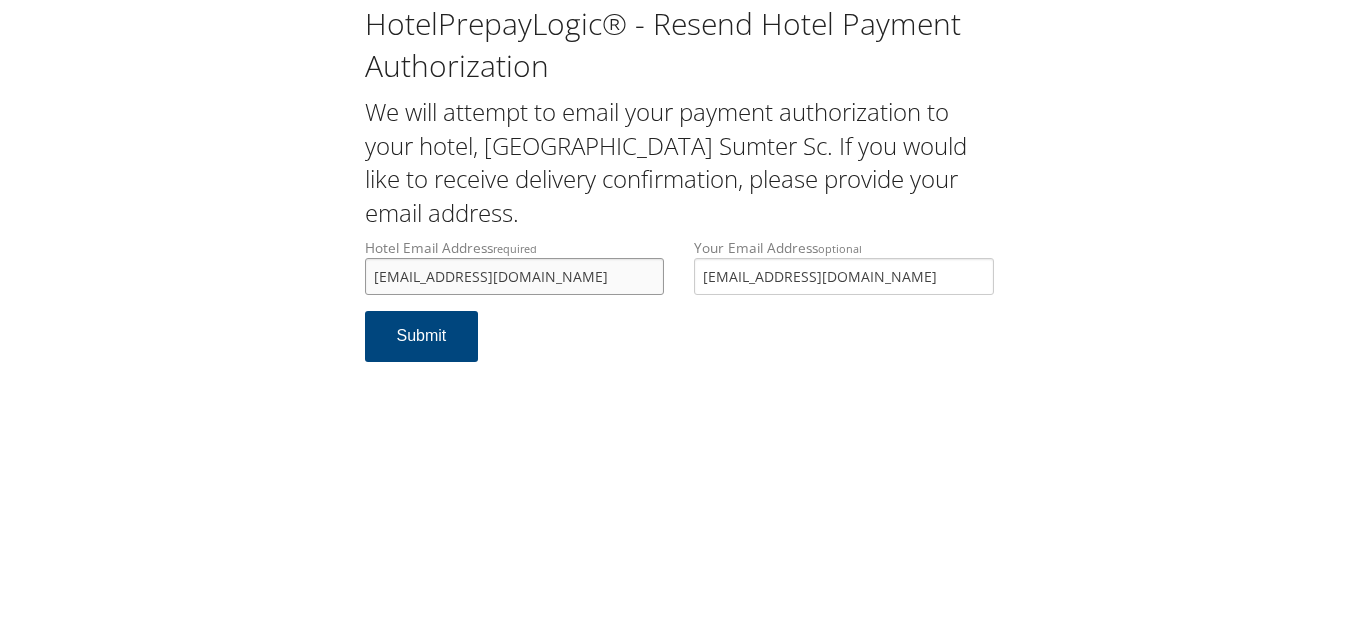 click on "HotelPrepayLogic® - Resend Hotel Payment Authorization
We will attempt to email your payment authorization to your hotel, Hampton Inn Sumter Sc.
If you would like to receive delivery confirmation, please provide your email address.
Hotel Email Address  required
sumperhampton1370@gmail.com
Hotel email address is required
Your Email Address  optional
lawrenceisaacsmd@gmail.com
Submit" at bounding box center (679, 191) 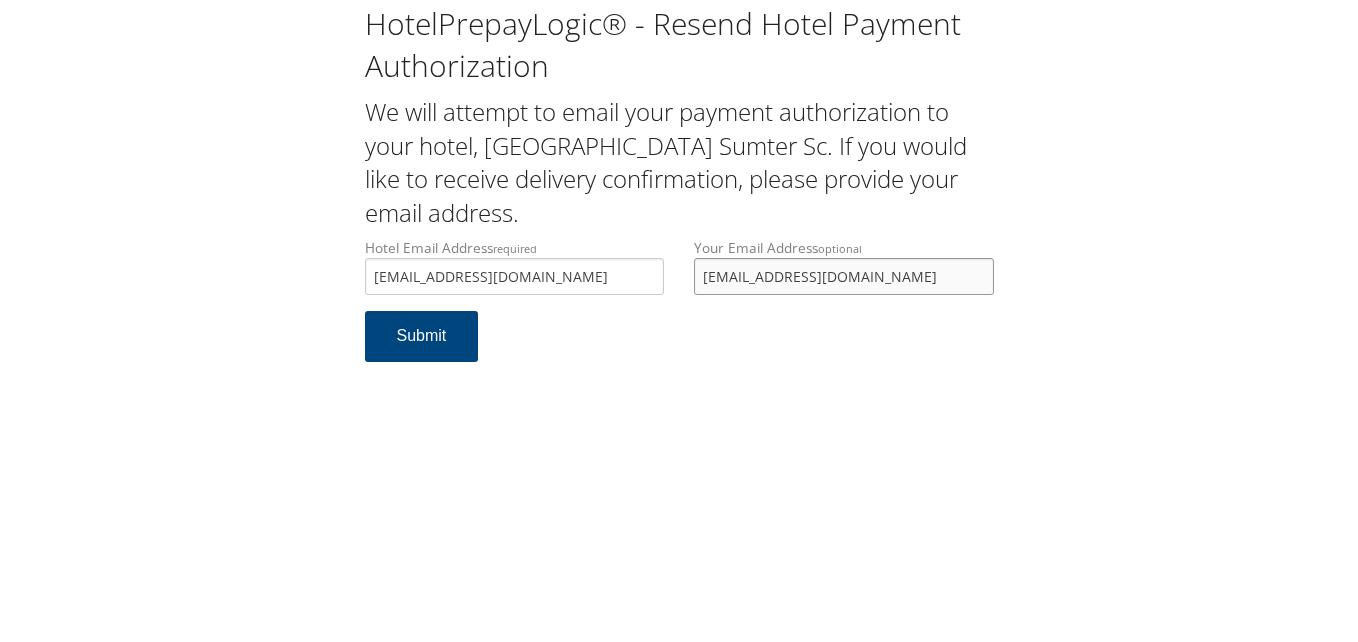 click on "lawrenceisaacsmd@gmail.com" at bounding box center (844, 276) 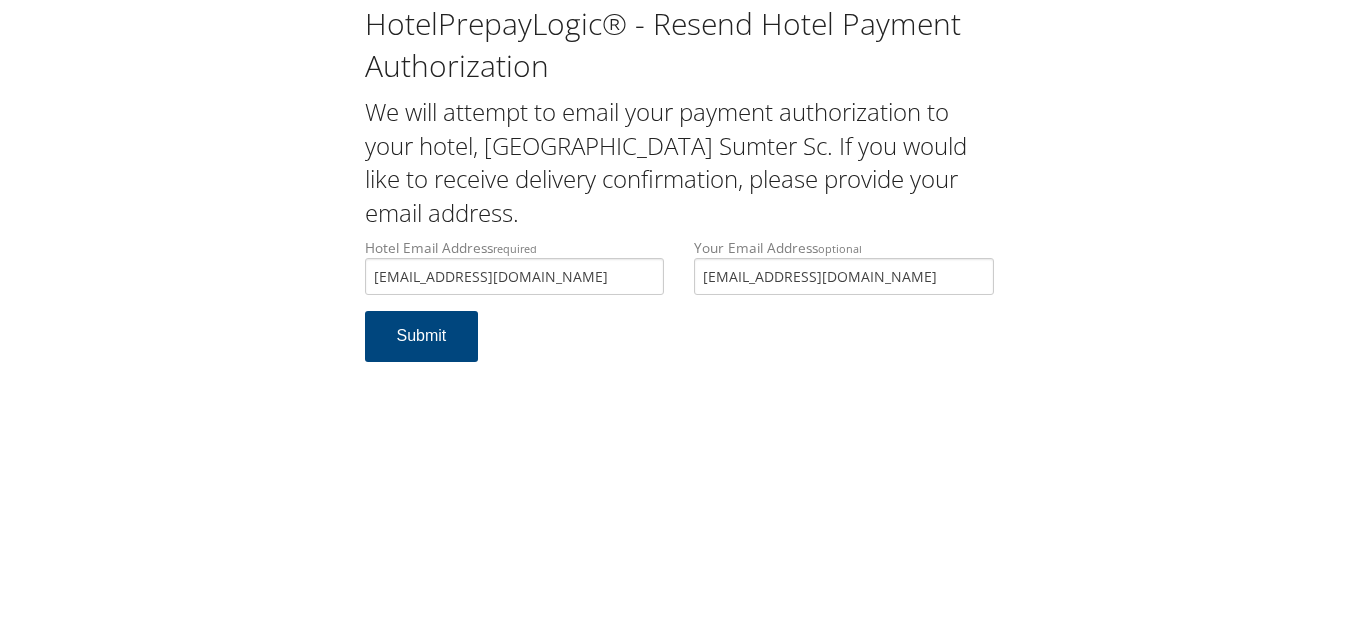 click on "Hotel Email Address  required
sumperhampton1370@gmail.com
Hotel email address is required
Your Email Address  optional
lawrenceisaacsmd@gmail.com
Submit" at bounding box center (679, 310) 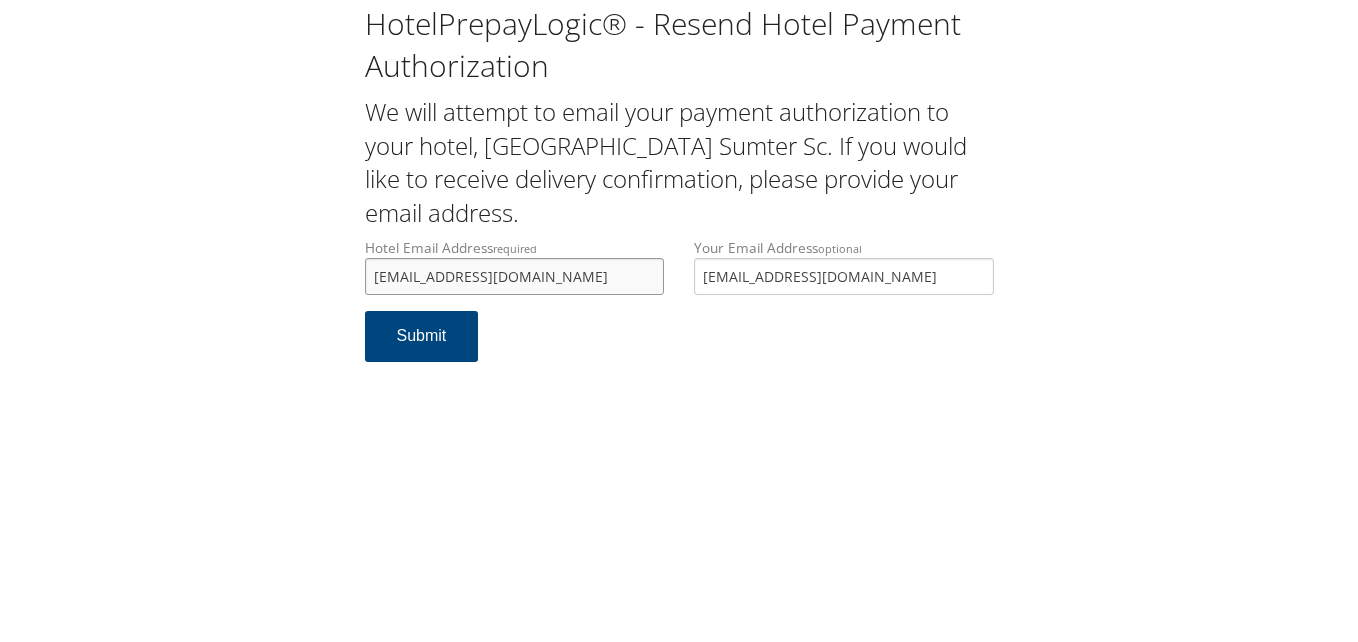 click on "sumperhampton1370@gmail.com" at bounding box center [515, 276] 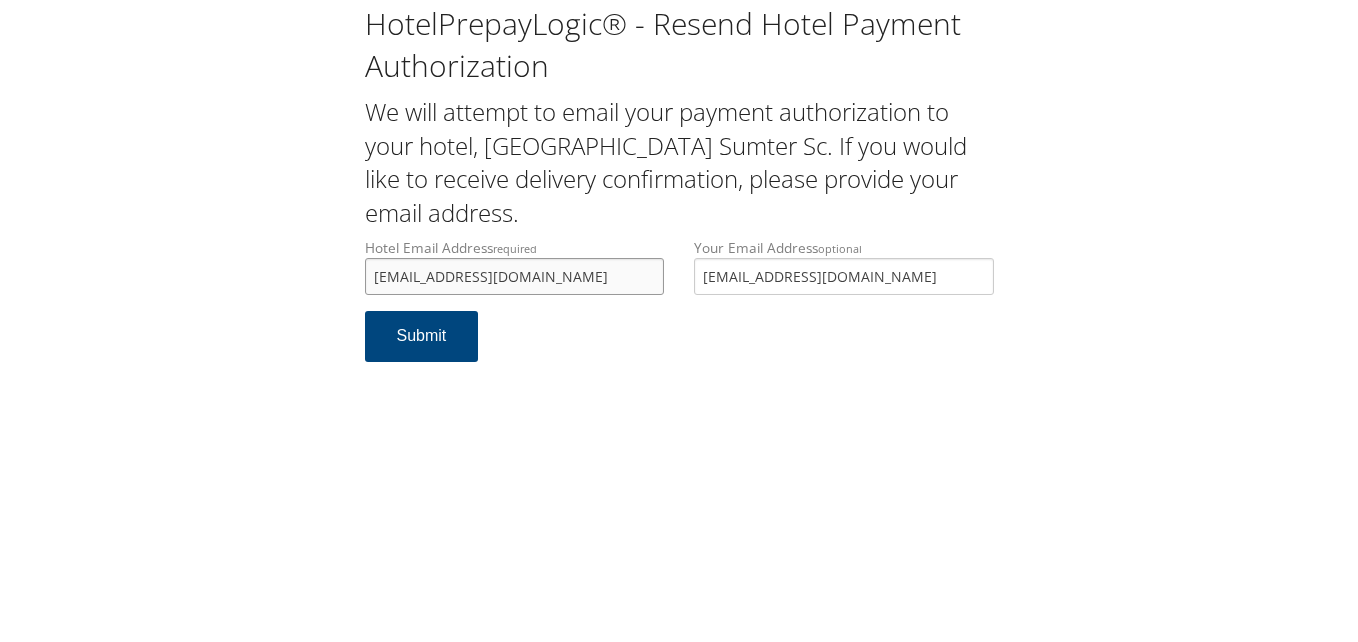 click on "sumperhampton1370@gmail.com" at bounding box center [515, 276] 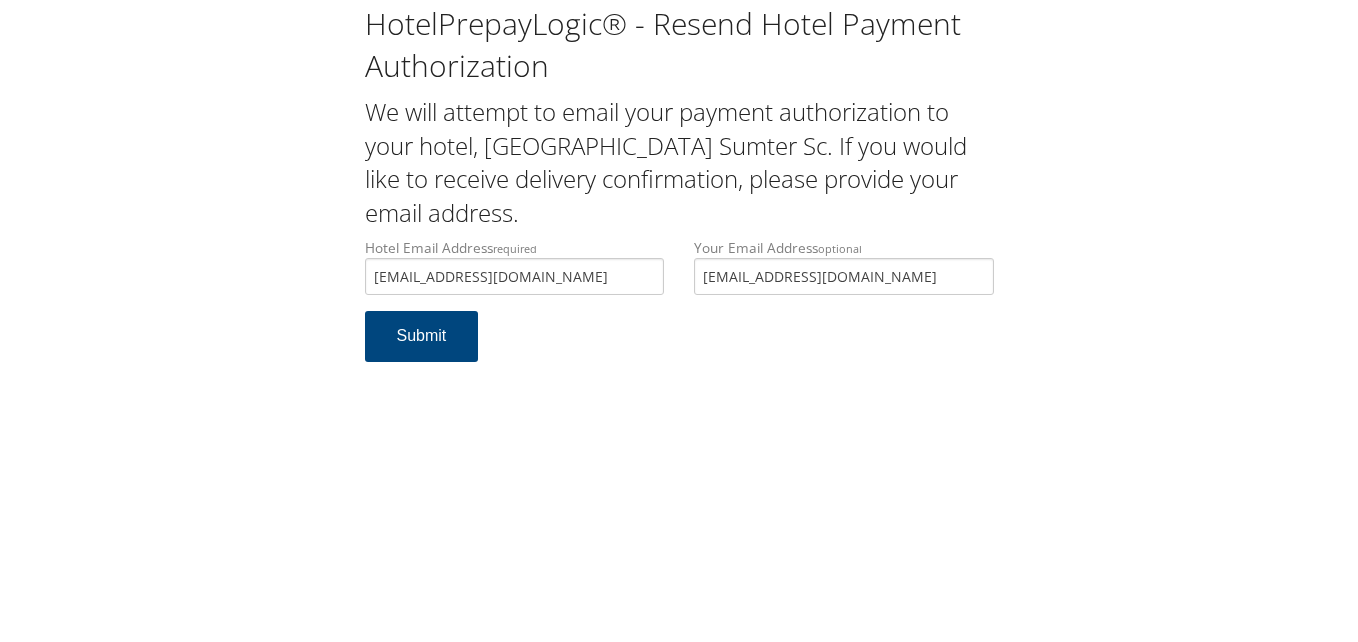 click on "Hotel Email Address  required
[EMAIL_ADDRESS][DOMAIN_NAME]
Hotel email address is required
Your Email Address  optional
[EMAIL_ADDRESS][DOMAIN_NAME]
Submit" at bounding box center [679, 310] 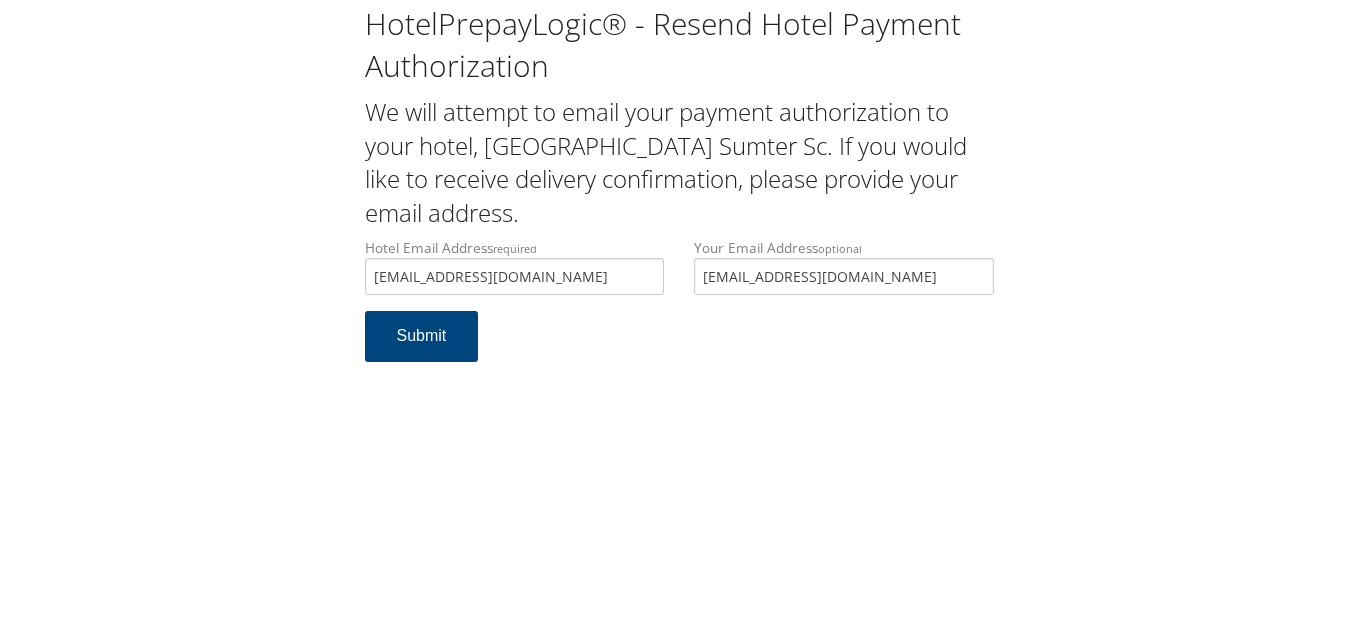 click on "Hotel Email Address  required
[EMAIL_ADDRESS][DOMAIN_NAME]
Hotel email address is required
Your Email Address  optional
[EMAIL_ADDRESS][DOMAIN_NAME]
Submit" at bounding box center (679, 310) 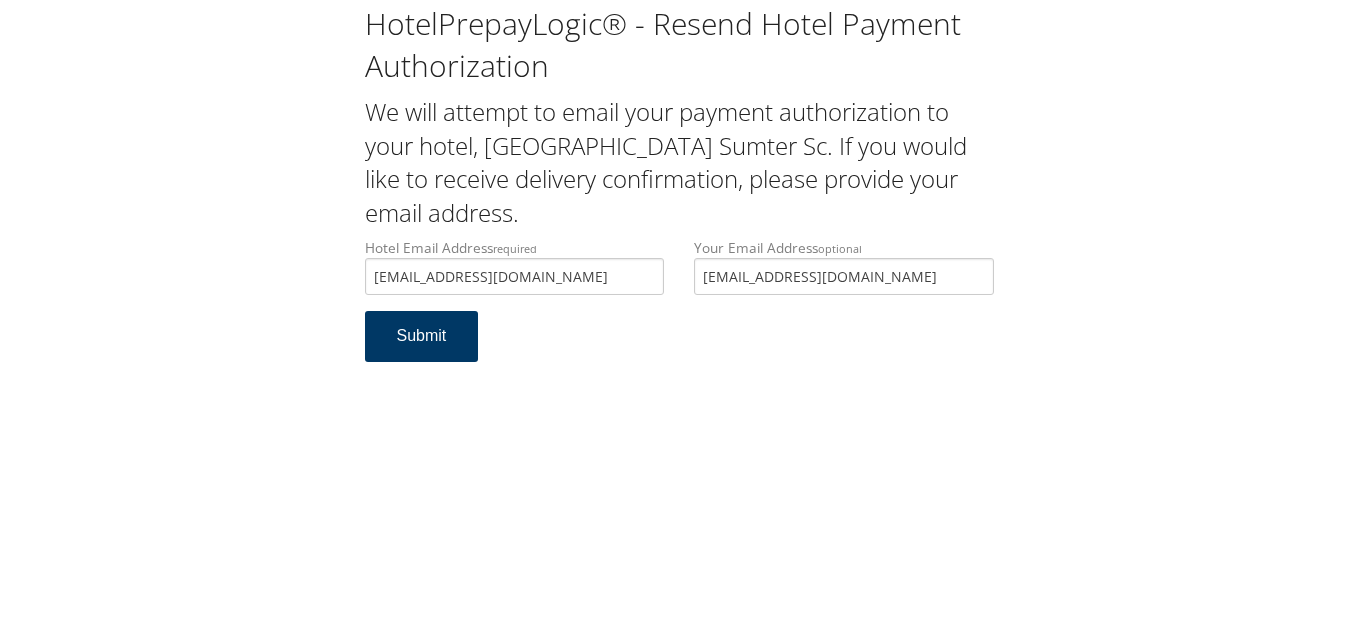 click on "Submit" at bounding box center [422, 336] 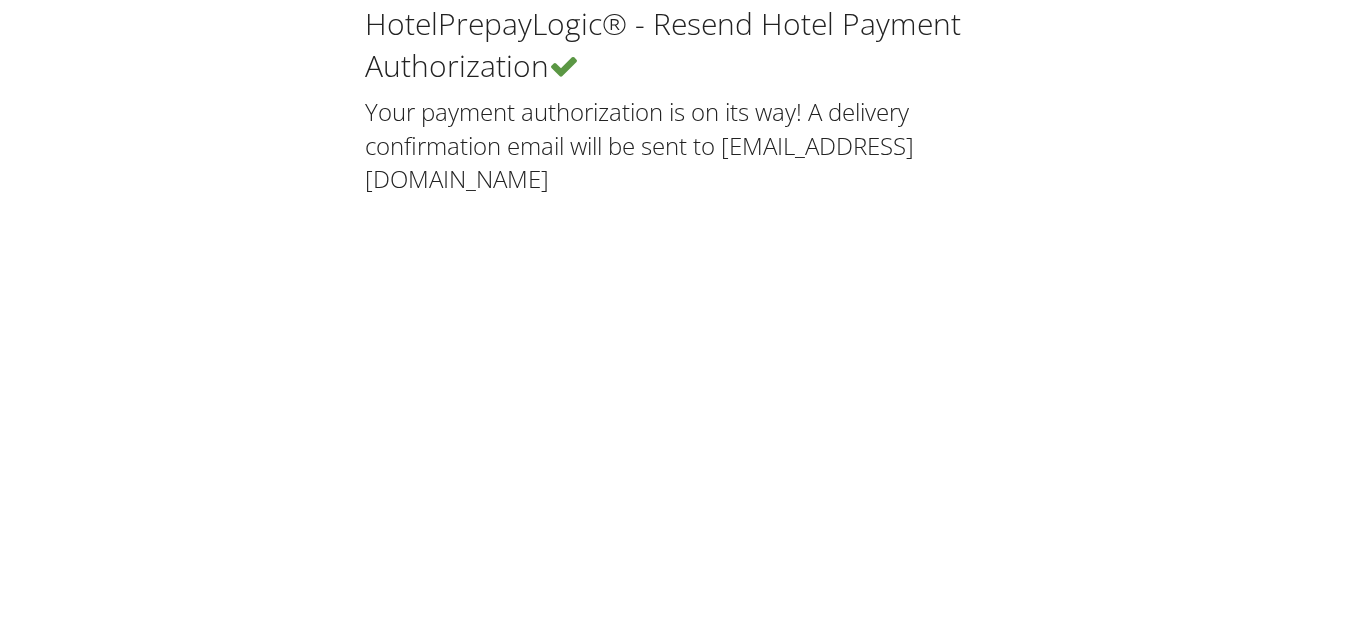 scroll, scrollTop: 0, scrollLeft: 0, axis: both 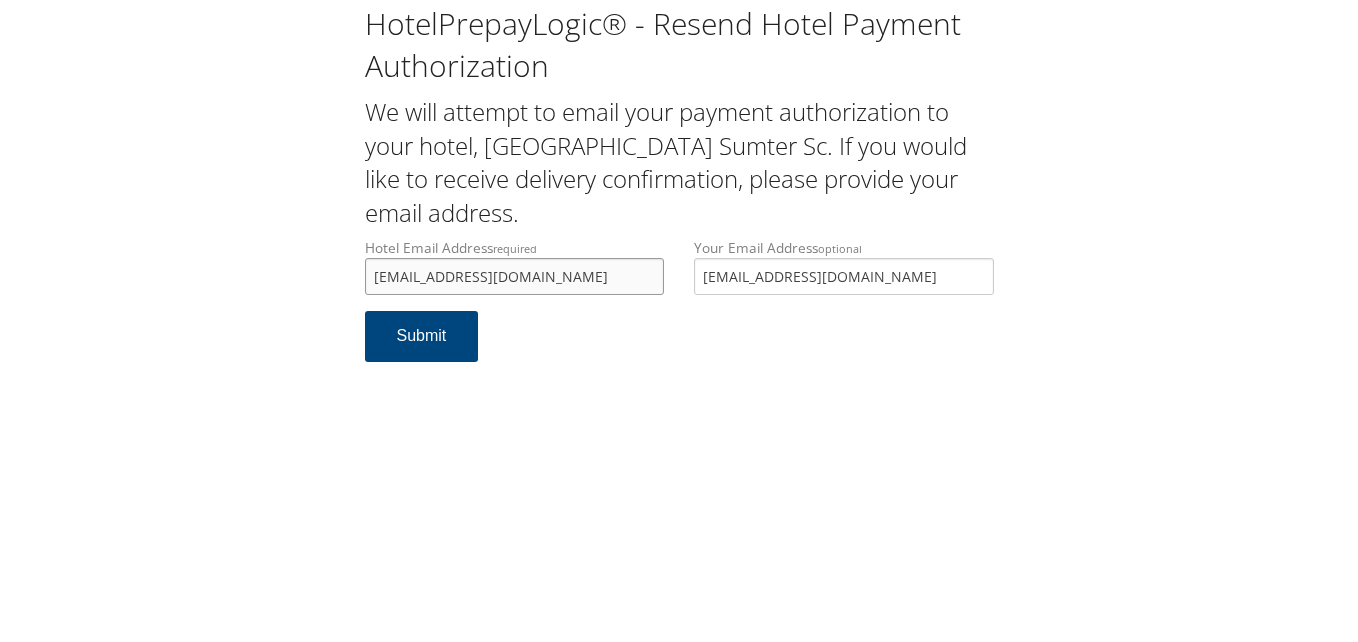 drag, startPoint x: 0, startPoint y: 0, endPoint x: 300, endPoint y: 279, distance: 409.68402 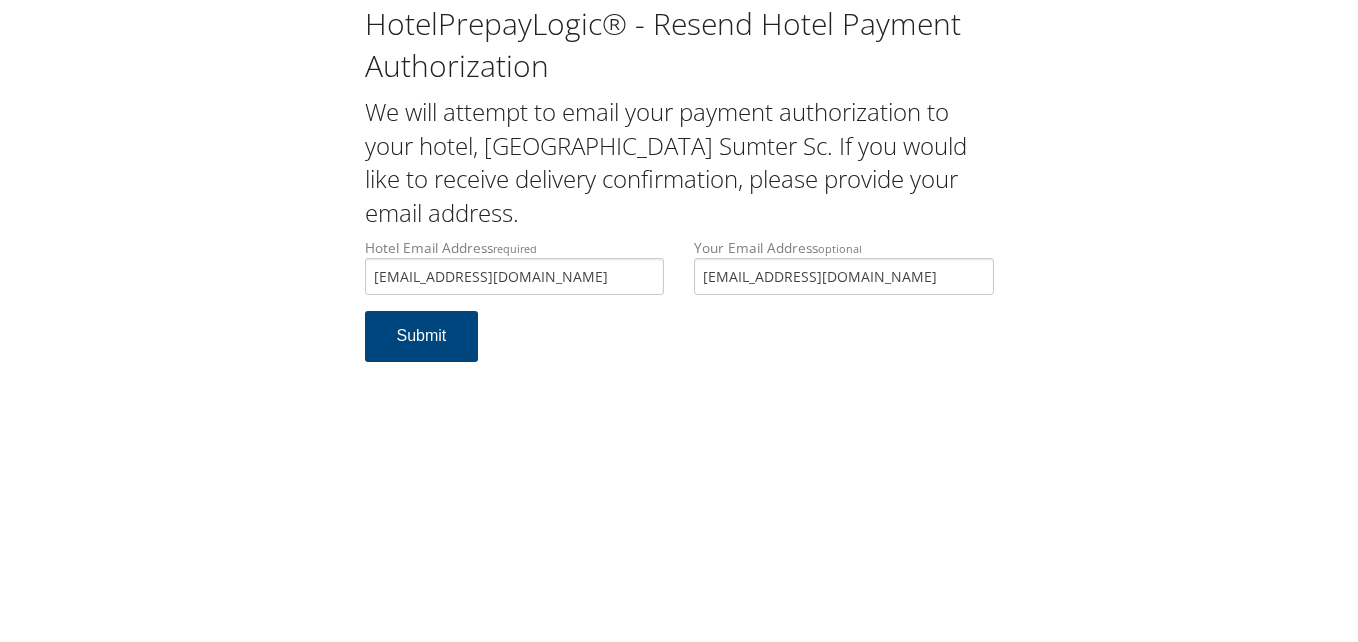 click on "Hotel Email Address  required
[EMAIL_ADDRESS][DOMAIN_NAME]
Hotel email address is required
Your Email Address  optional
[EMAIL_ADDRESS][DOMAIN_NAME]
Submit" at bounding box center (679, 310) 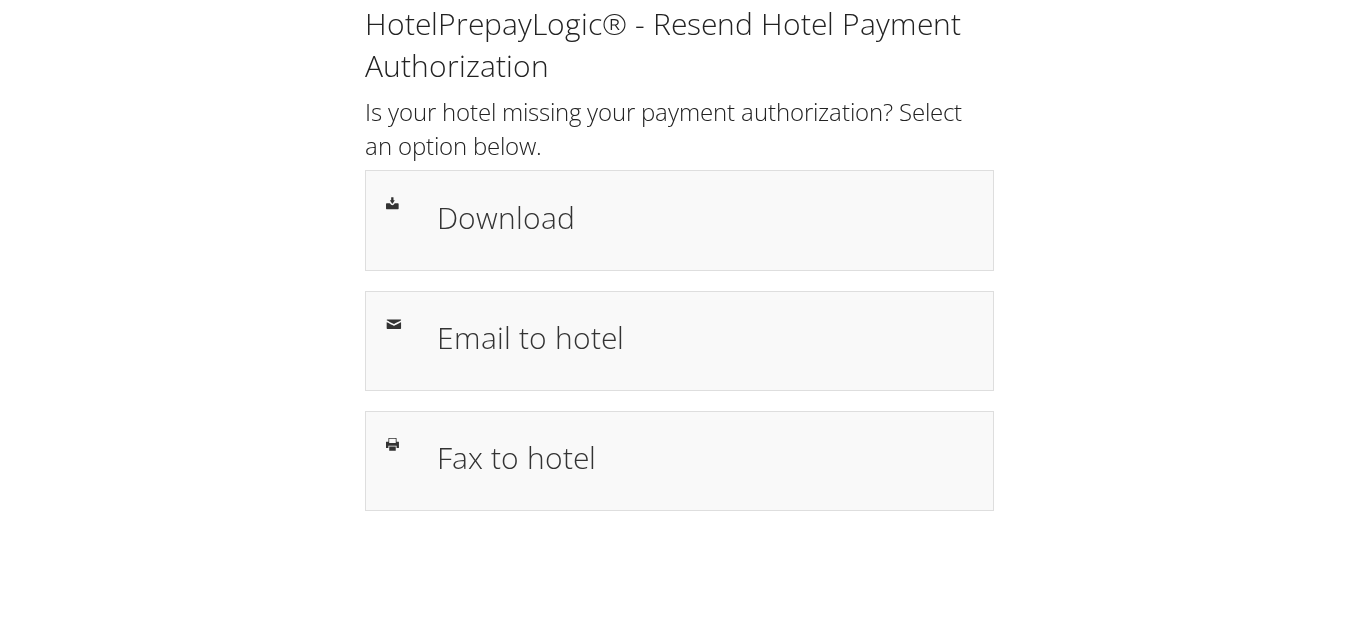 scroll, scrollTop: 0, scrollLeft: 0, axis: both 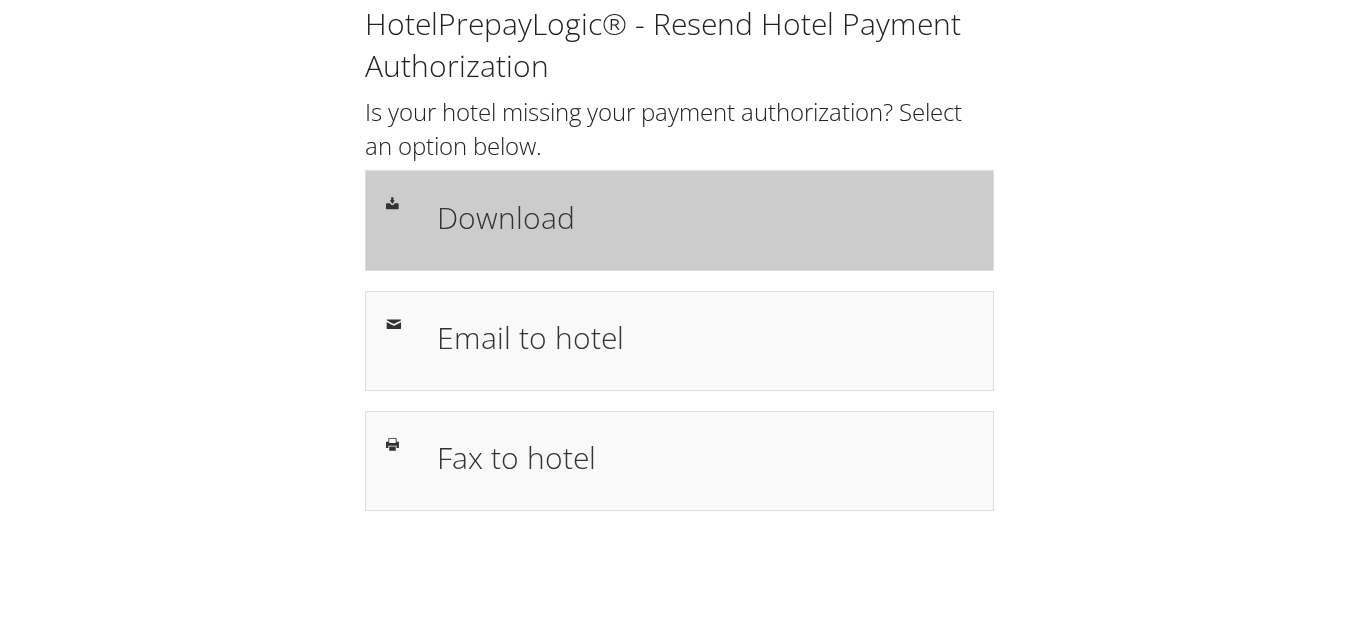 click on "Download" at bounding box center (679, 220) 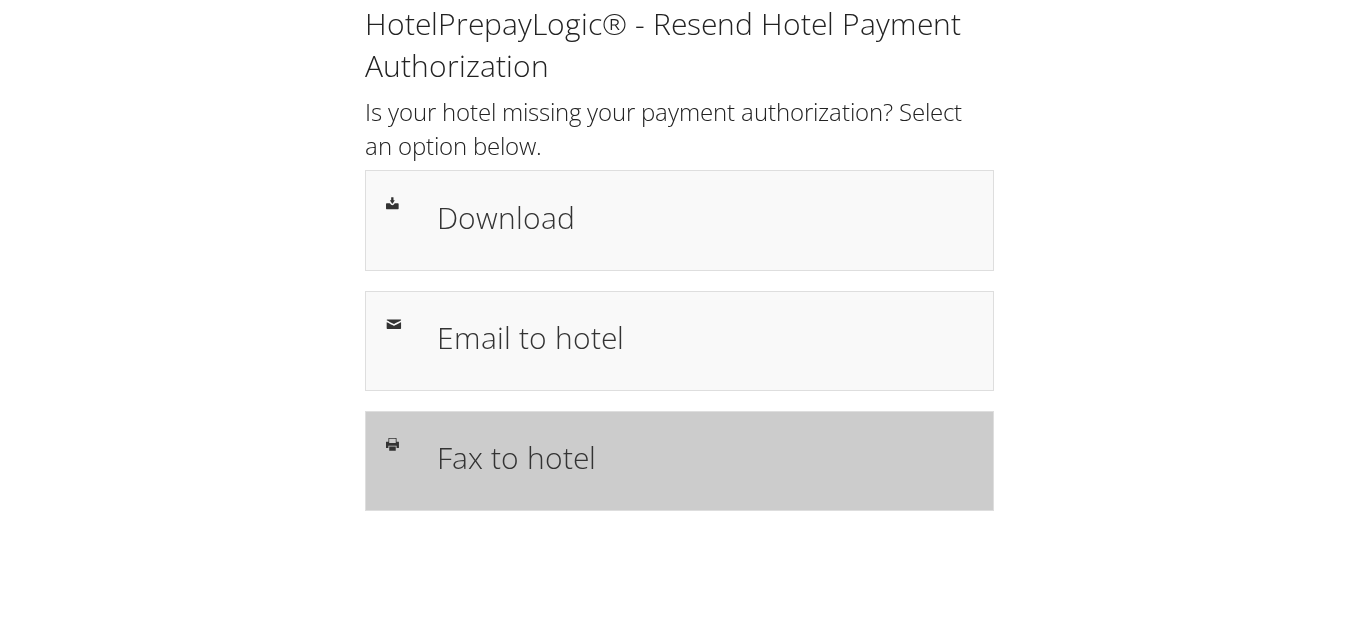 click on "Fax to hotel" at bounding box center (705, 457) 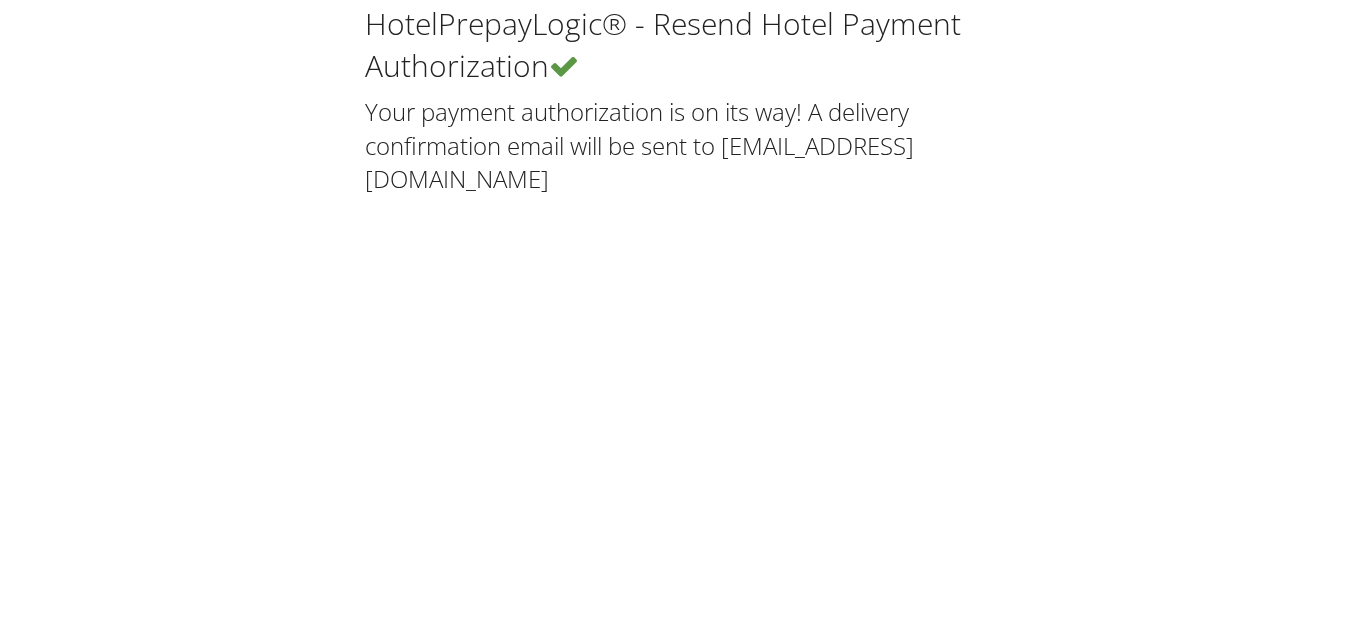 scroll, scrollTop: 0, scrollLeft: 0, axis: both 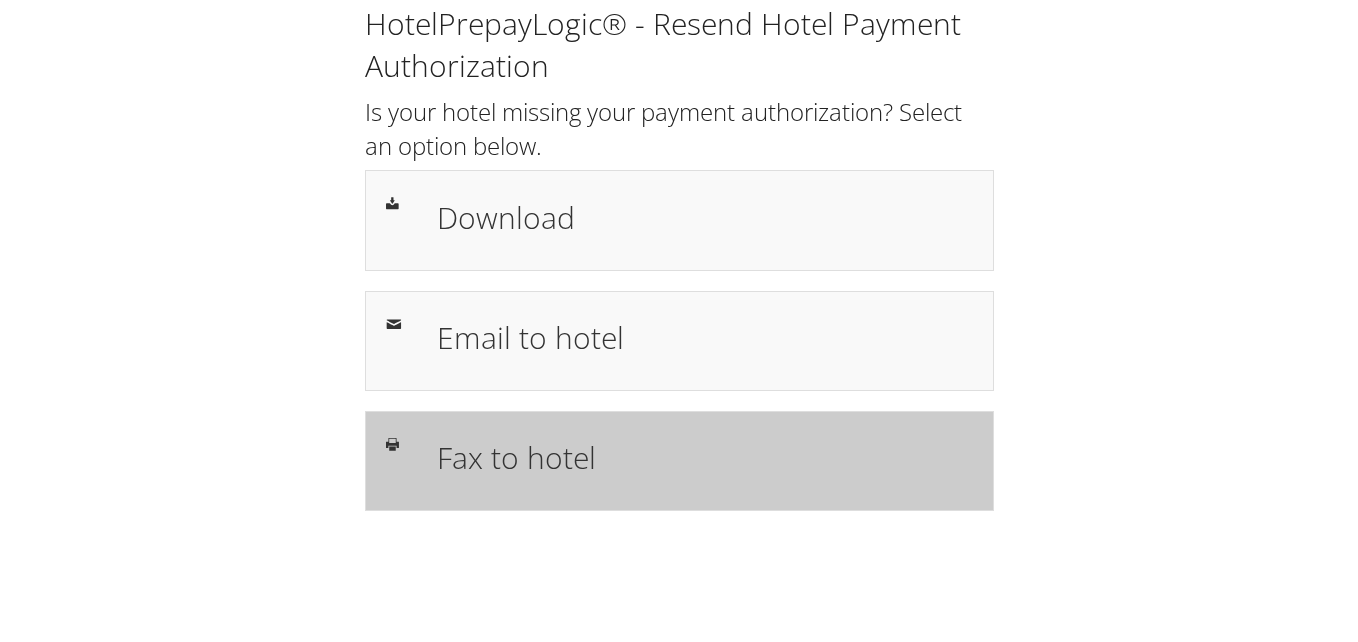 click on "Fax to hotel" at bounding box center [705, 461] 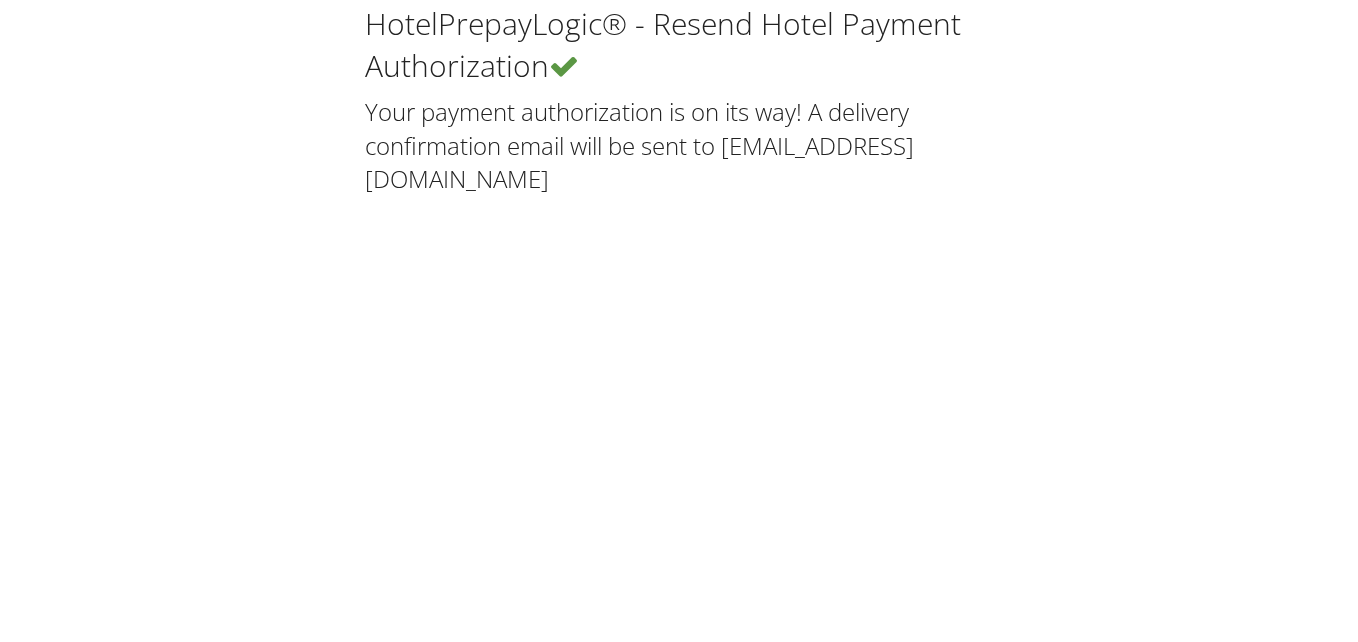 scroll, scrollTop: 0, scrollLeft: 0, axis: both 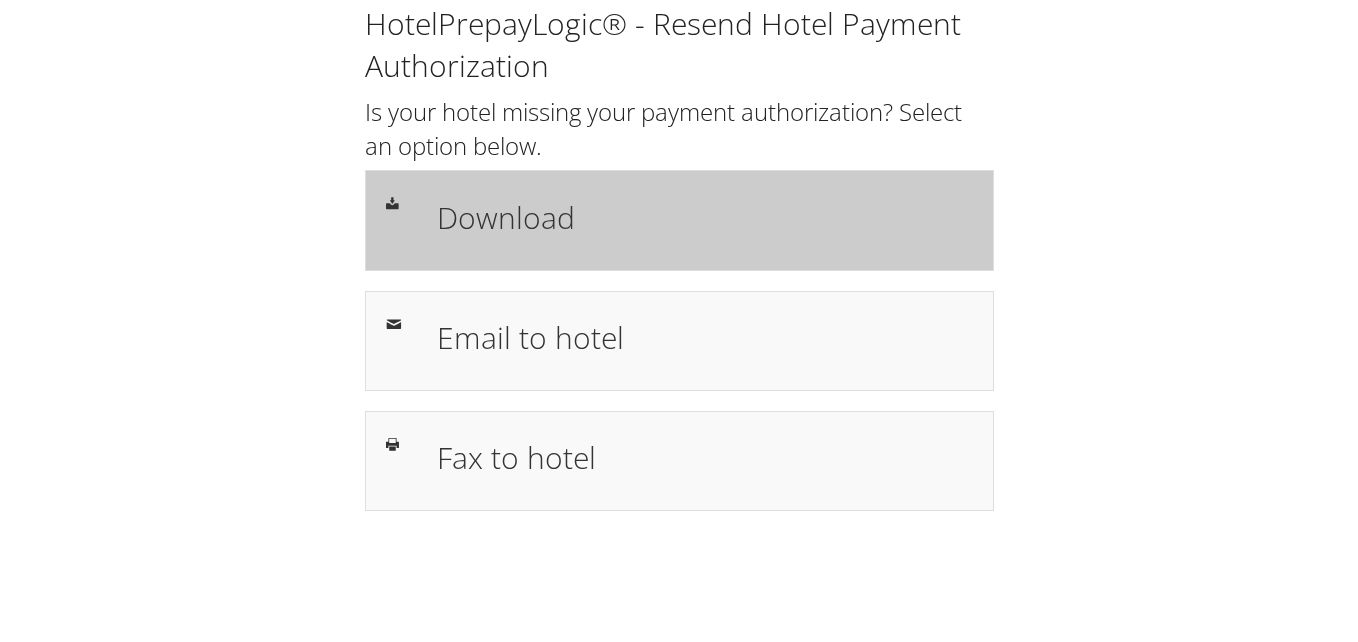 click on "Download" at bounding box center [705, 220] 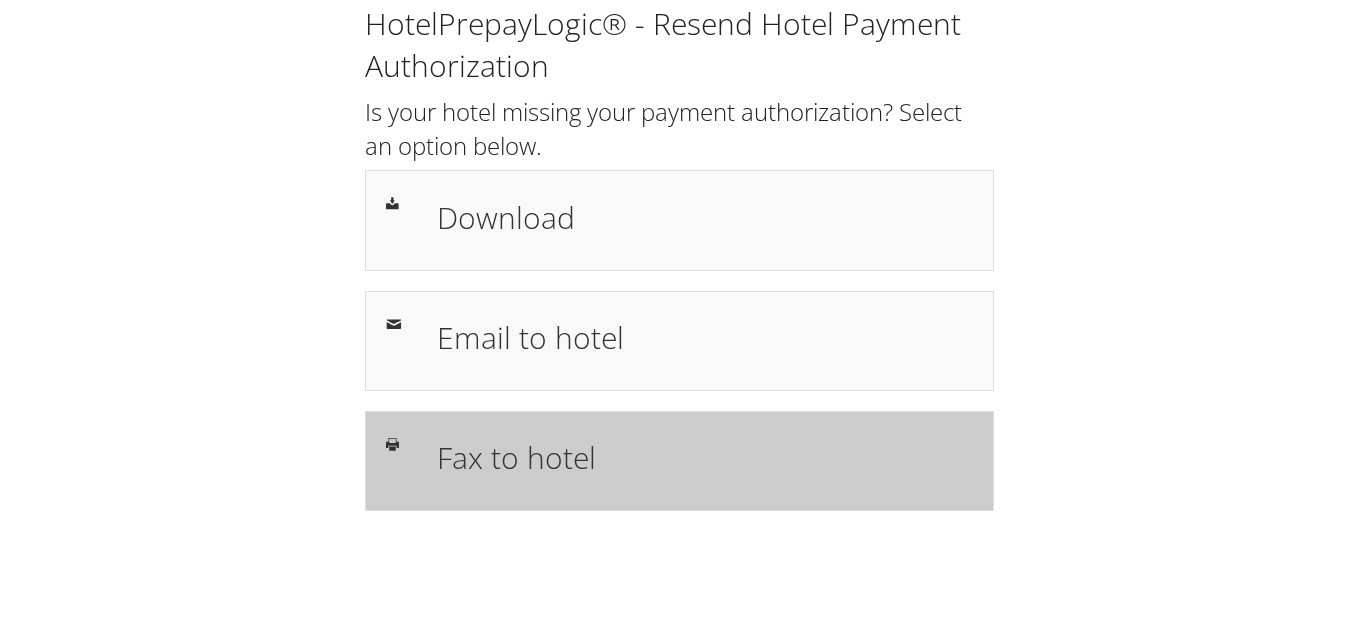 click on "Fax to hotel" at bounding box center [679, 461] 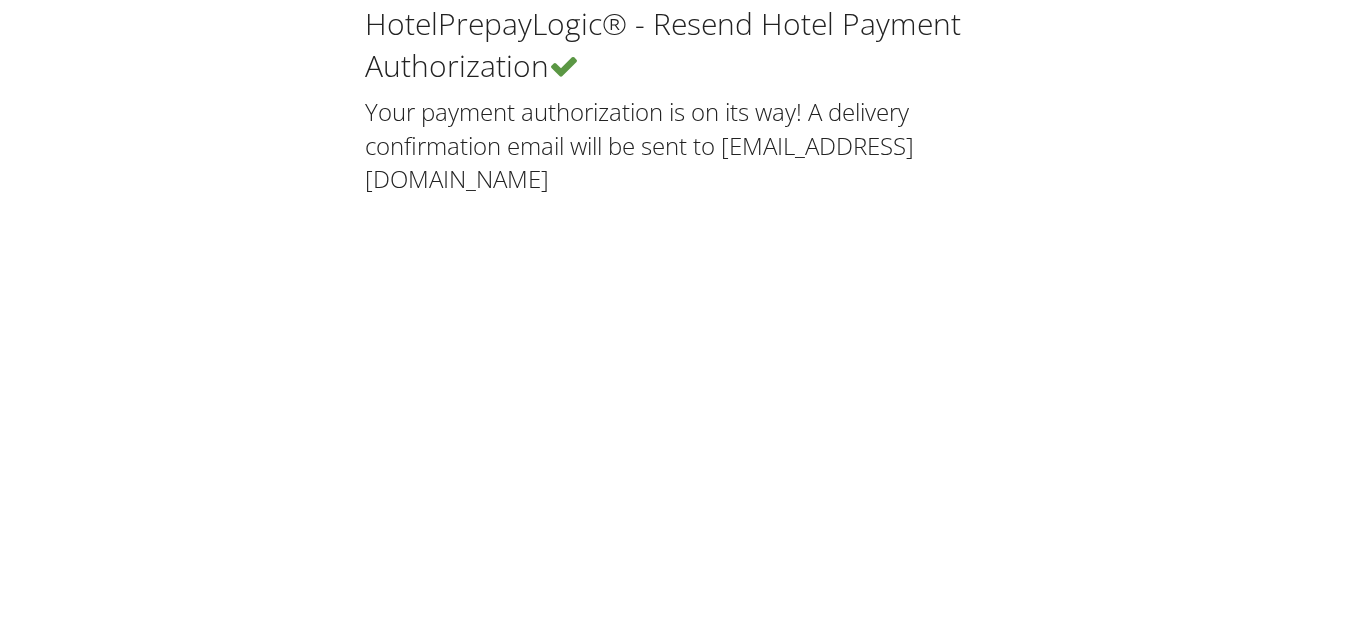 scroll, scrollTop: 0, scrollLeft: 0, axis: both 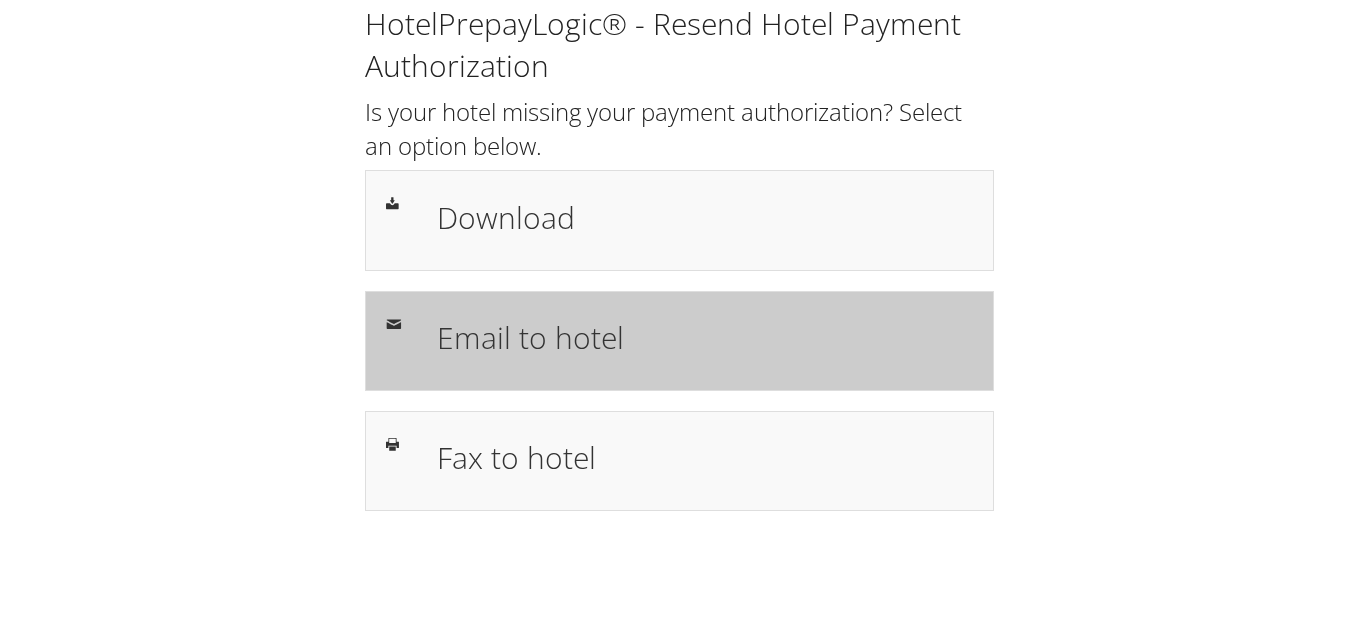 click on "Email to hotel" at bounding box center (705, 337) 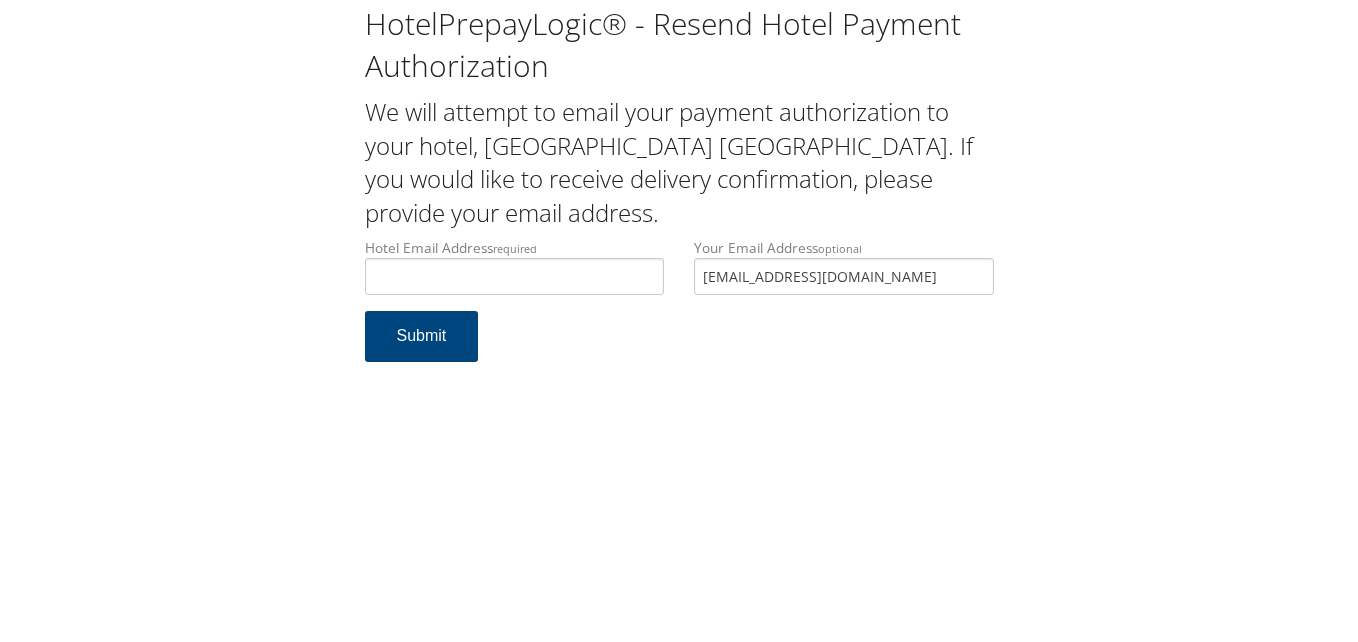 scroll, scrollTop: 0, scrollLeft: 0, axis: both 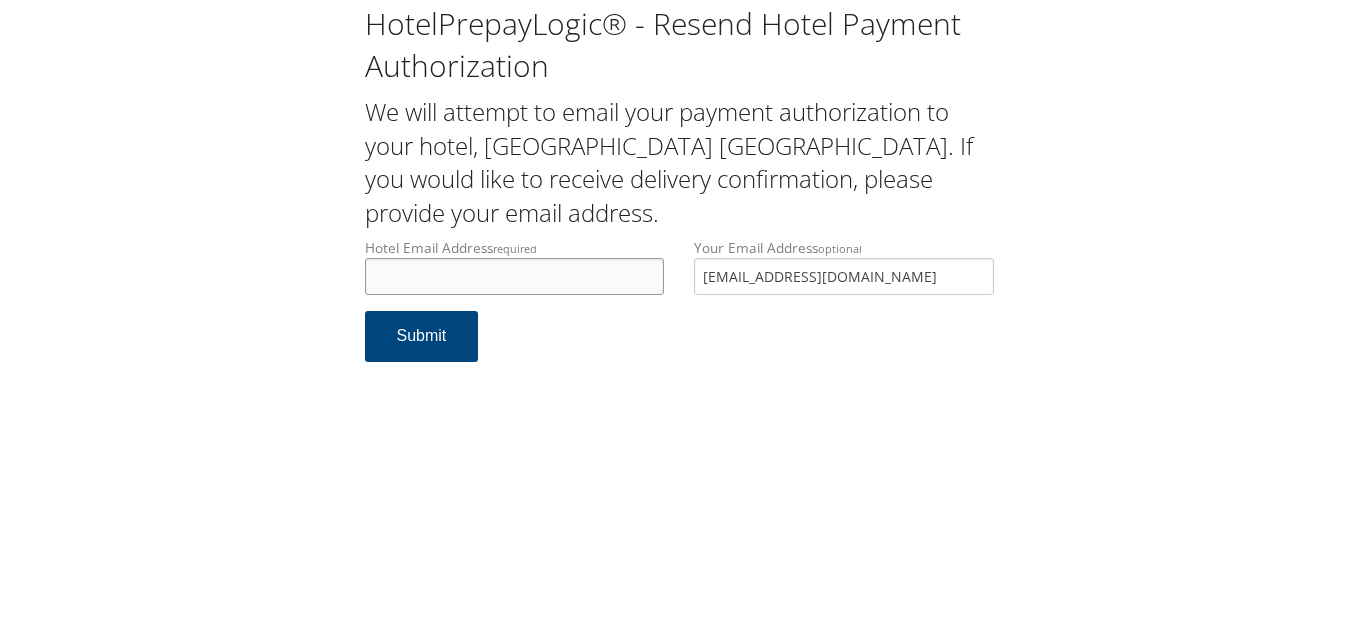 click on "Hotel Email Address  required" at bounding box center (515, 276) 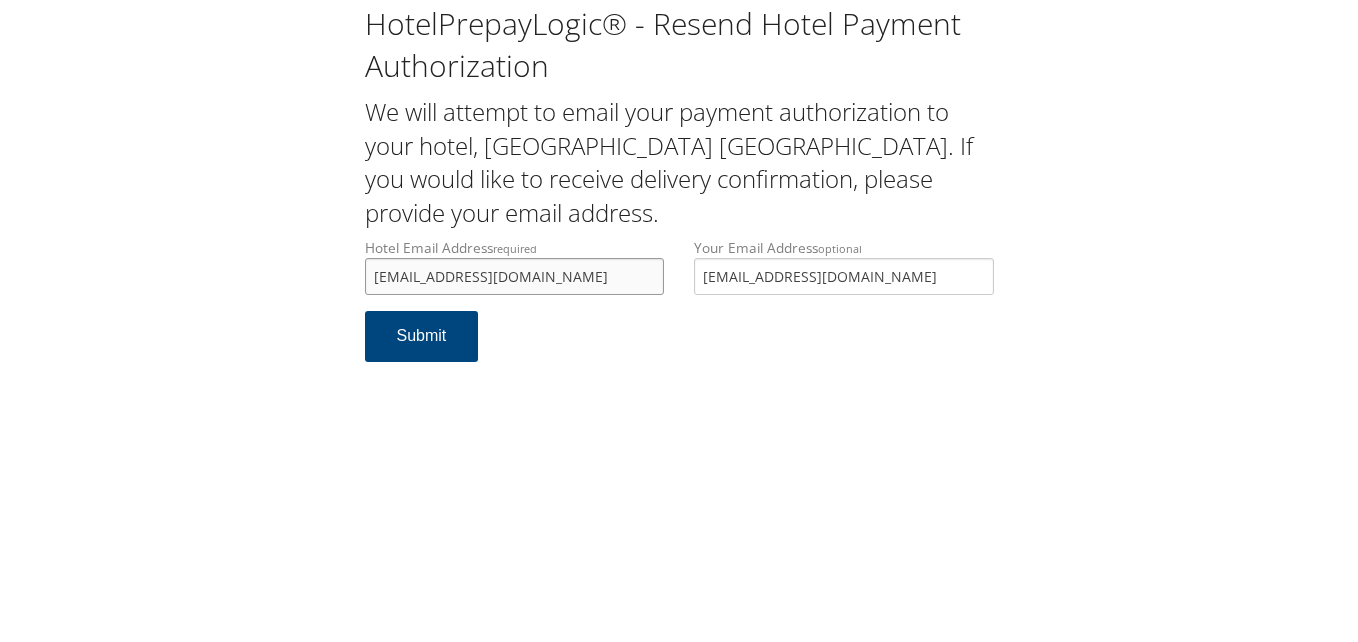 type on "[EMAIL_ADDRESS][DOMAIN_NAME]" 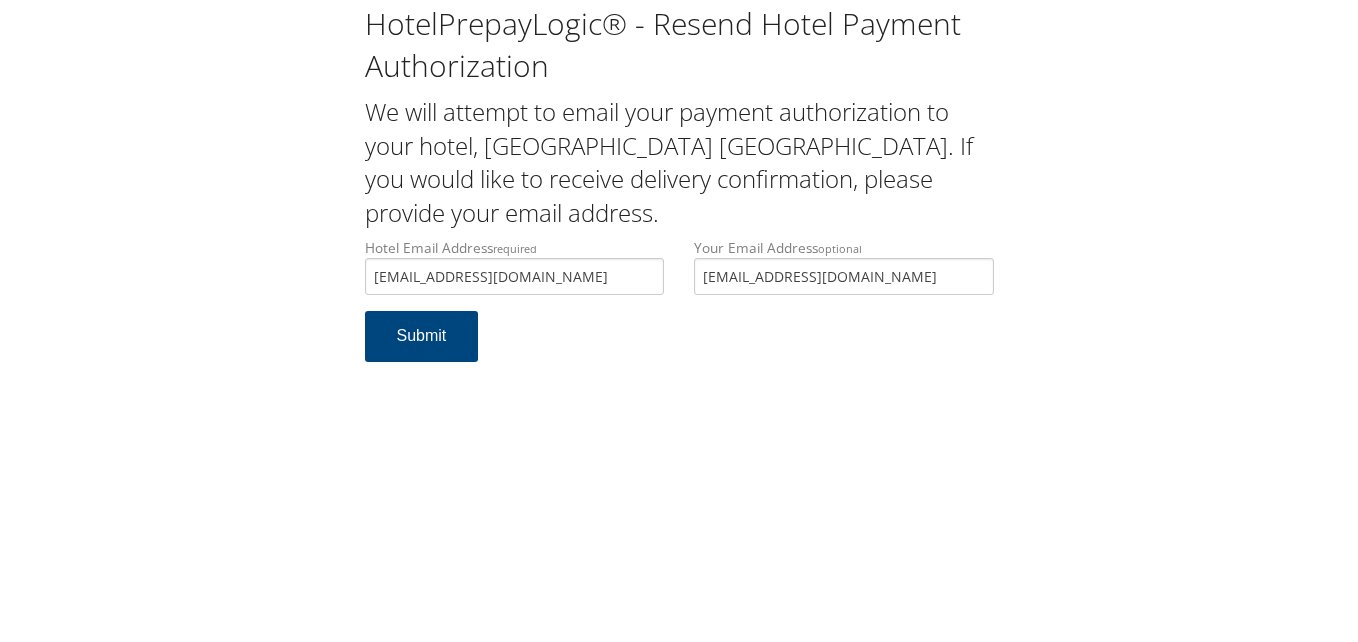 click on "HotelPrepayLogic® - Resend Hotel Payment Authorization
We will attempt to email your payment authorization to your hotel, [GEOGRAPHIC_DATA] [GEOGRAPHIC_DATA].
If you would like to receive delivery confirmation, please provide your email address.
Hotel Email Address  required
[EMAIL_ADDRESS][DOMAIN_NAME]
Hotel email address is required
Your Email Address  optional
[EMAIL_ADDRESS][DOMAIN_NAME]
Submit" at bounding box center (679, 321) 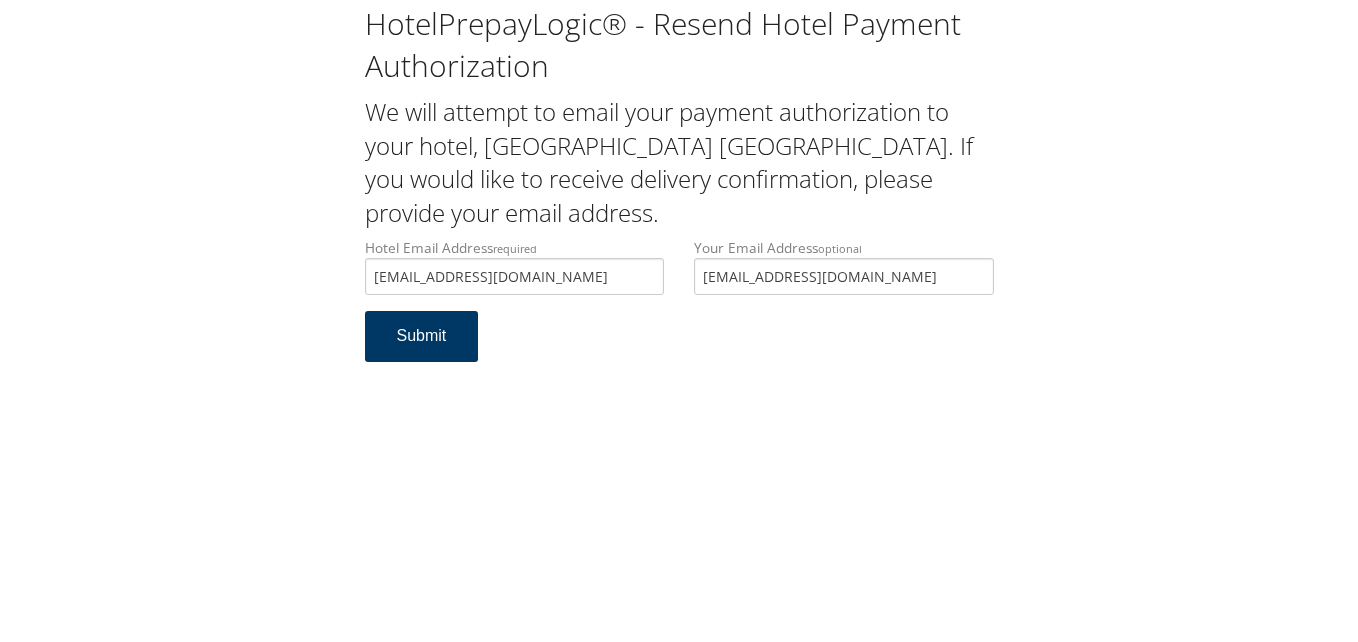 click on "Submit" at bounding box center (422, 336) 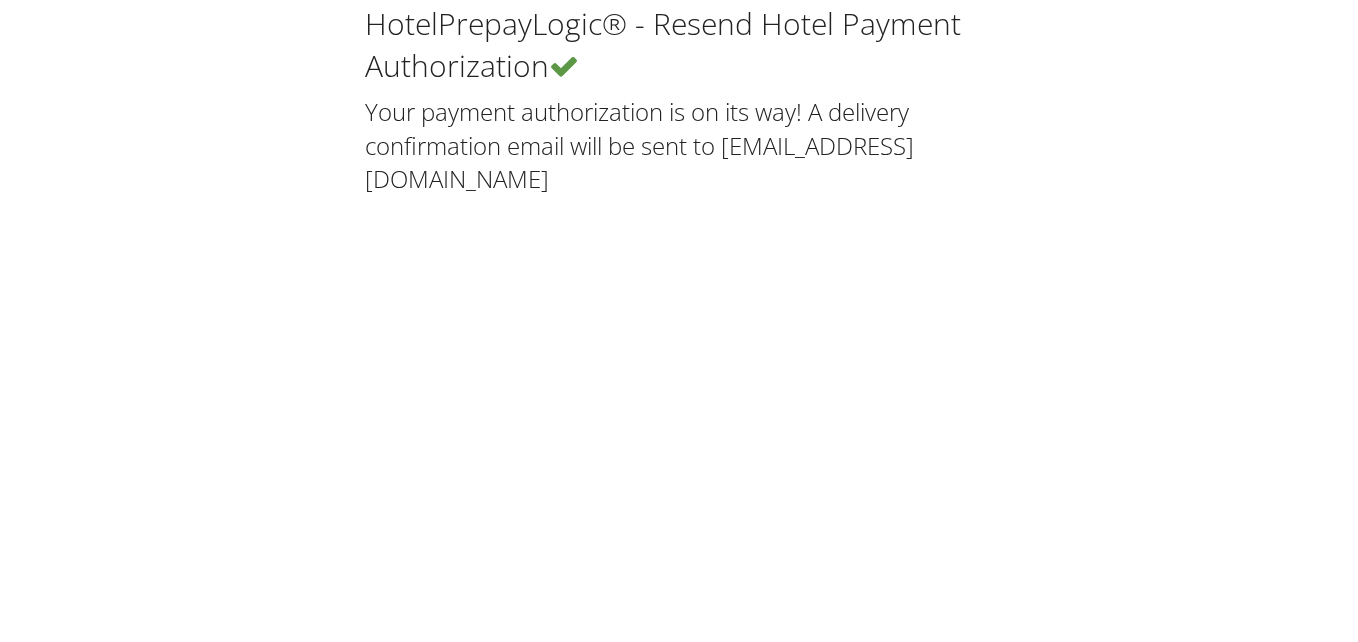 scroll, scrollTop: 0, scrollLeft: 0, axis: both 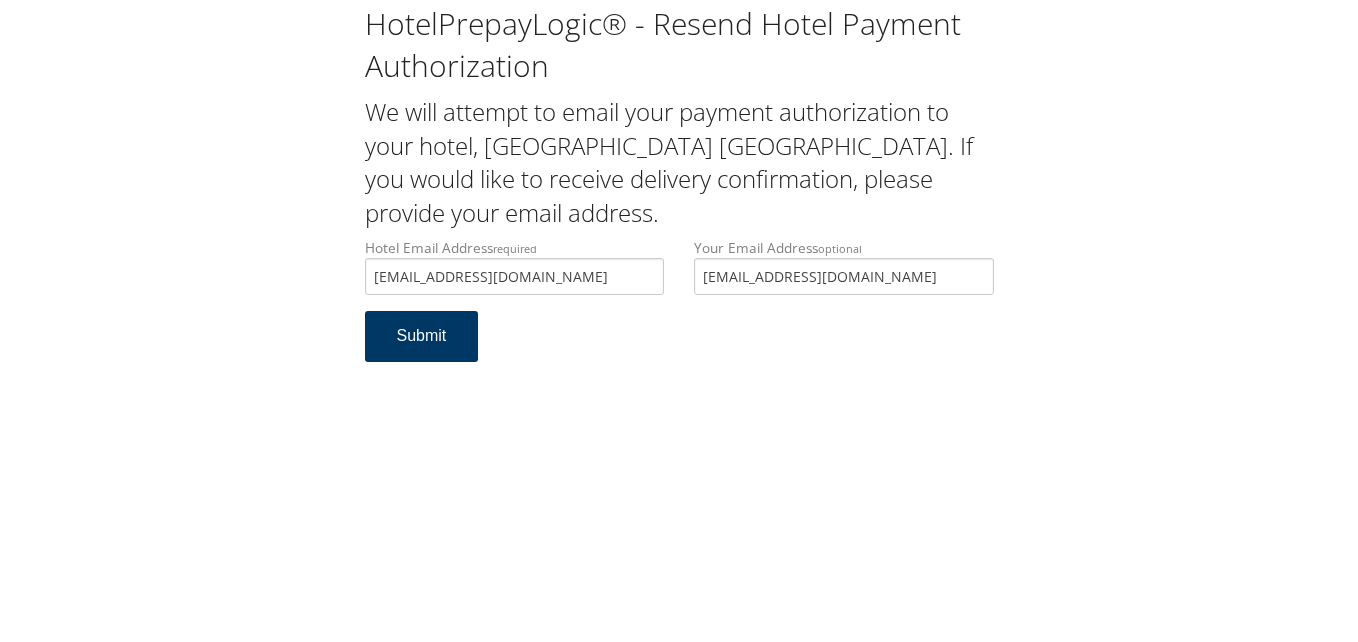 click on "Submit" at bounding box center [422, 336] 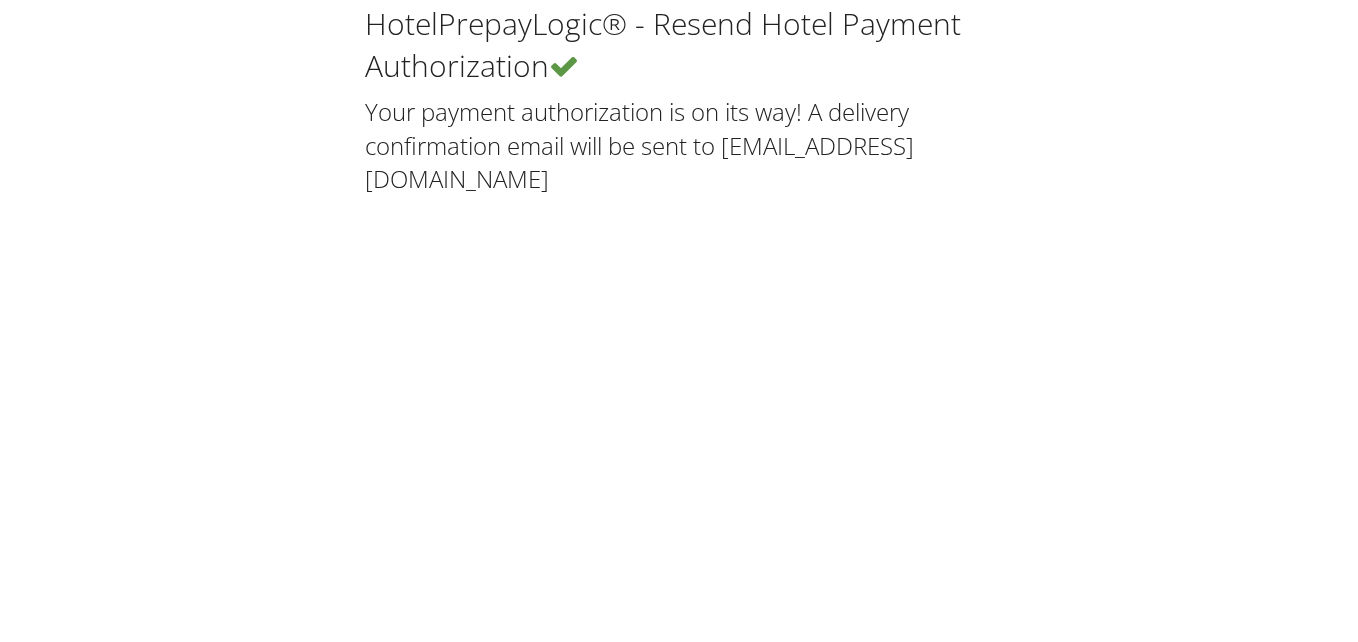 scroll, scrollTop: 0, scrollLeft: 0, axis: both 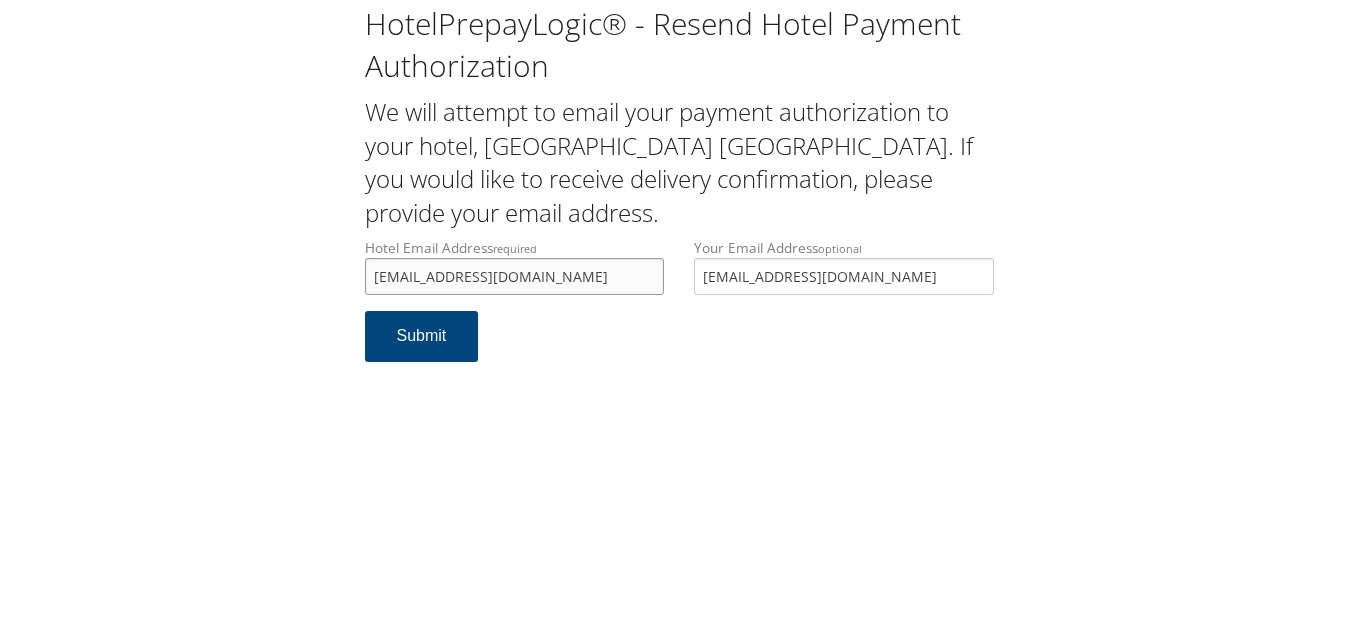 drag, startPoint x: 0, startPoint y: 0, endPoint x: 168, endPoint y: 284, distance: 329.9697 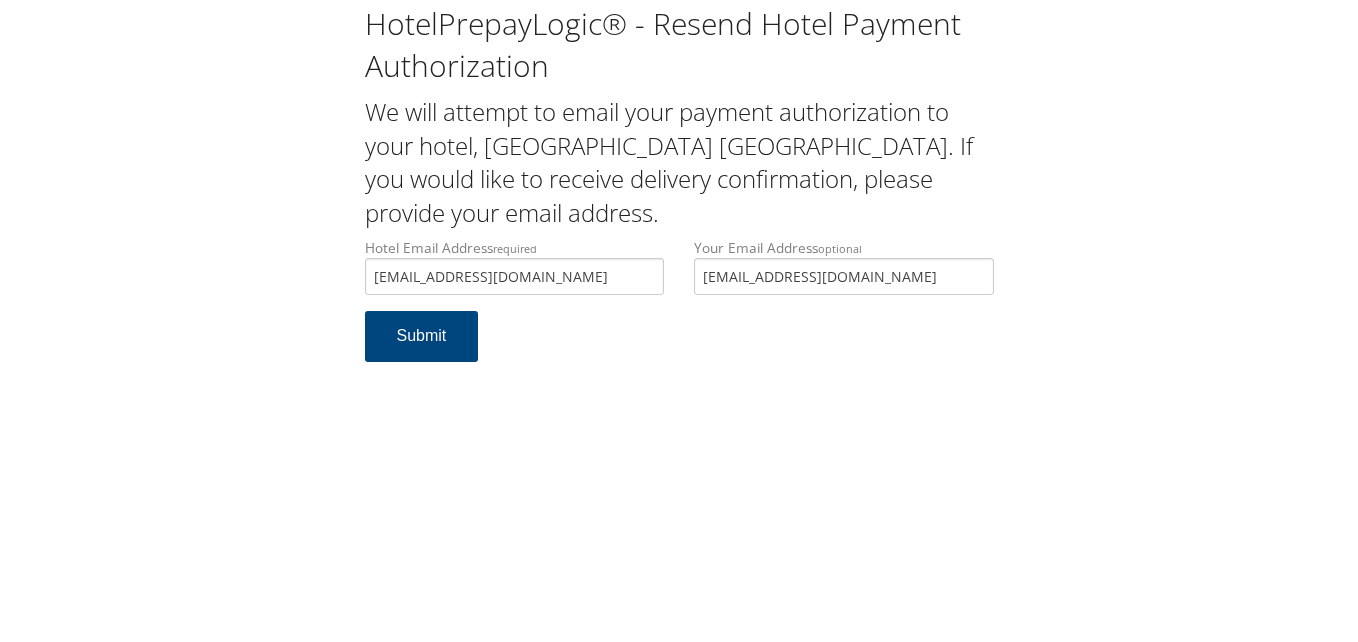 click on "Hotel Email Address  required
fairfieldprincetonwv@outlook.com
Hotel email address is required
Your Email Address  optional
TEDHAYESMD@GMAIL.COM
Submit" at bounding box center (679, 310) 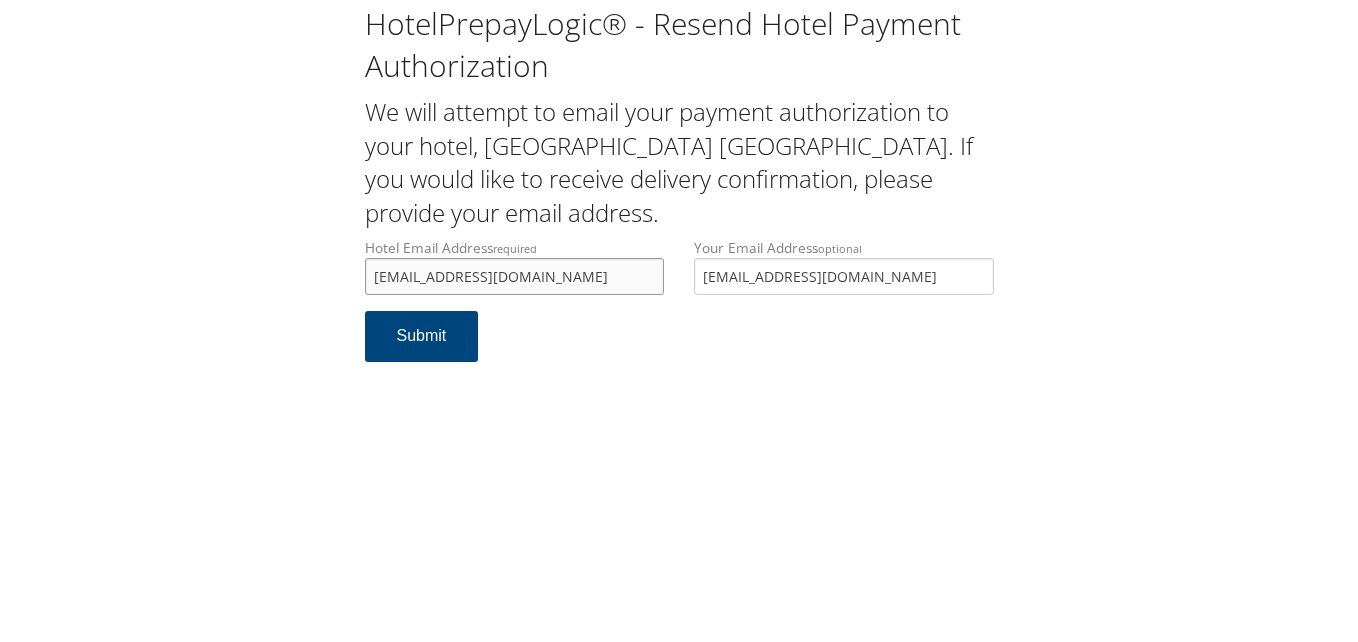 drag, startPoint x: 606, startPoint y: 284, endPoint x: 177, endPoint y: 267, distance: 429.3367 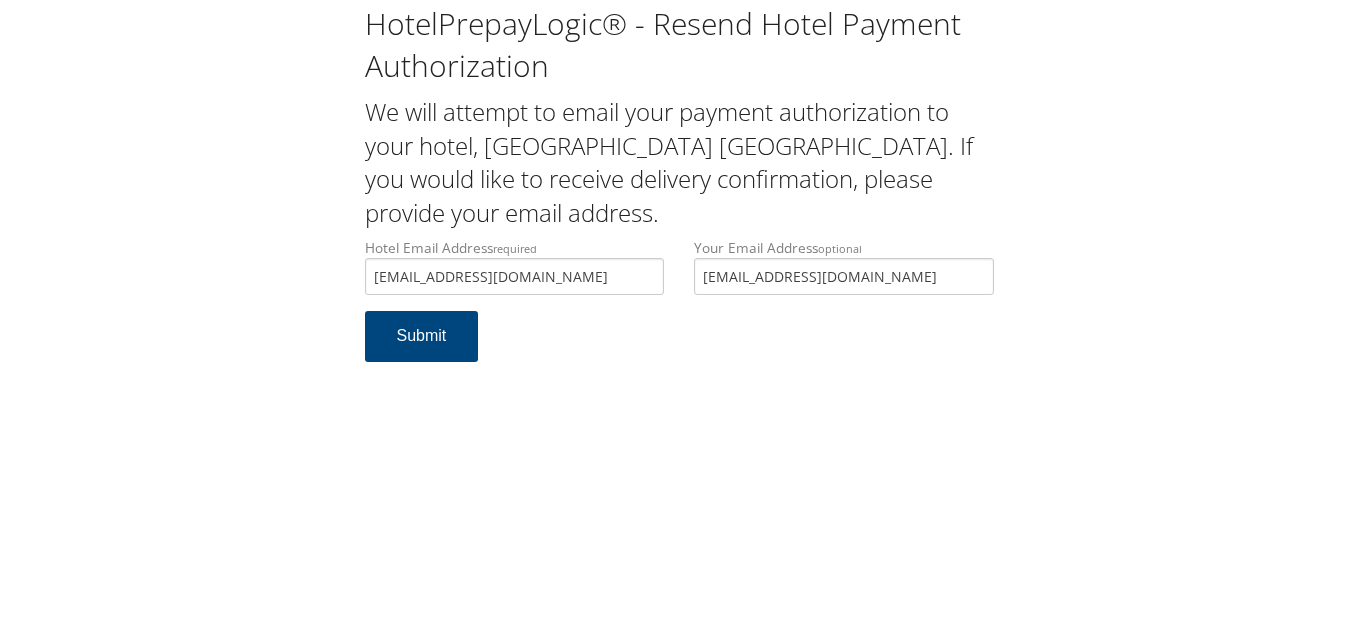 click on "Hotel Email Address  required
fairfieldprincetonwv@outlook.com
Hotel email address is required
Your Email Address  optional
TEDHAYESMD@GMAIL.COM
Submit" at bounding box center [679, 310] 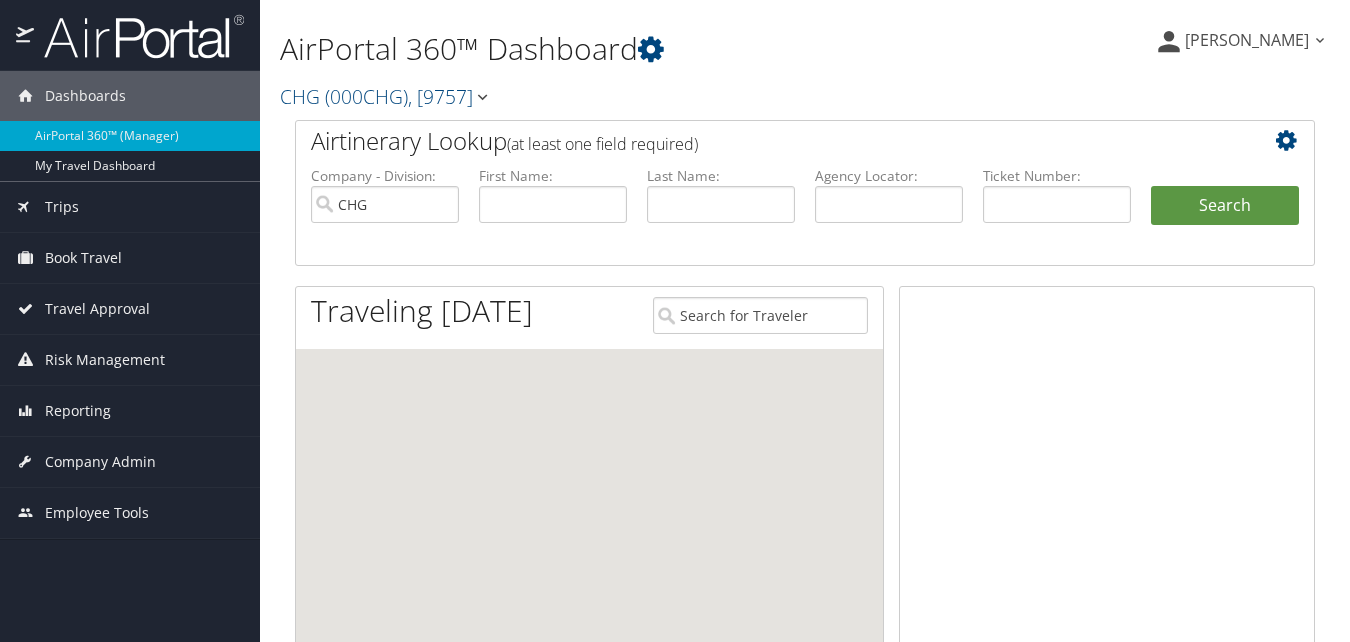 scroll, scrollTop: 0, scrollLeft: 0, axis: both 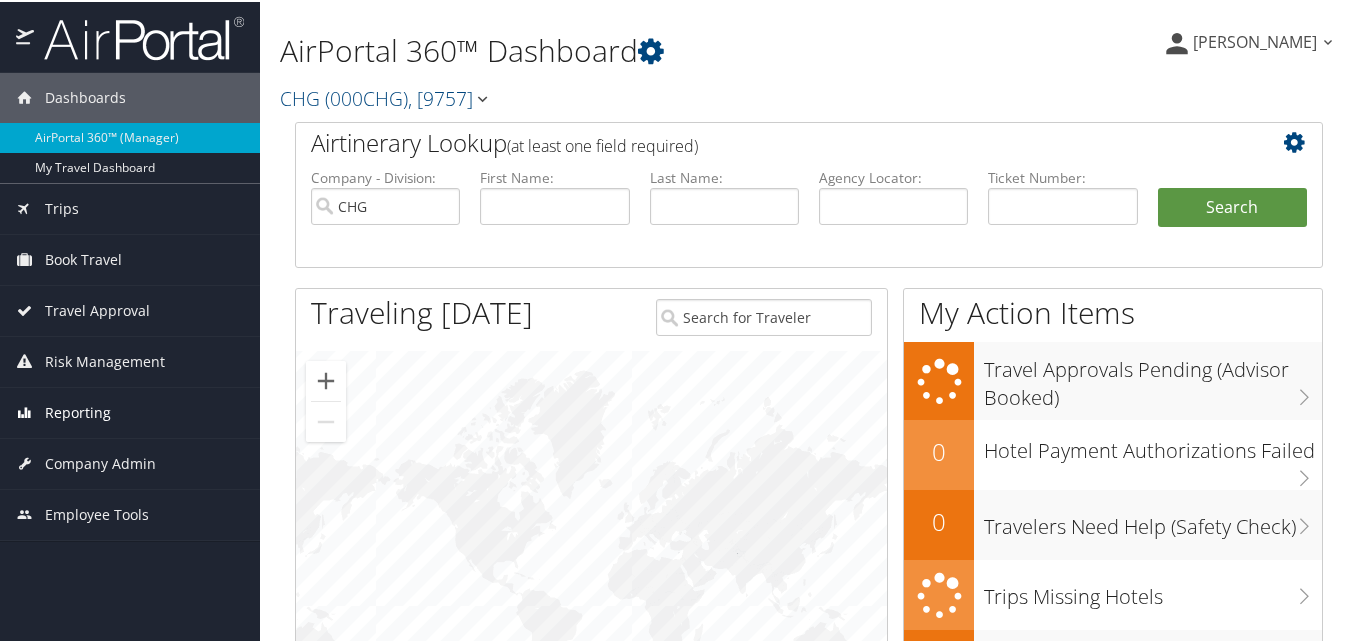 click on "Reporting" at bounding box center (78, 411) 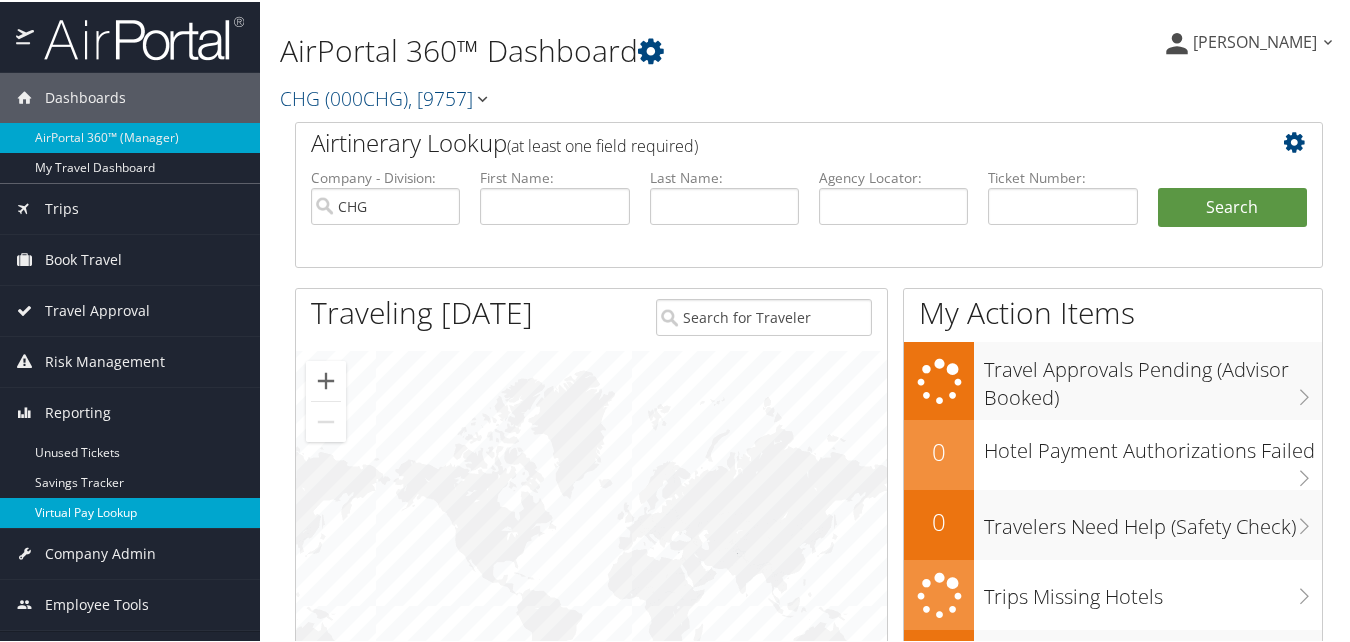click on "Virtual Pay Lookup" at bounding box center [130, 511] 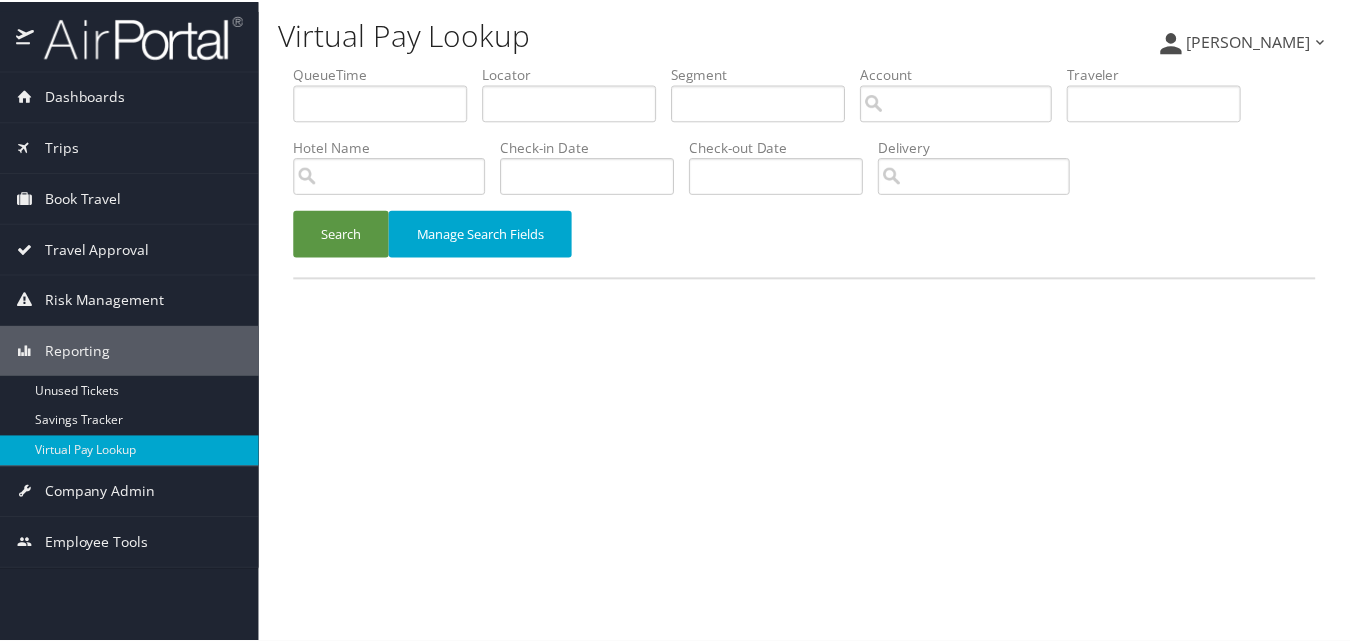 scroll, scrollTop: 0, scrollLeft: 0, axis: both 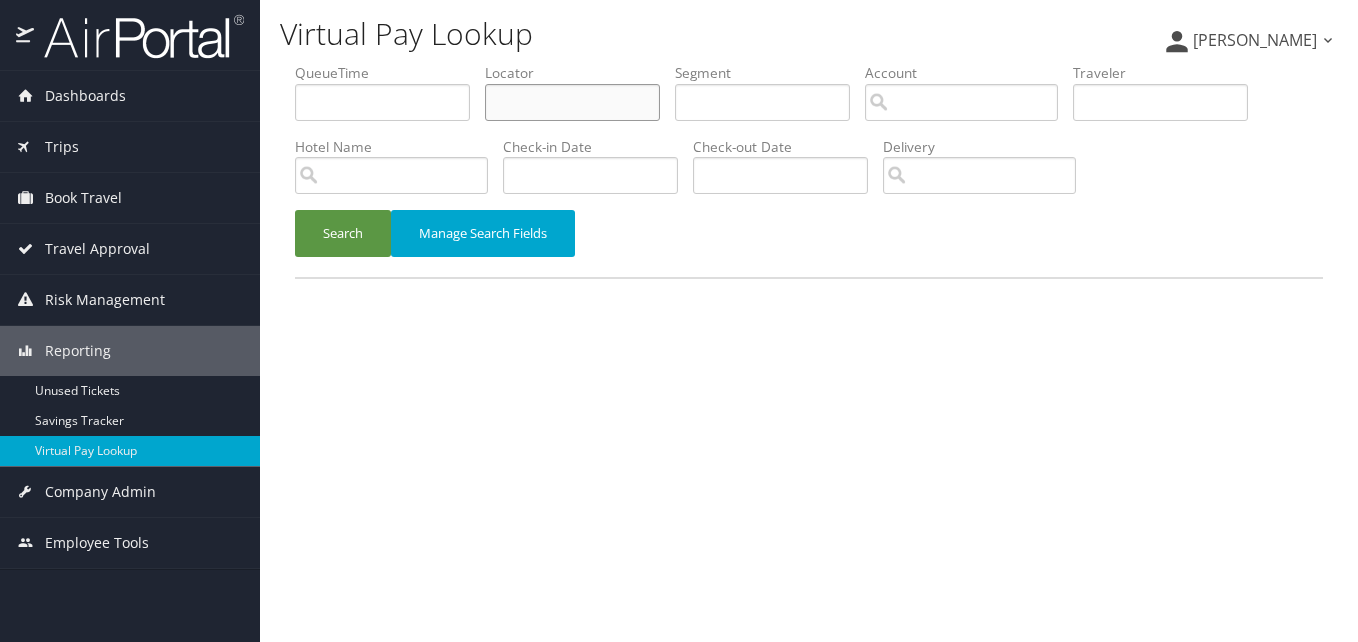 click at bounding box center [572, 102] 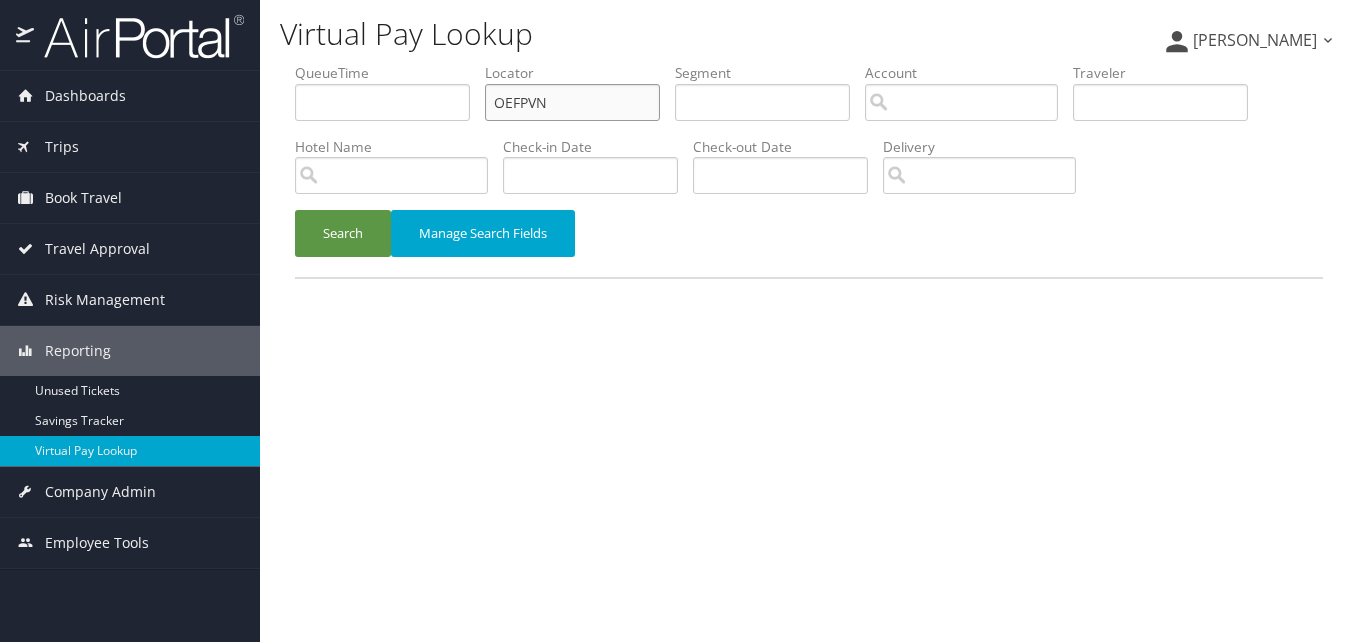 click on "OEFPVN" at bounding box center (572, 102) 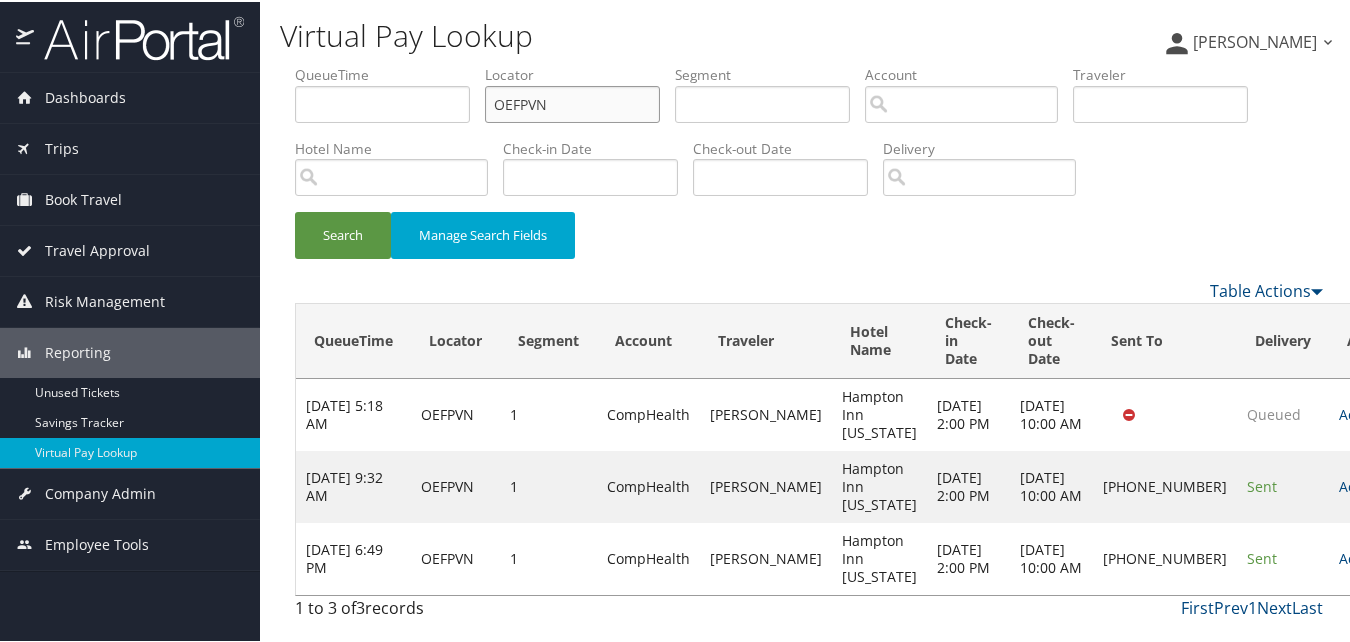 scroll, scrollTop: 22, scrollLeft: 0, axis: vertical 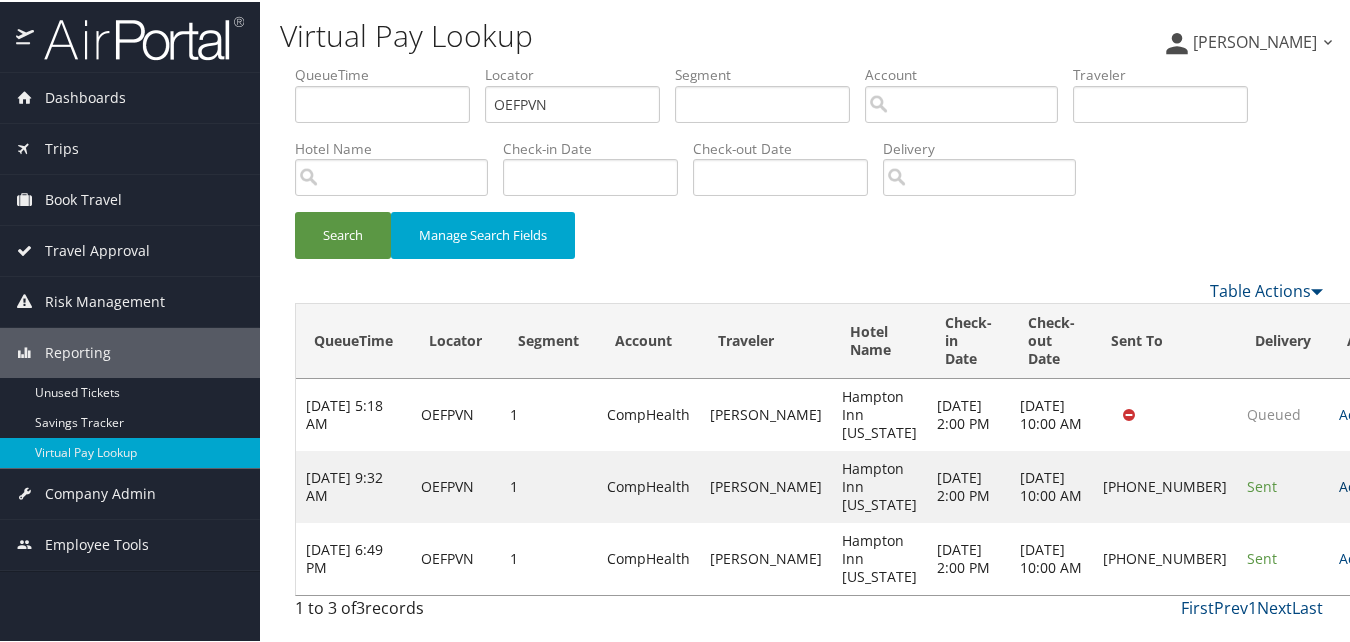 click on "Actions" at bounding box center [1368, 484] 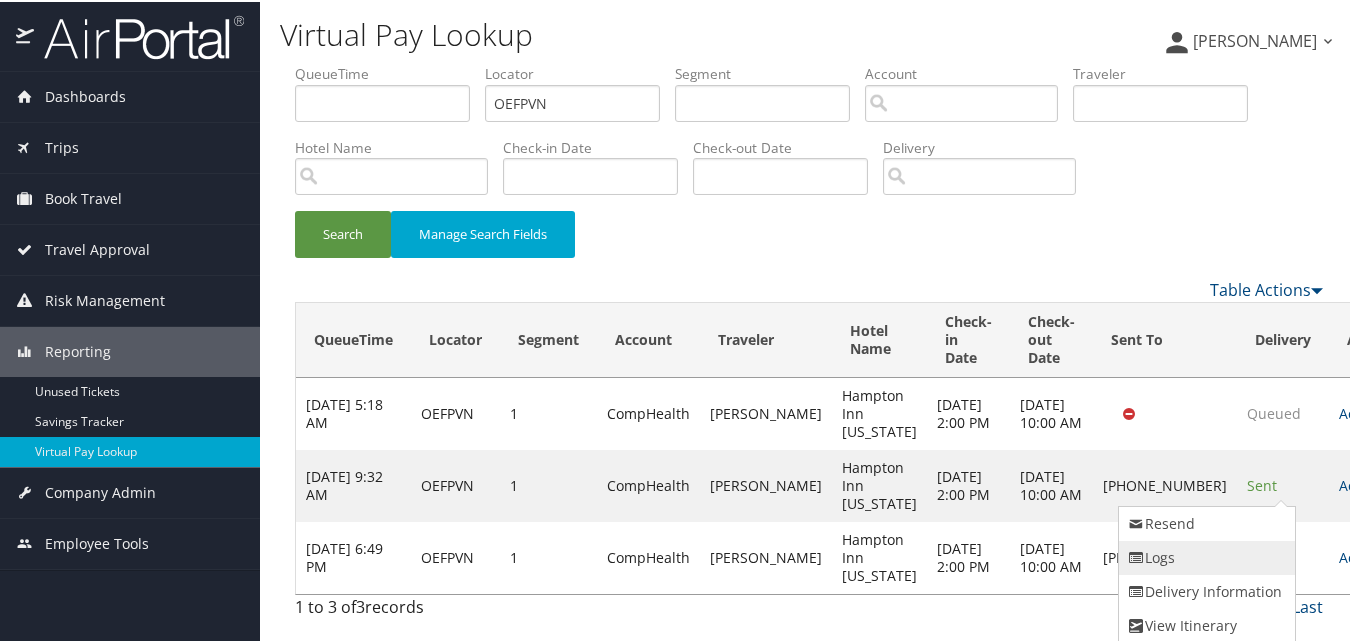 click on "Logs" at bounding box center [1204, 556] 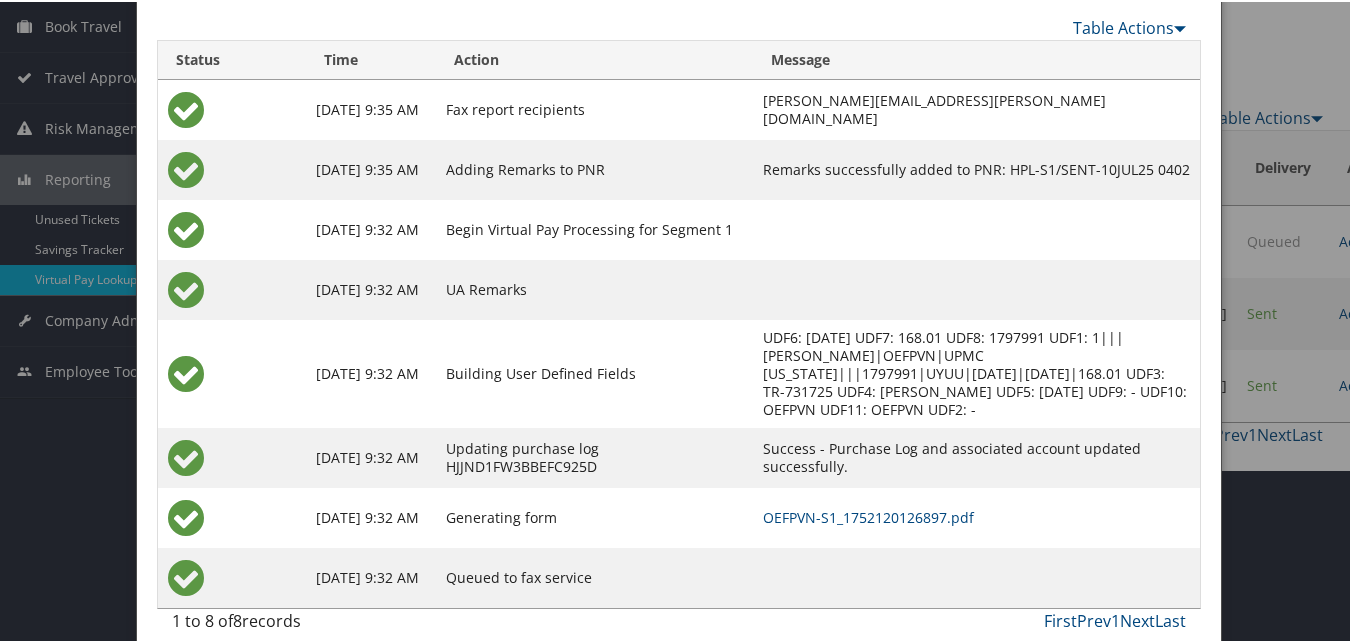 scroll, scrollTop: 175, scrollLeft: 0, axis: vertical 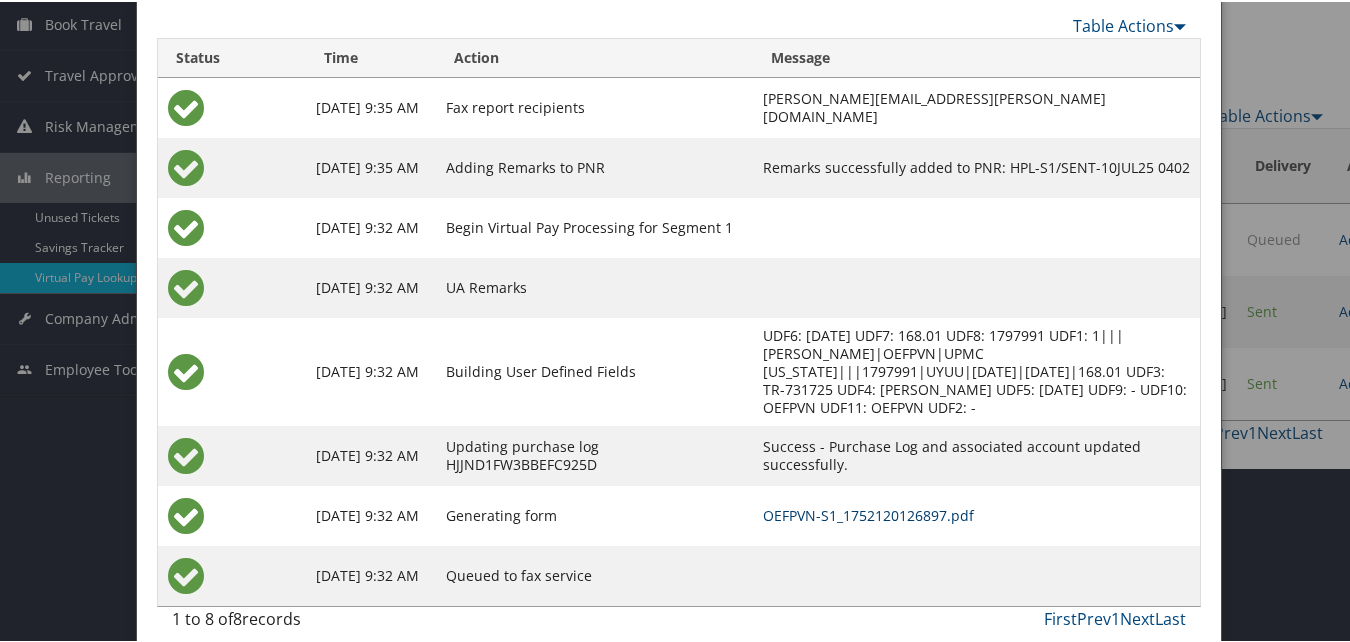 click on "OEFPVN-S1_1752120126897.pdf" at bounding box center [868, 513] 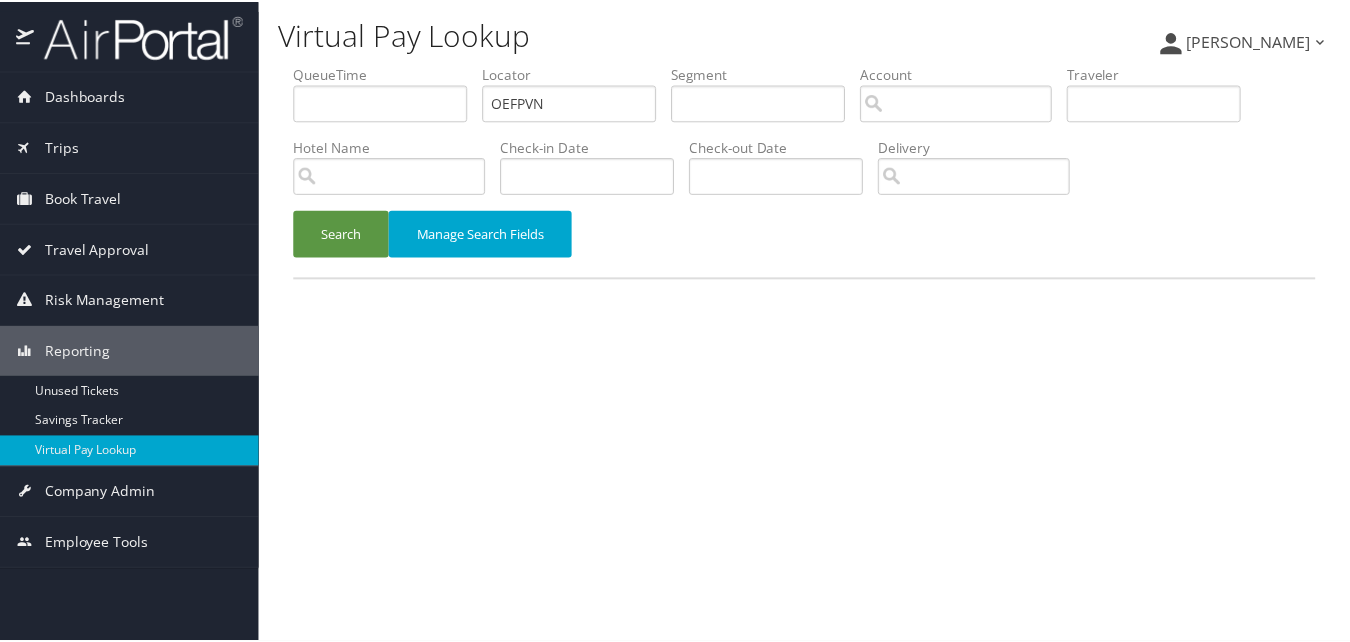 scroll, scrollTop: 0, scrollLeft: 0, axis: both 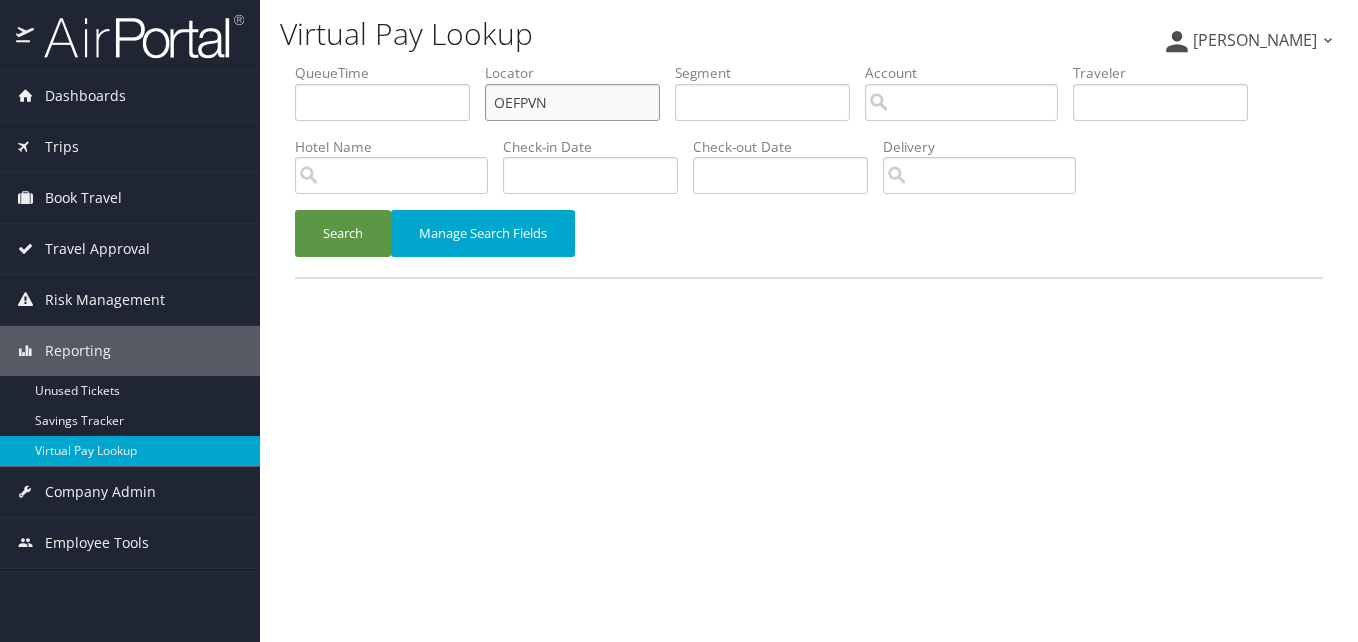drag, startPoint x: 563, startPoint y: 113, endPoint x: 473, endPoint y: 100, distance: 90.934044 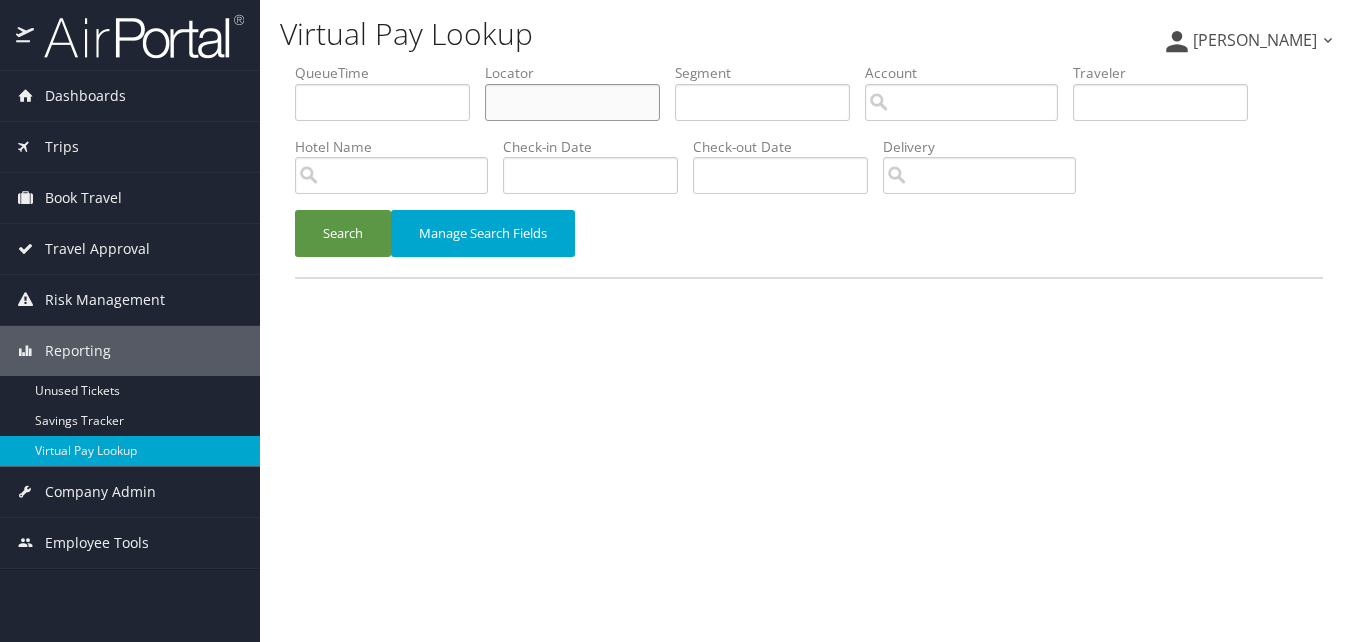 click at bounding box center [572, 102] 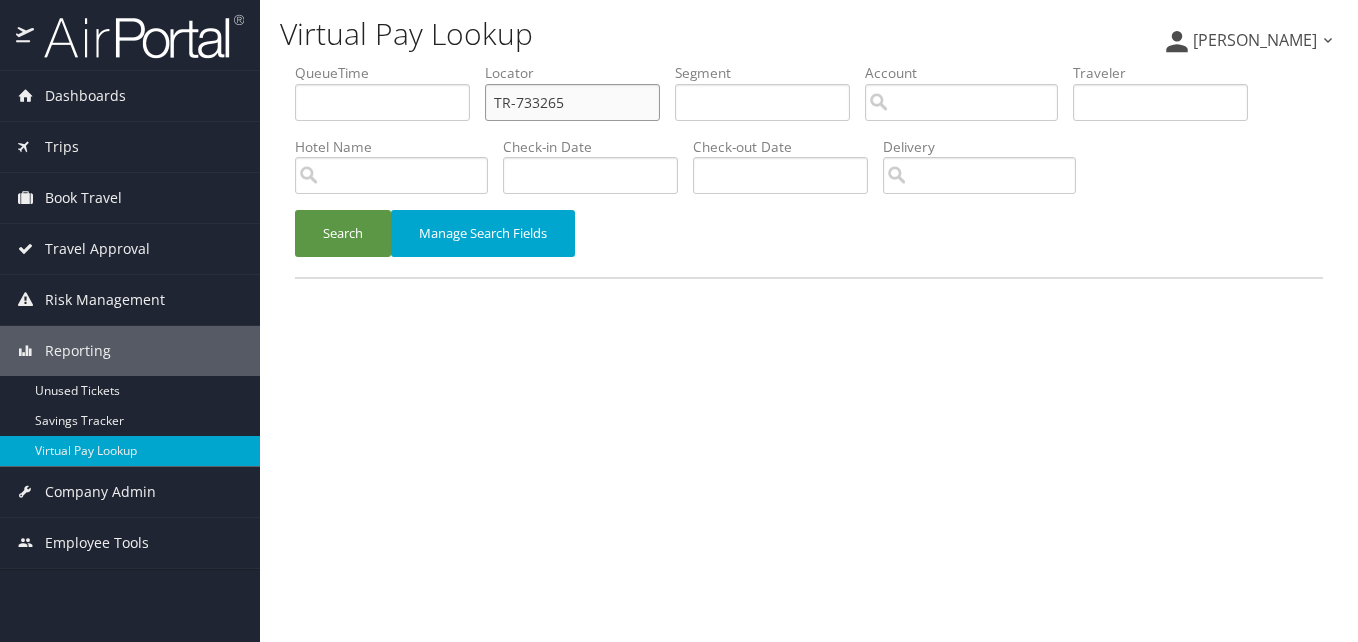 drag, startPoint x: 600, startPoint y: 102, endPoint x: 443, endPoint y: 99, distance: 157.02866 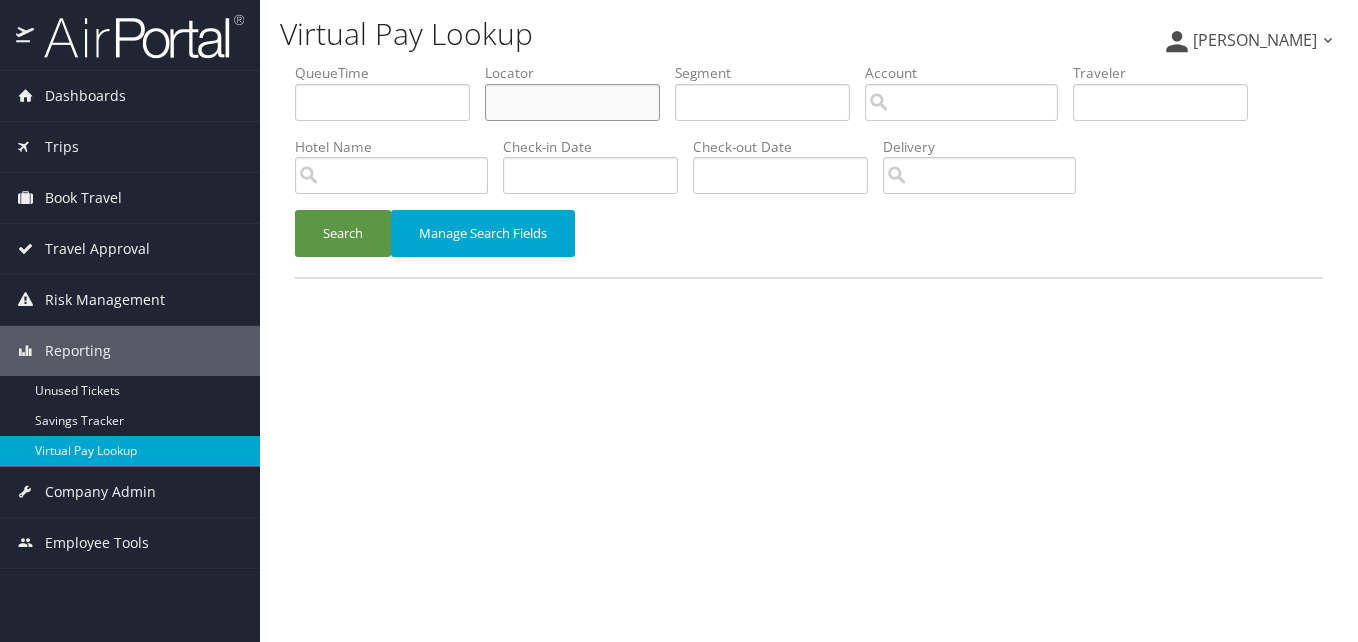click at bounding box center [572, 102] 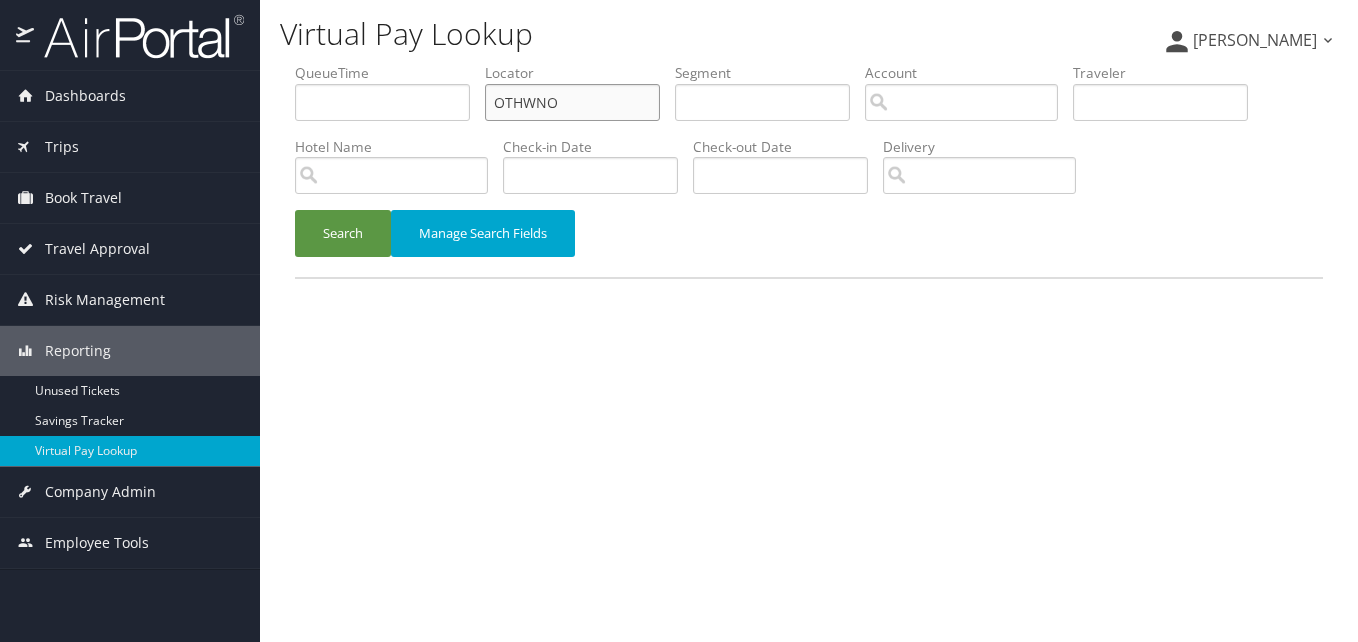 click on "OTHWNO" at bounding box center [572, 102] 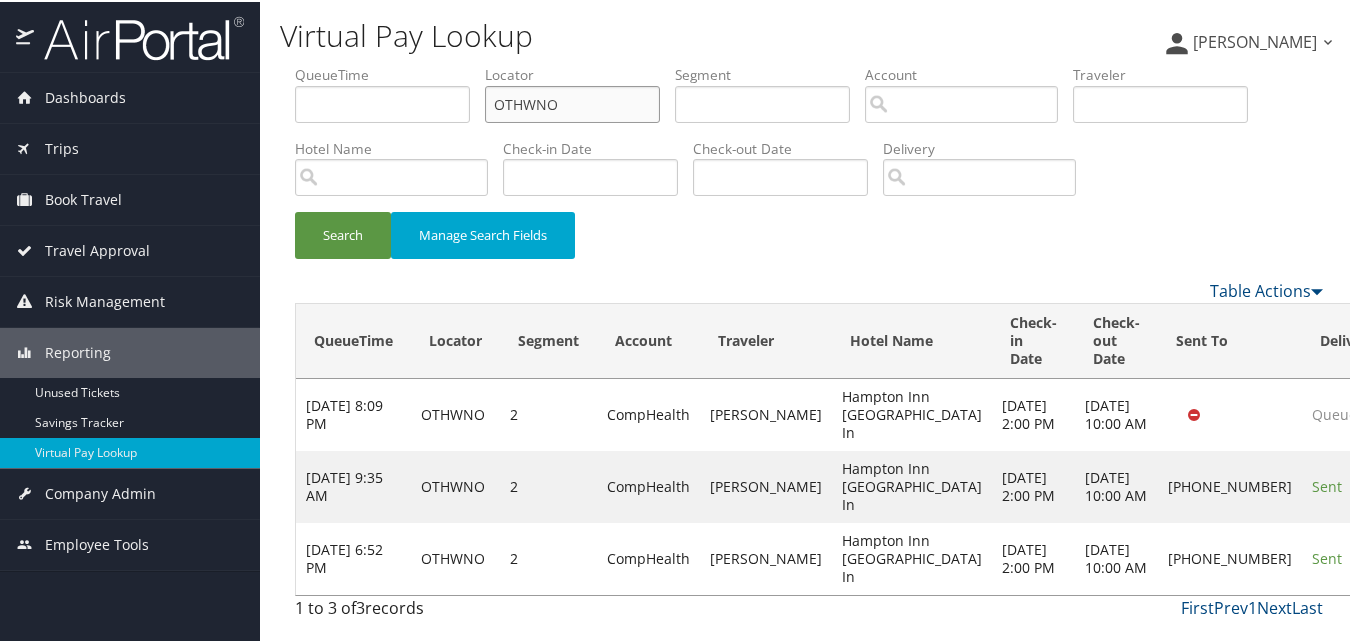 scroll, scrollTop: 40, scrollLeft: 0, axis: vertical 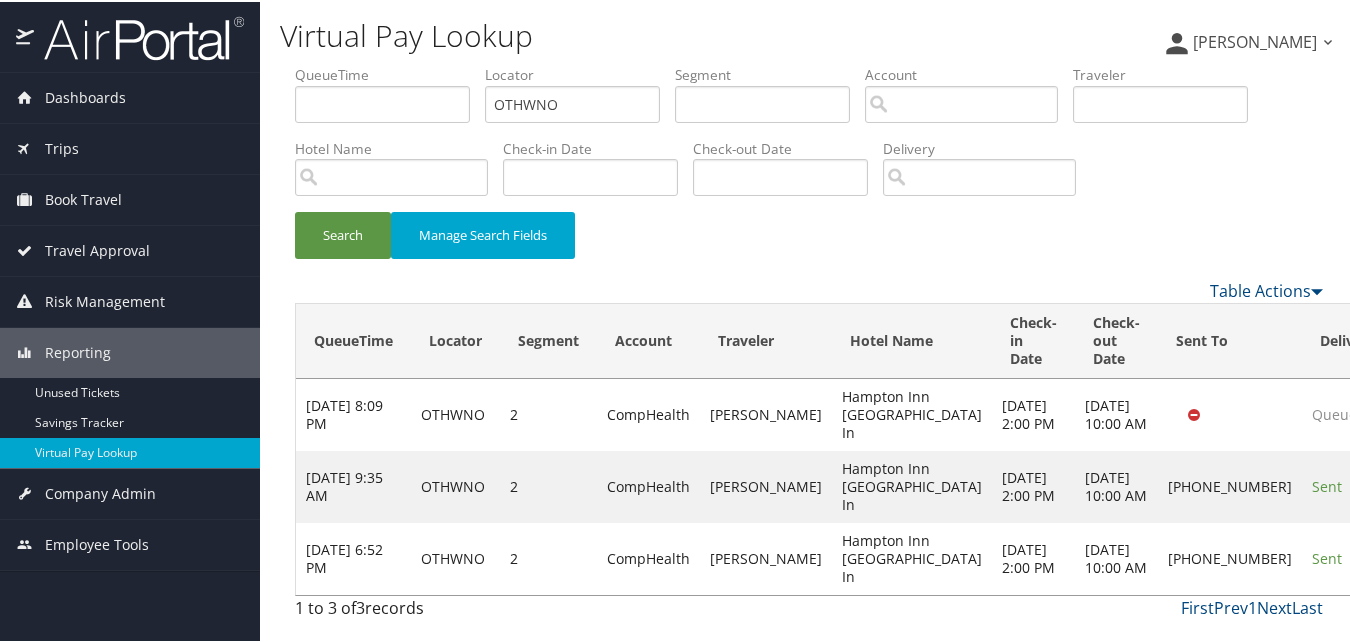 click on "Actions" at bounding box center (1433, 484) 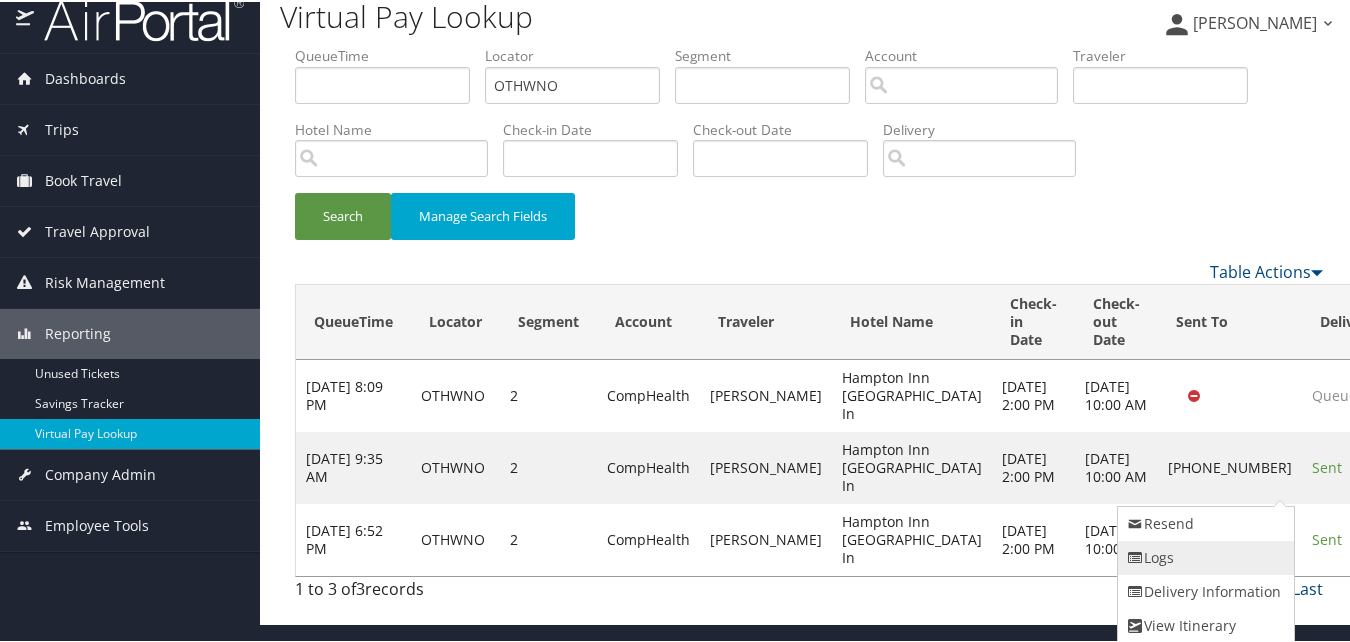 click on "Logs" at bounding box center [1203, 556] 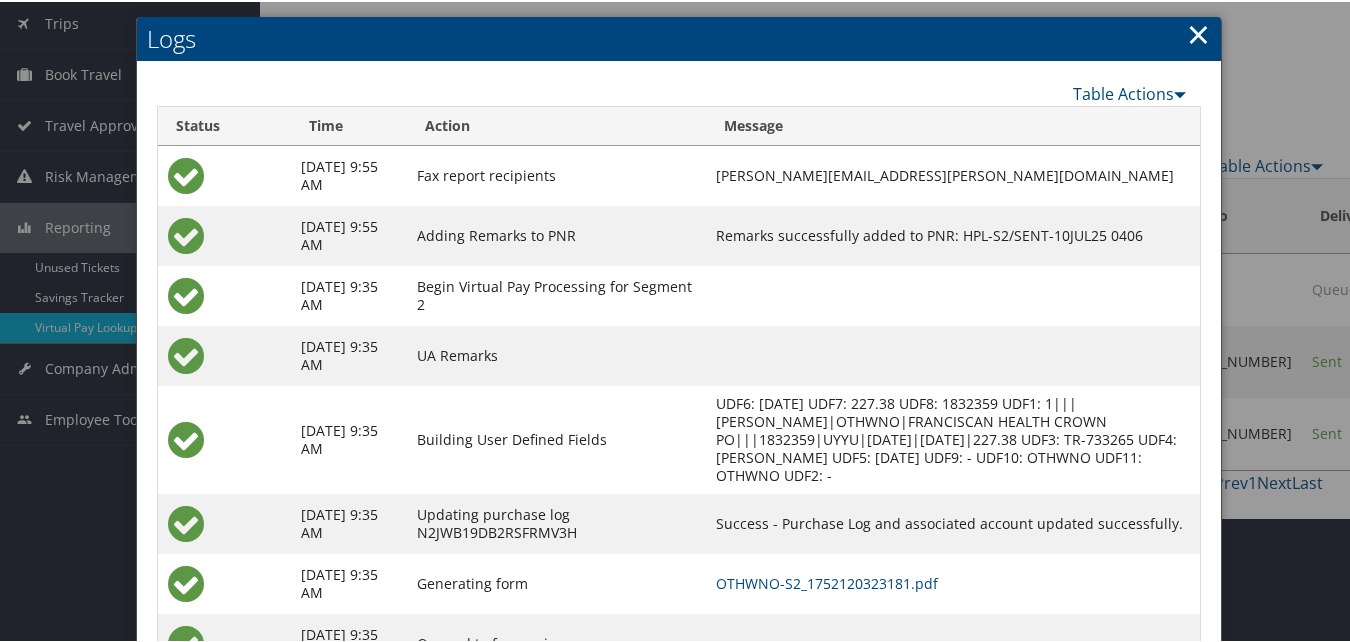 scroll, scrollTop: 211, scrollLeft: 0, axis: vertical 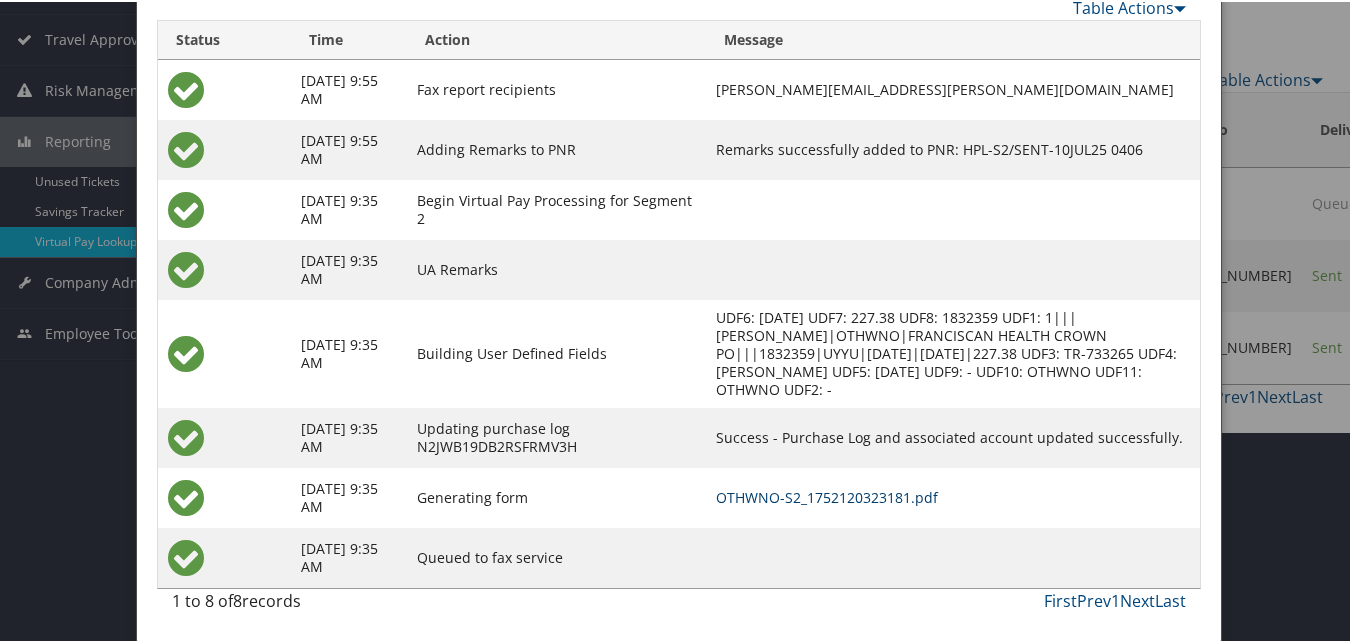 click on "OTHWNO-S2_1752120323181.pdf" at bounding box center (827, 495) 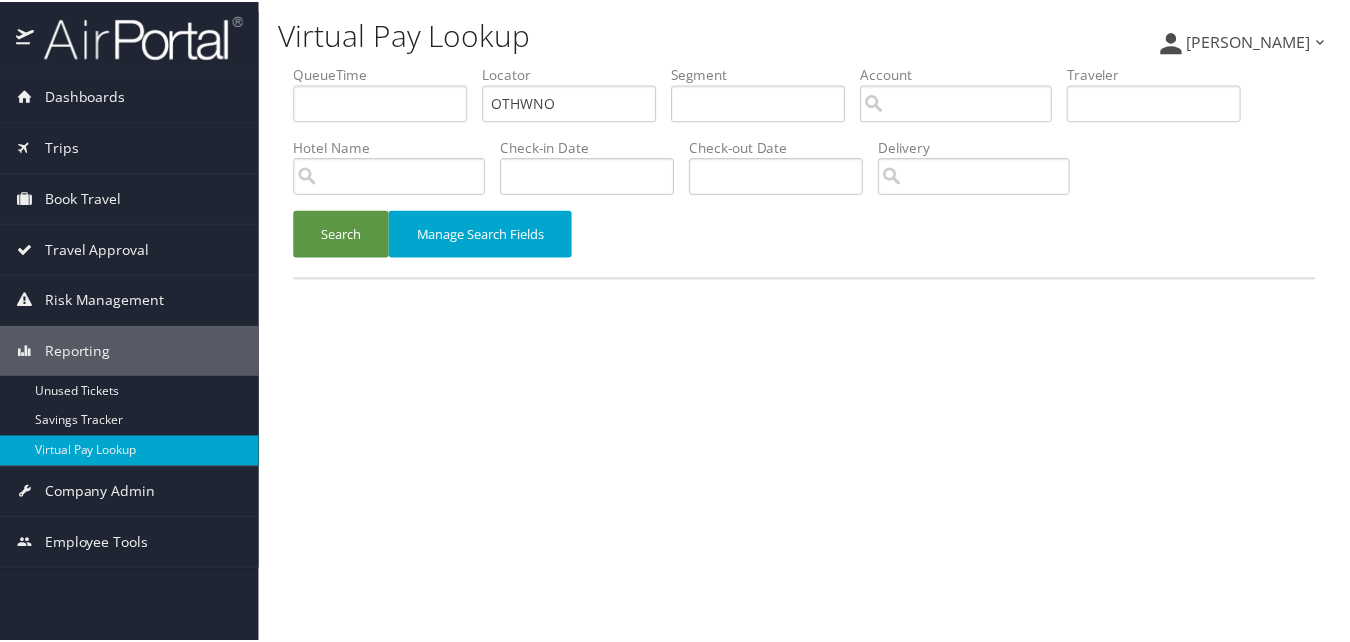 scroll, scrollTop: 0, scrollLeft: 0, axis: both 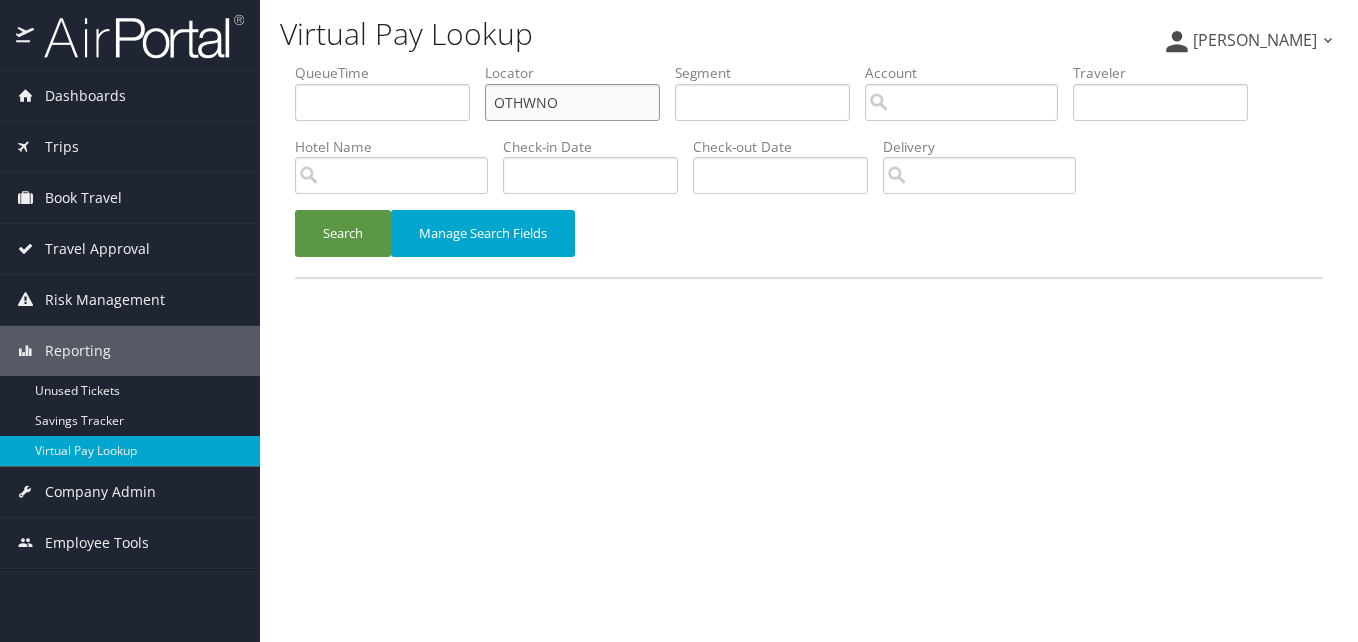 drag, startPoint x: 570, startPoint y: 98, endPoint x: 383, endPoint y: 98, distance: 187 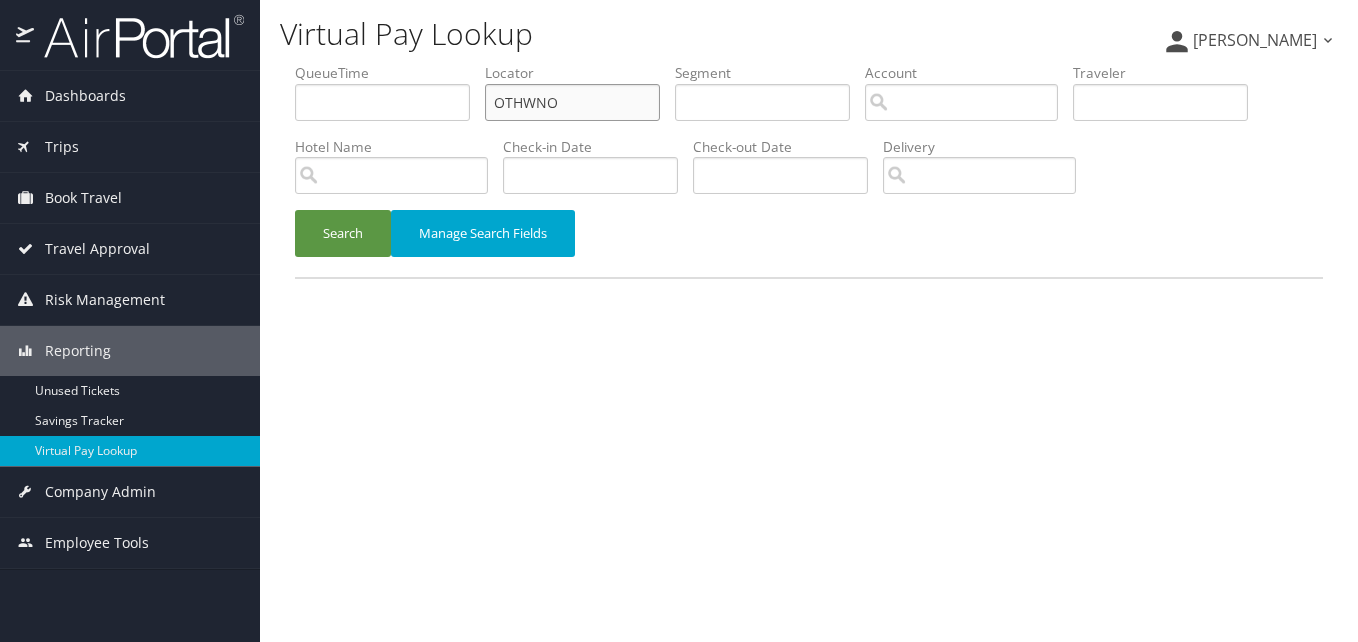 click on "QueueTime Locator OTHWNO Segment Account Traveler Hotel Name Check-in Date Check-out Date Delivery" at bounding box center [809, 63] 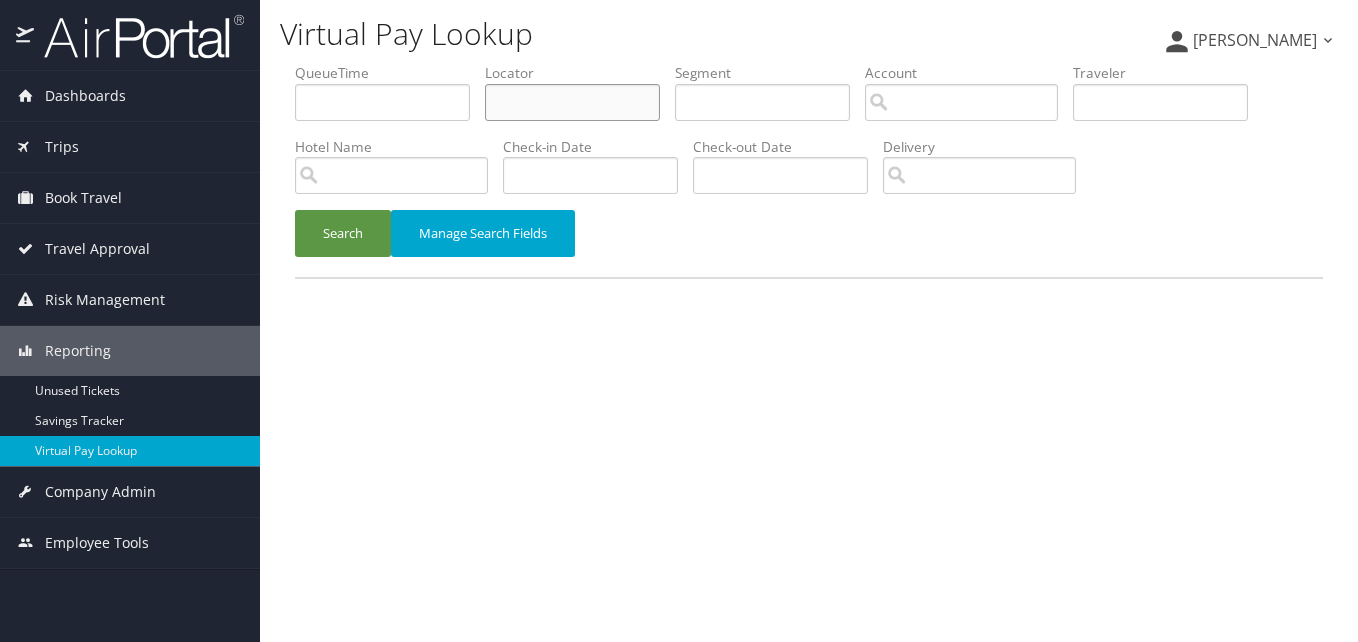click at bounding box center (572, 102) 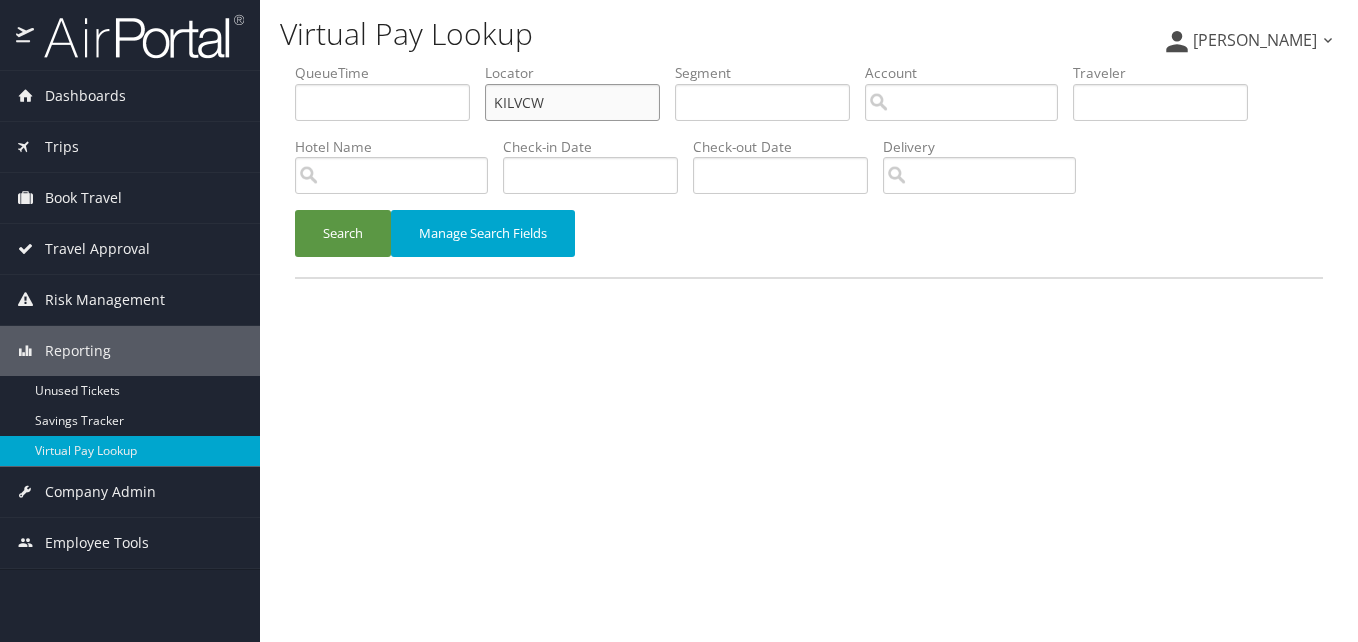 click on "KILVCW" at bounding box center (572, 102) 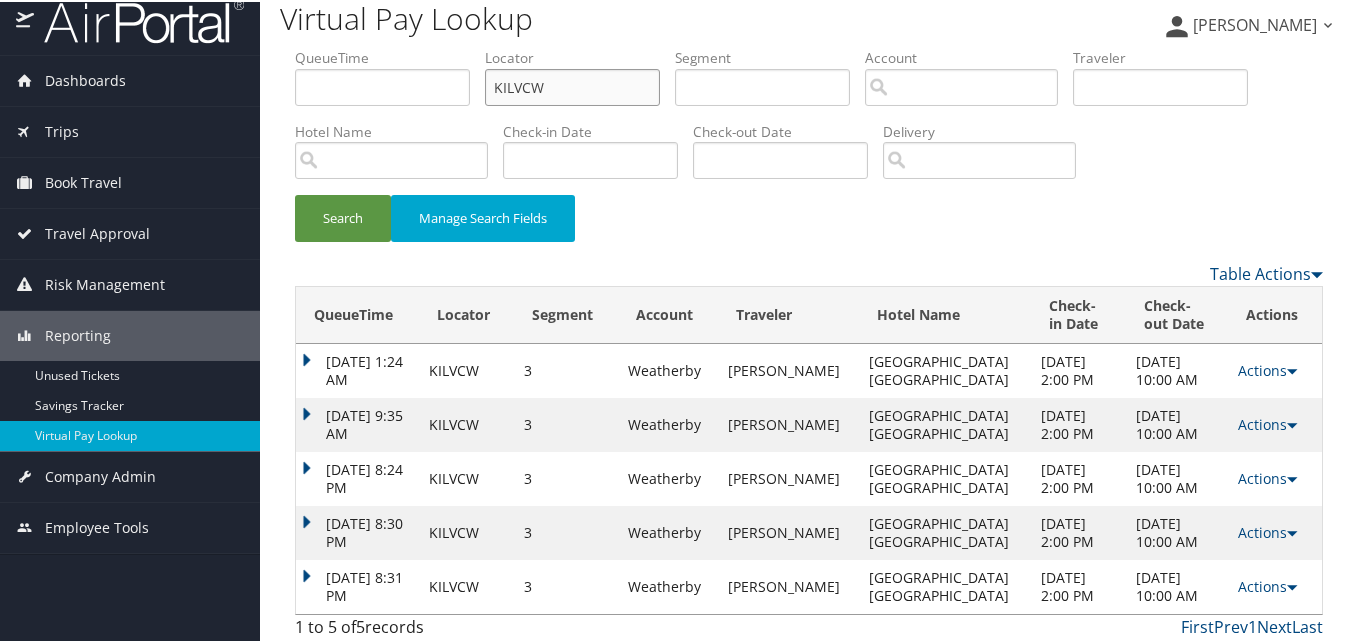 scroll, scrollTop: 22, scrollLeft: 0, axis: vertical 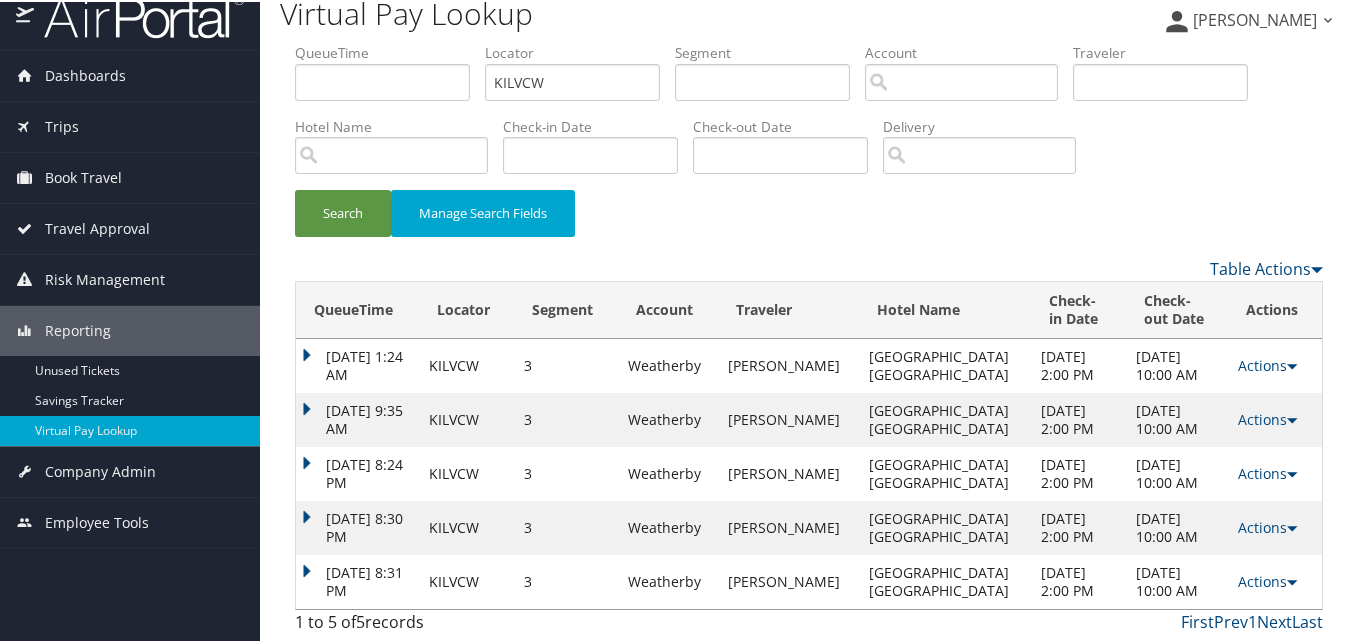 click on "Actions   Resend  Logs  View Itinerary" at bounding box center [1275, 580] 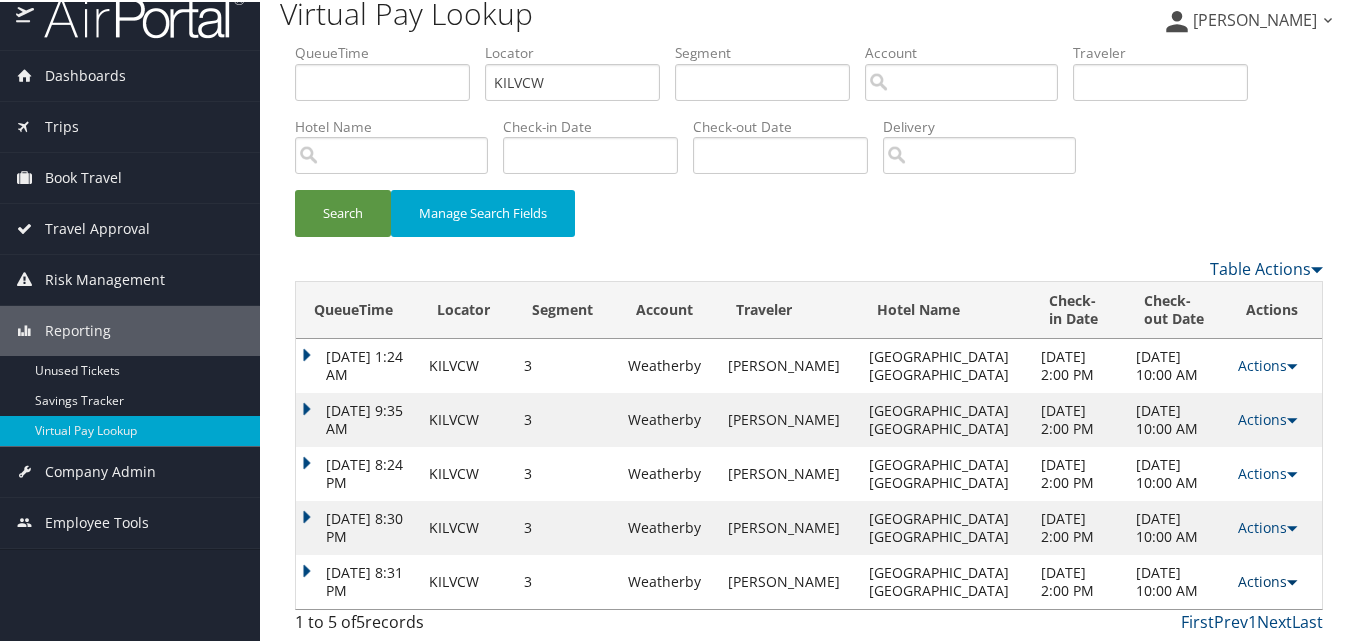 click on "Actions" at bounding box center (1267, 579) 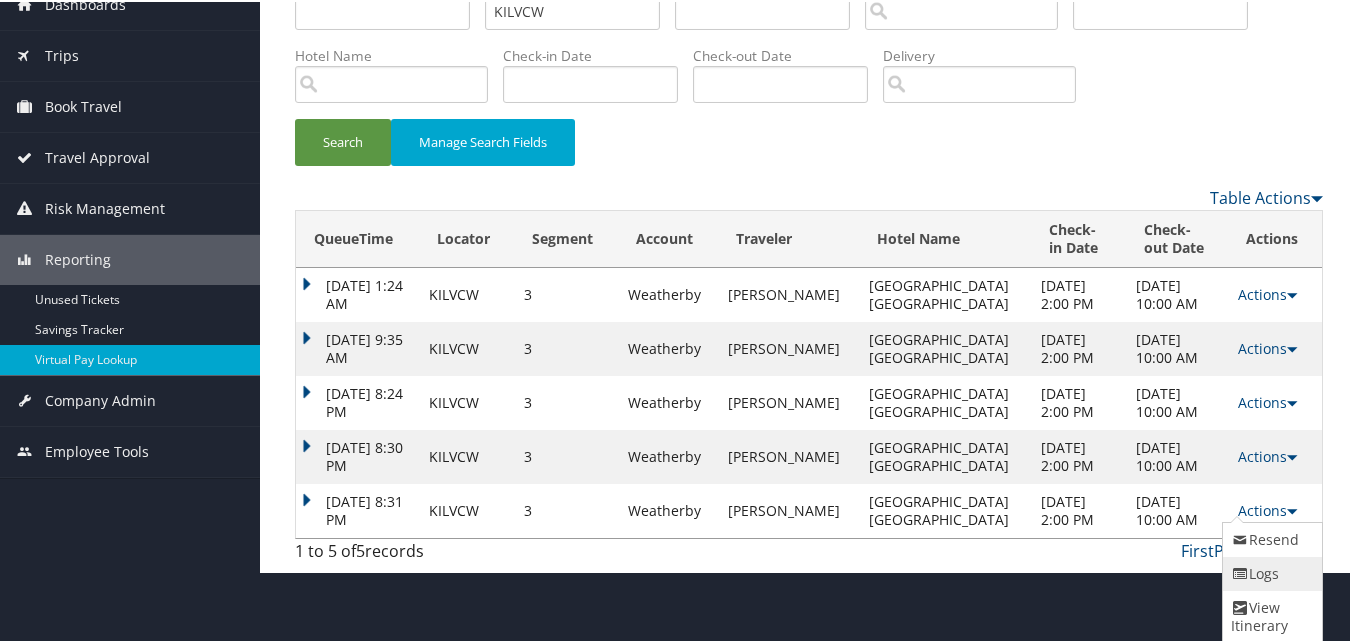 click at bounding box center (1240, 572) 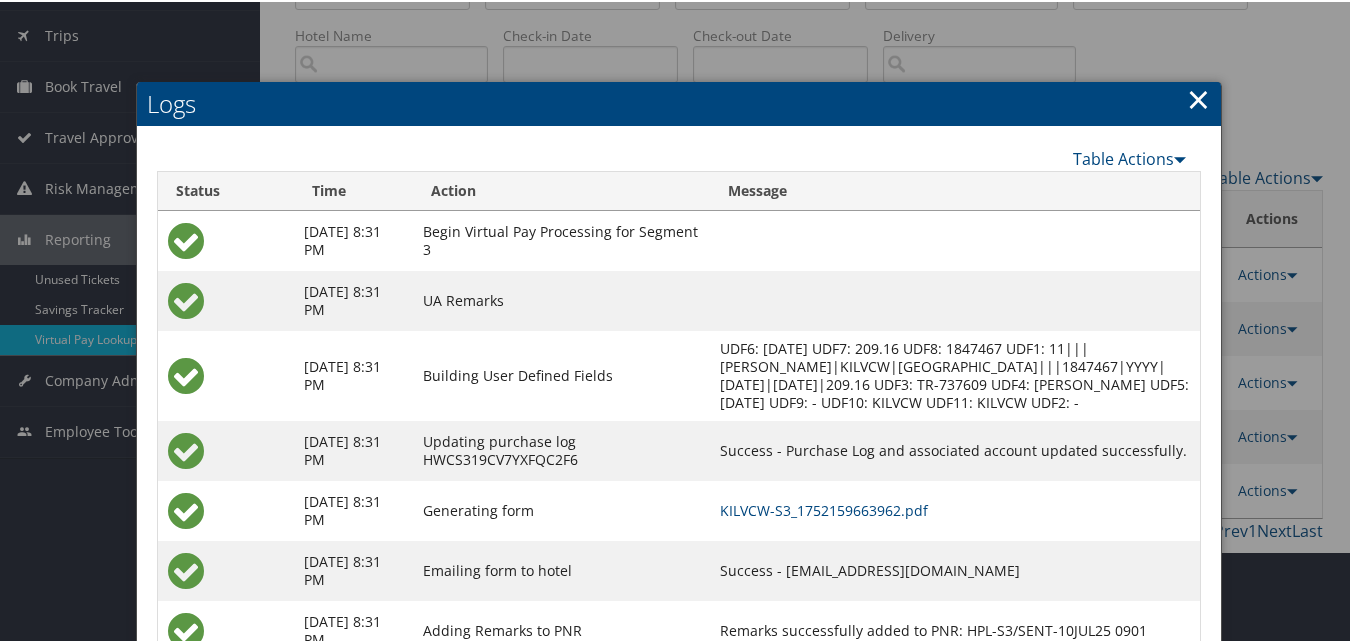 scroll, scrollTop: 204, scrollLeft: 0, axis: vertical 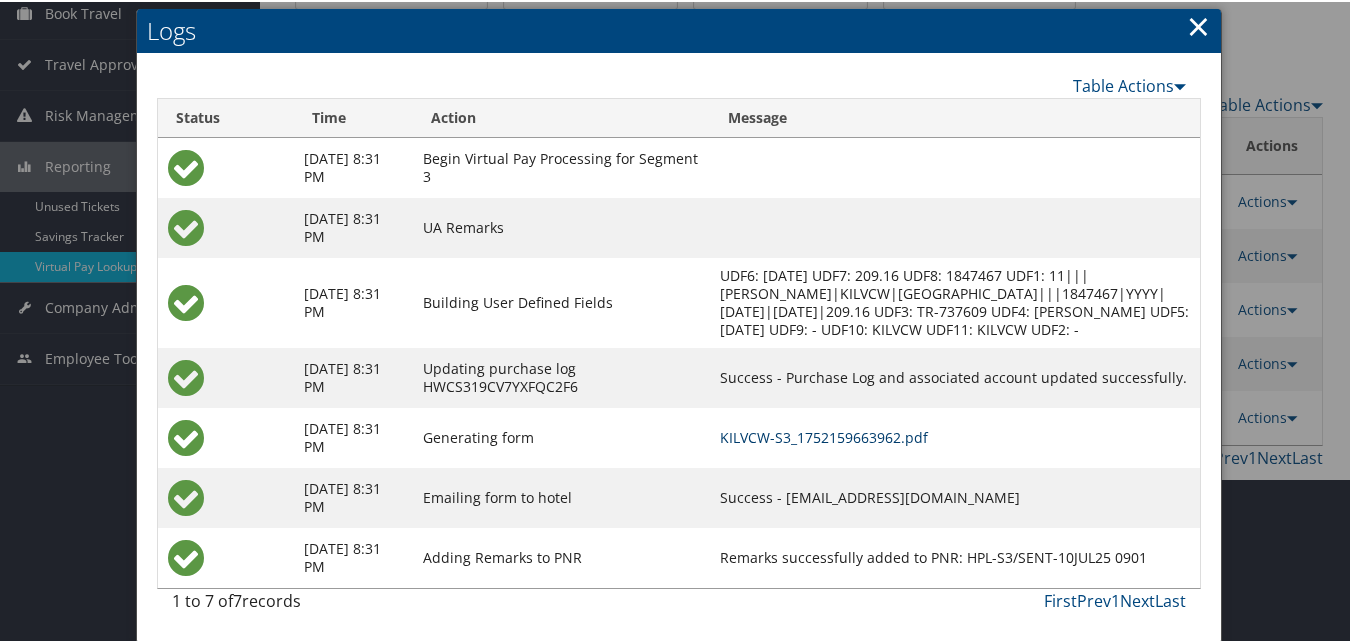 click on "KILVCW-S3_1752159663962.pdf" at bounding box center (824, 435) 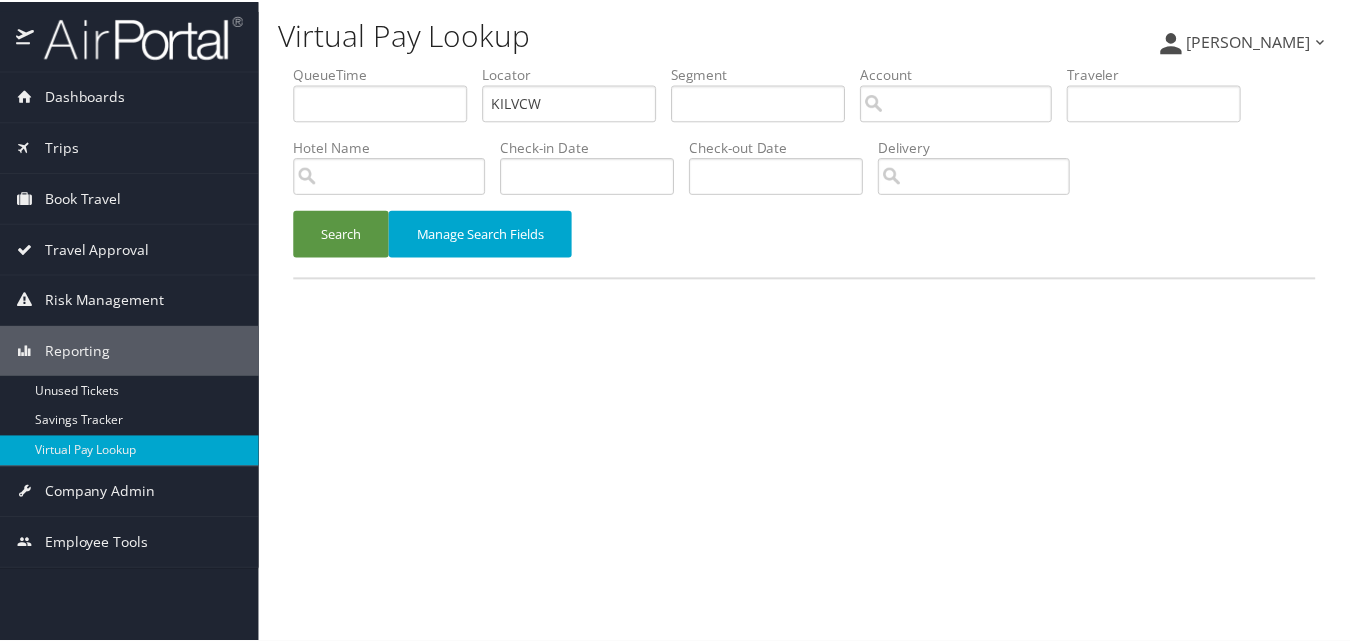 scroll, scrollTop: 0, scrollLeft: 0, axis: both 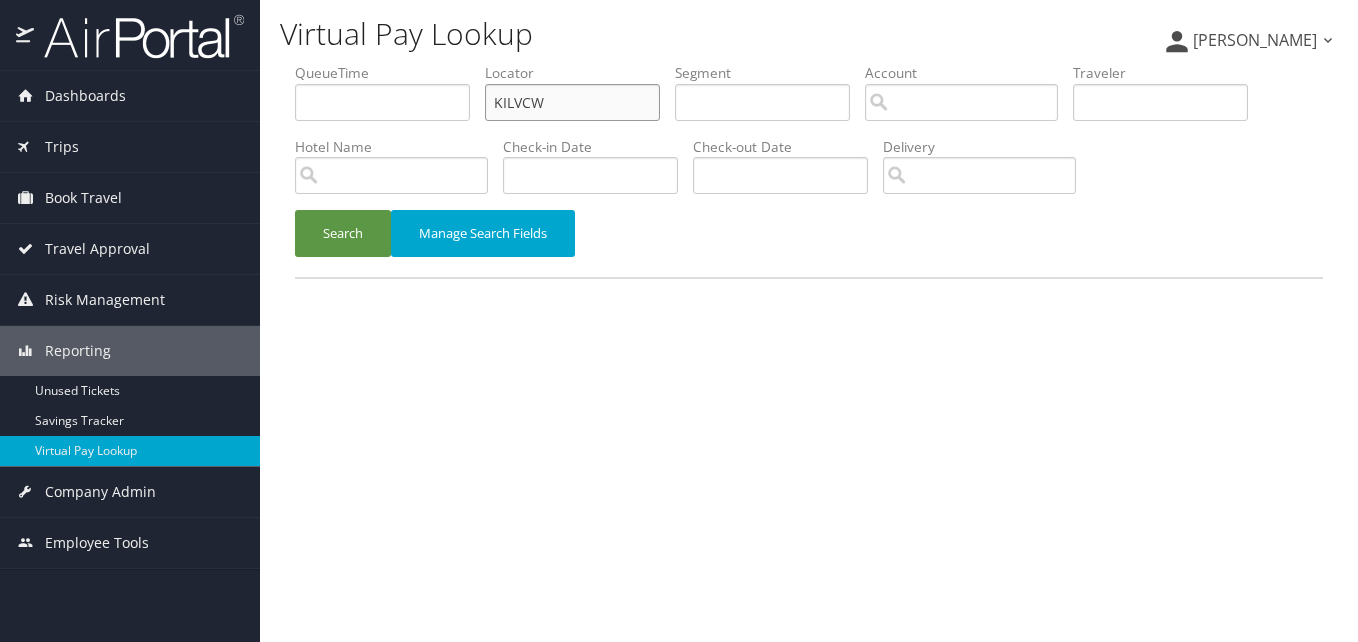 drag, startPoint x: 561, startPoint y: 91, endPoint x: 349, endPoint y: 107, distance: 212.60292 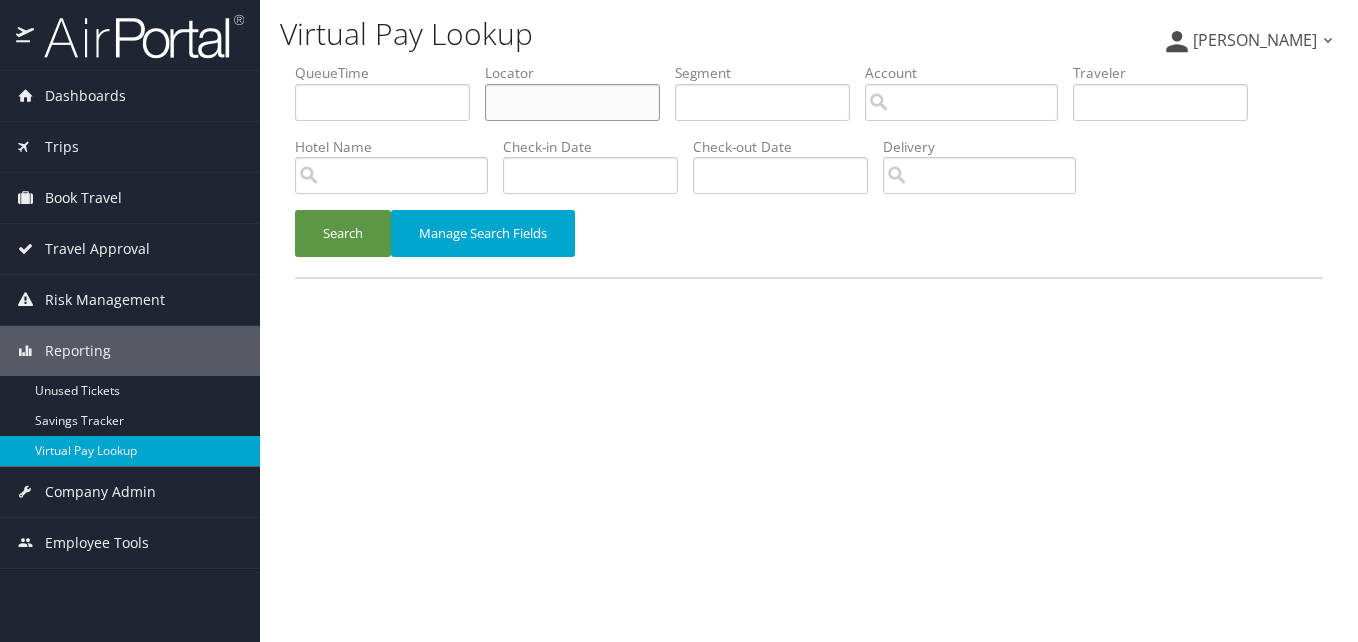 click at bounding box center (572, 102) 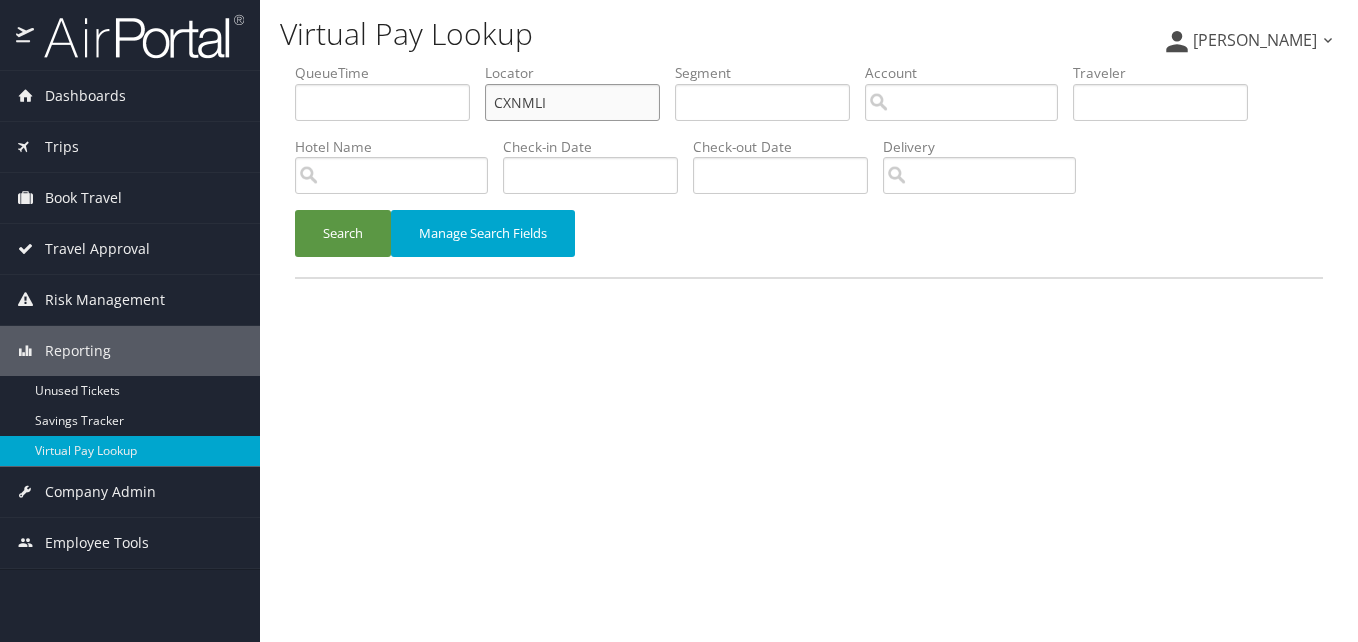 click on "CXNMLI" at bounding box center (572, 102) 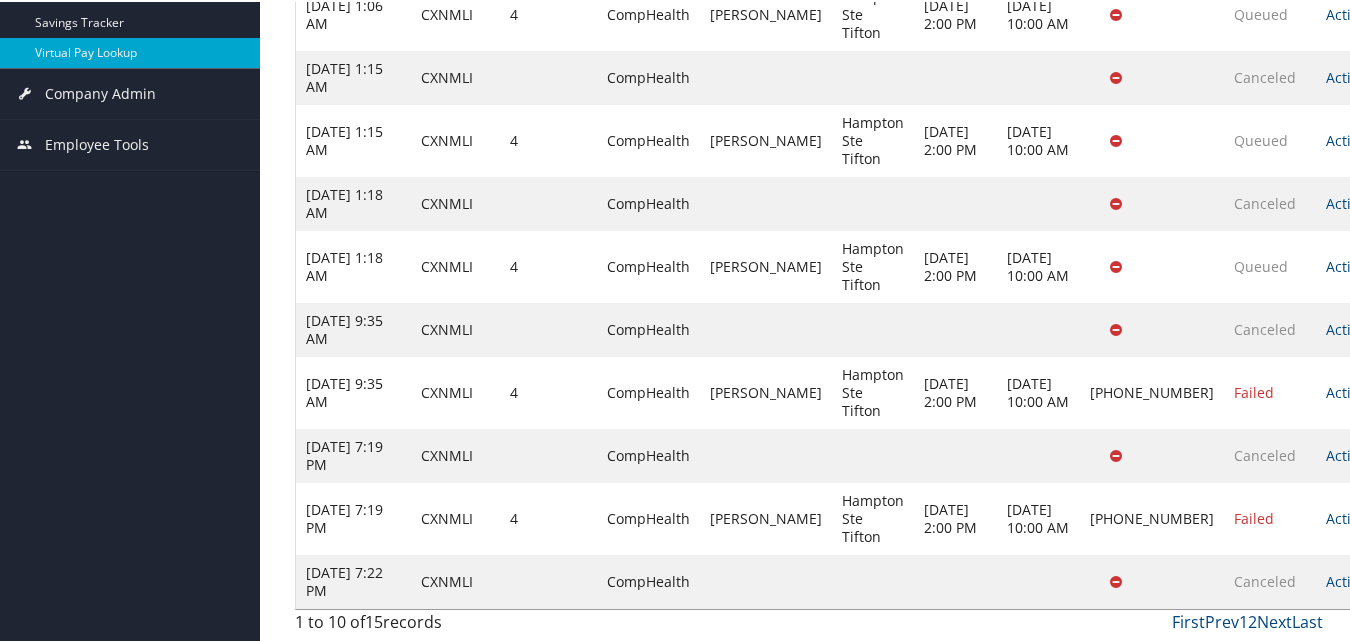 scroll, scrollTop: 436, scrollLeft: 0, axis: vertical 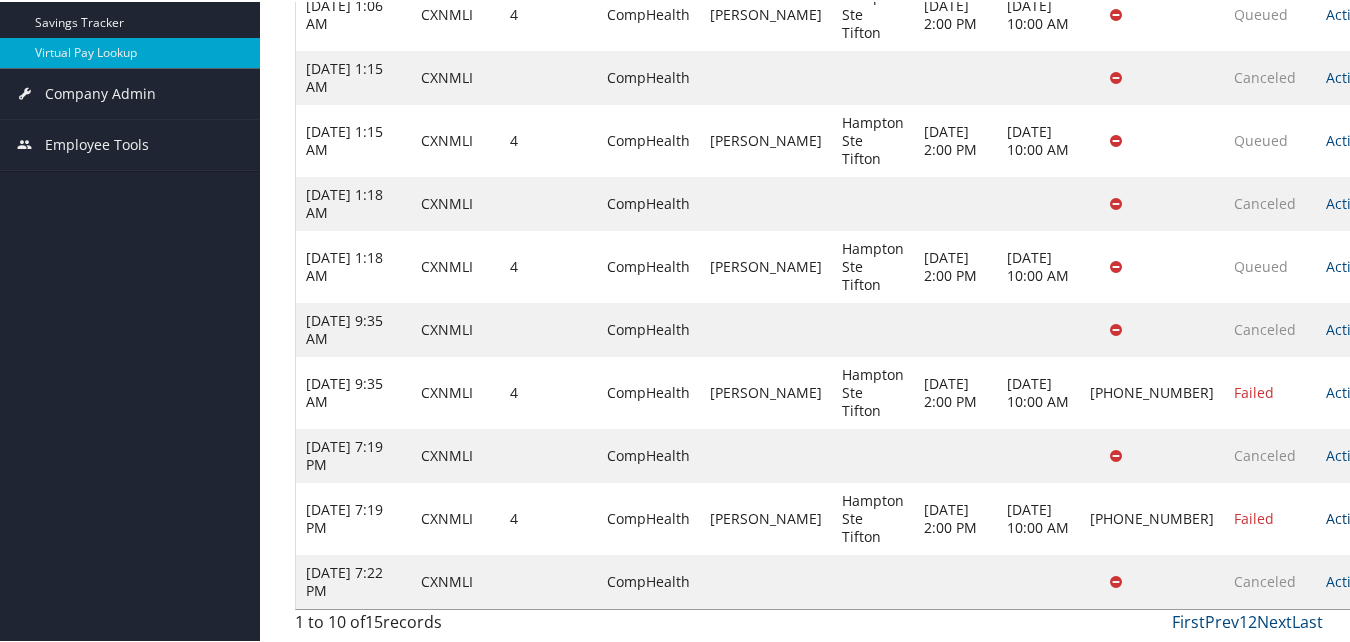 click on "Actions" at bounding box center (1355, 516) 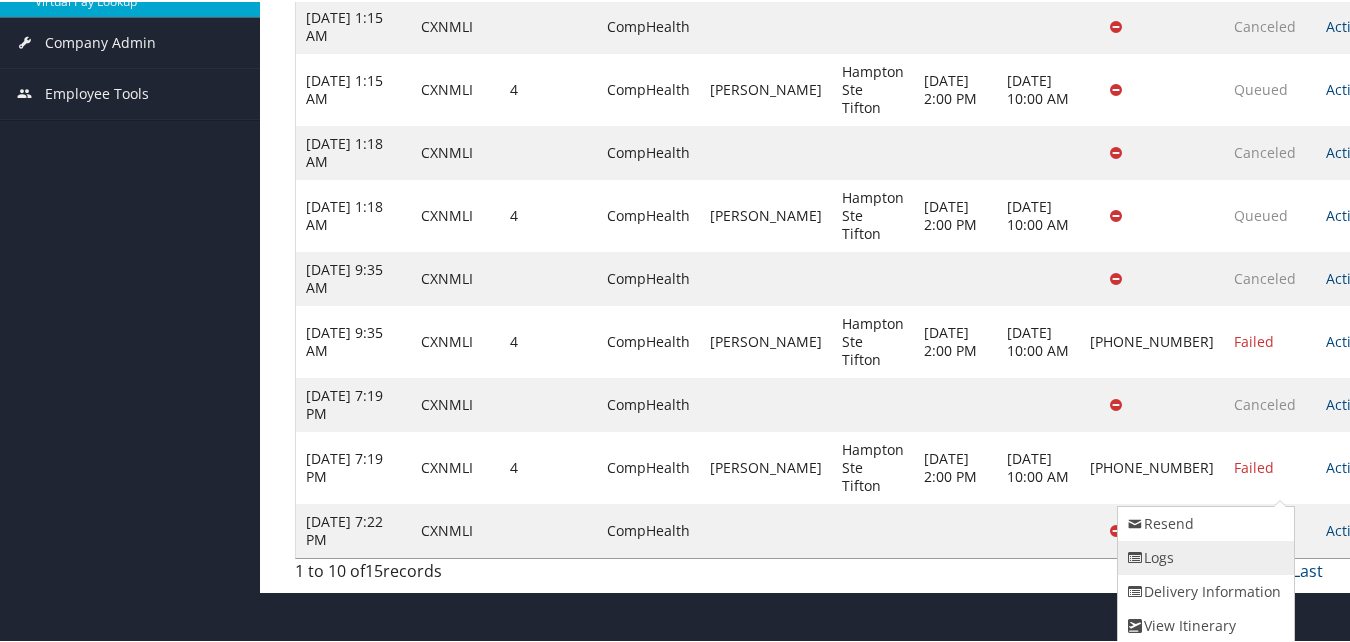click on "Logs" at bounding box center [1203, 556] 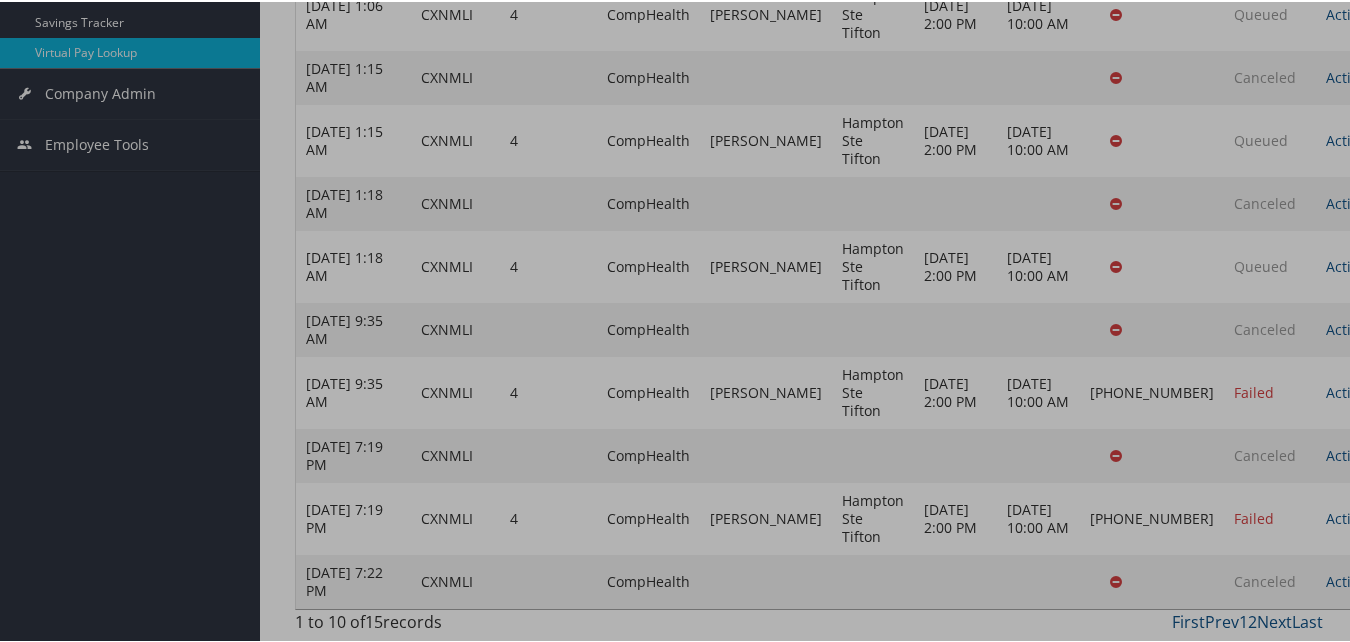 scroll, scrollTop: 436, scrollLeft: 0, axis: vertical 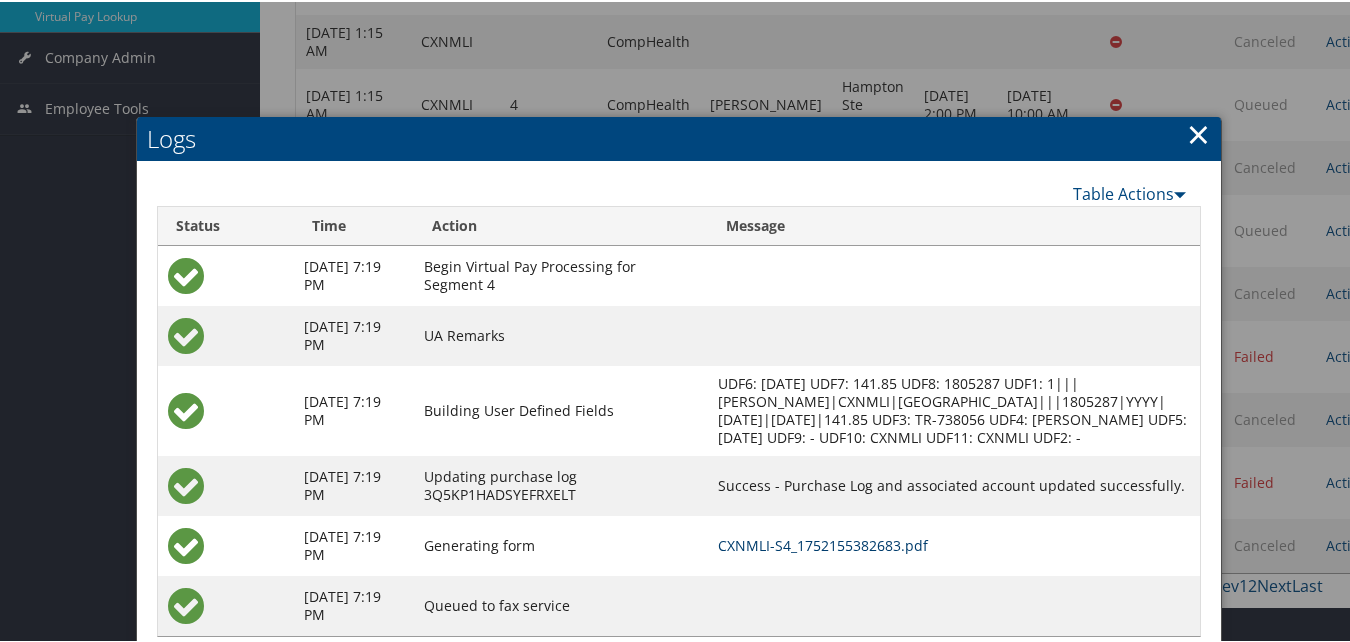 click on "CXNMLI-S4_1752155382683.pdf" at bounding box center [823, 543] 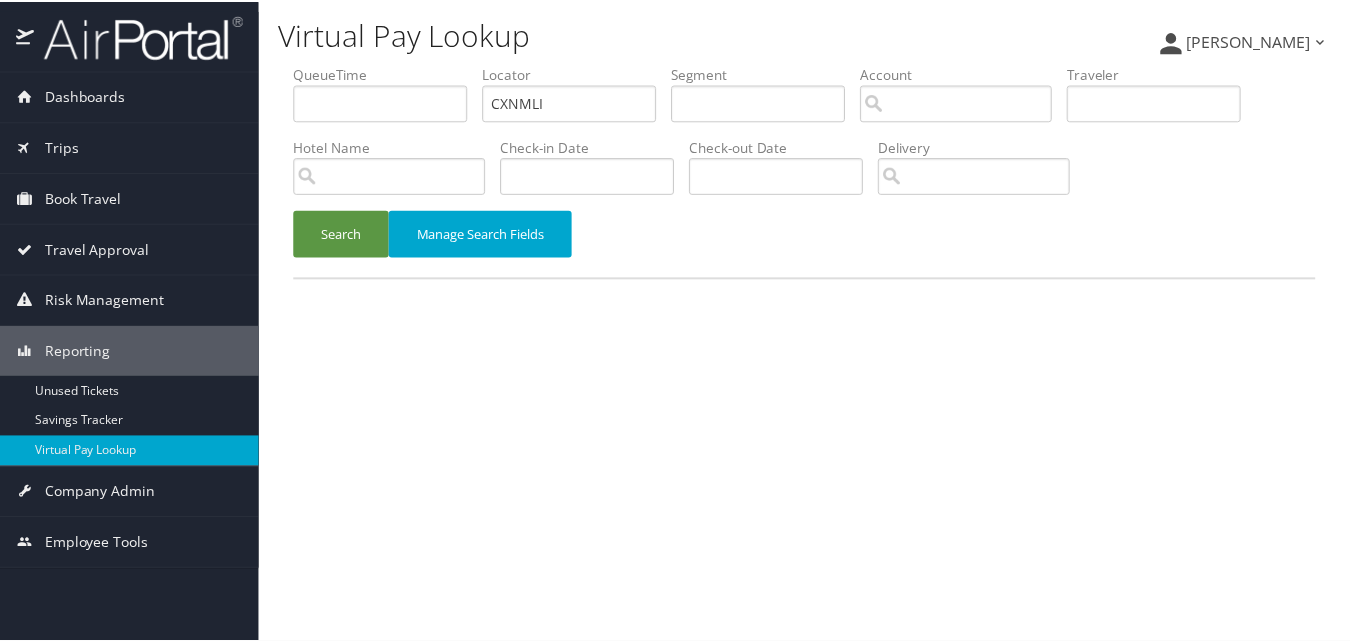 scroll, scrollTop: 0, scrollLeft: 0, axis: both 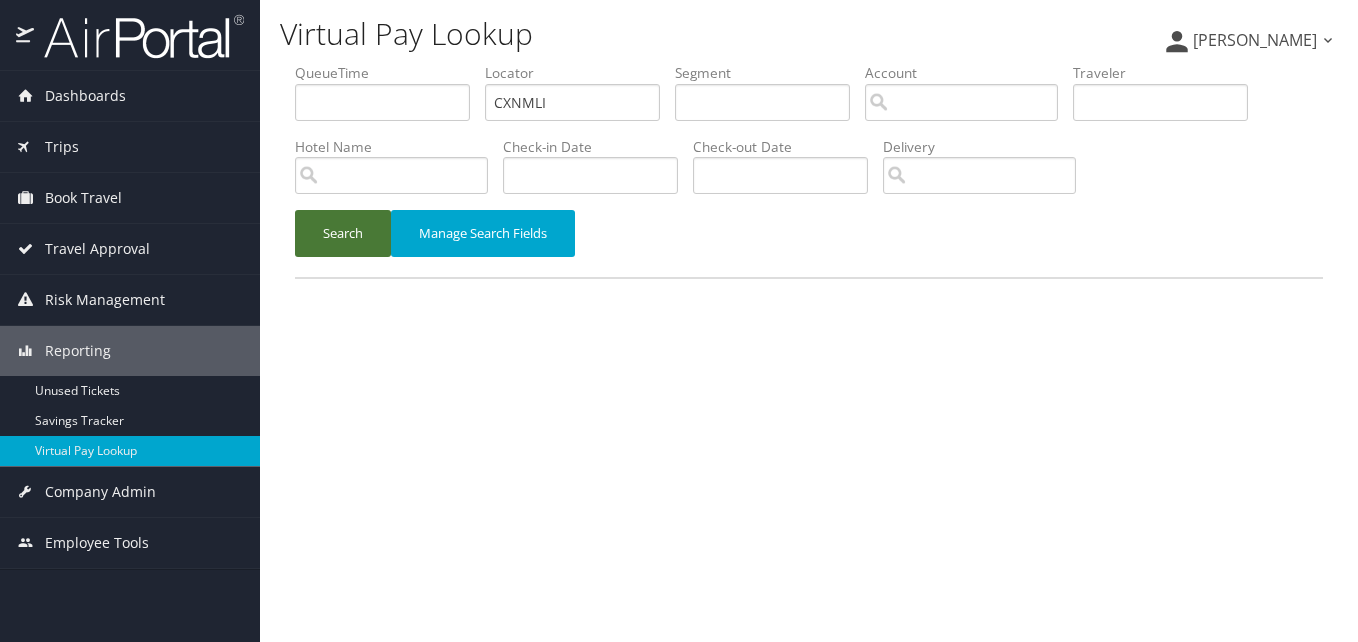 click on "Search" at bounding box center [343, 233] 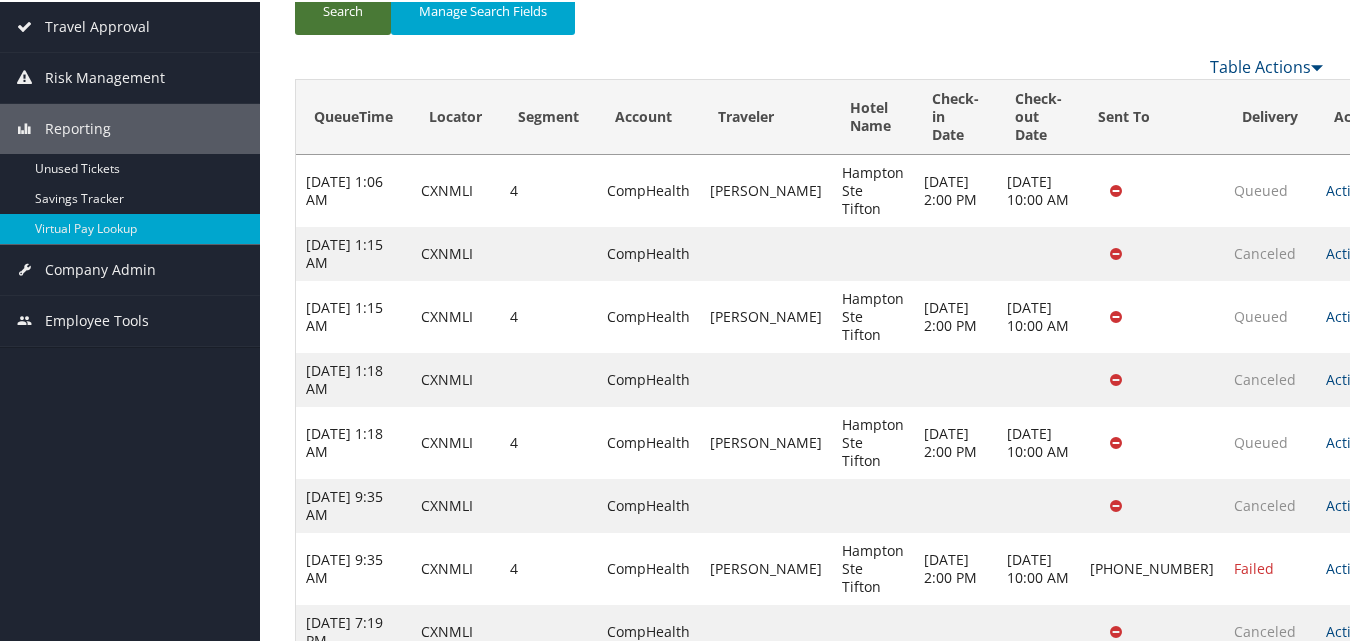 scroll, scrollTop: 436, scrollLeft: 0, axis: vertical 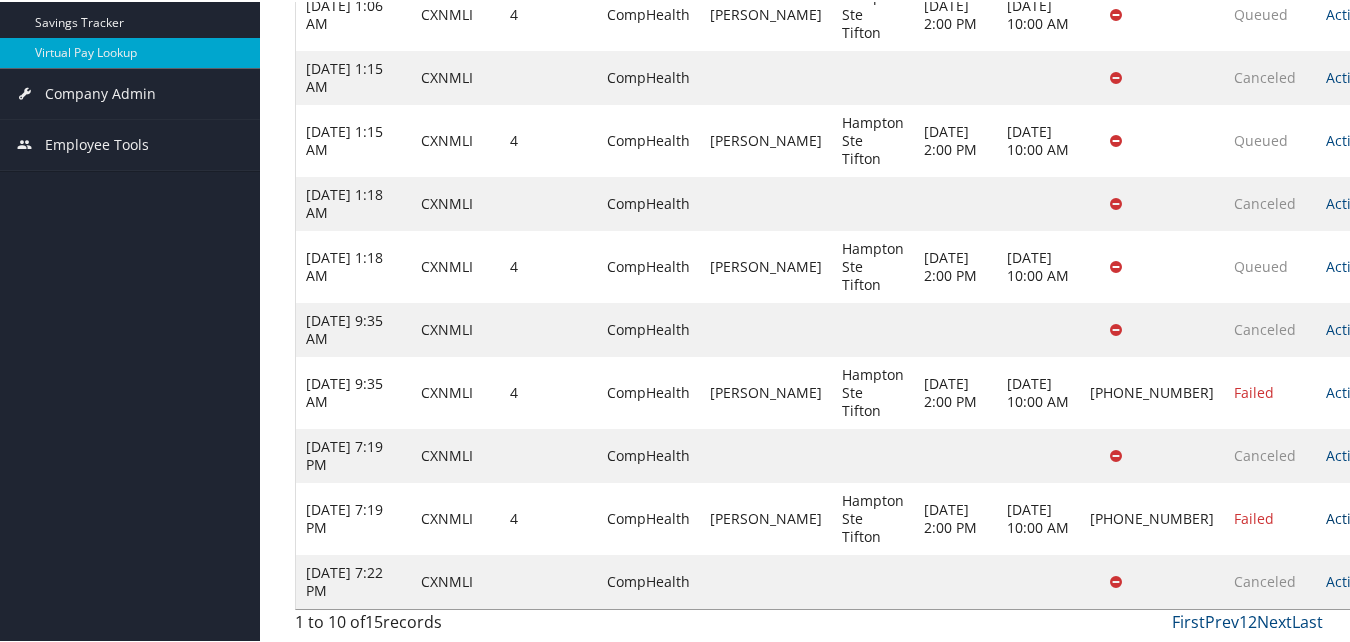 click on "Actions" at bounding box center [1355, 516] 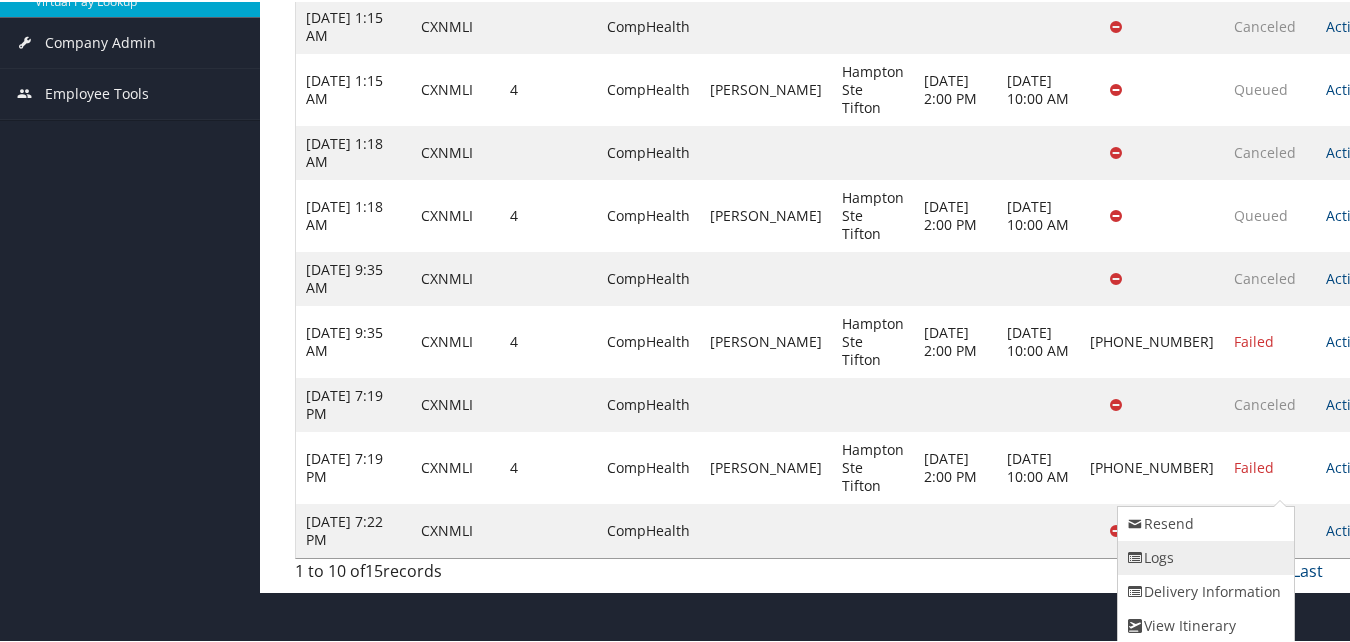 click on "Logs" at bounding box center (1203, 556) 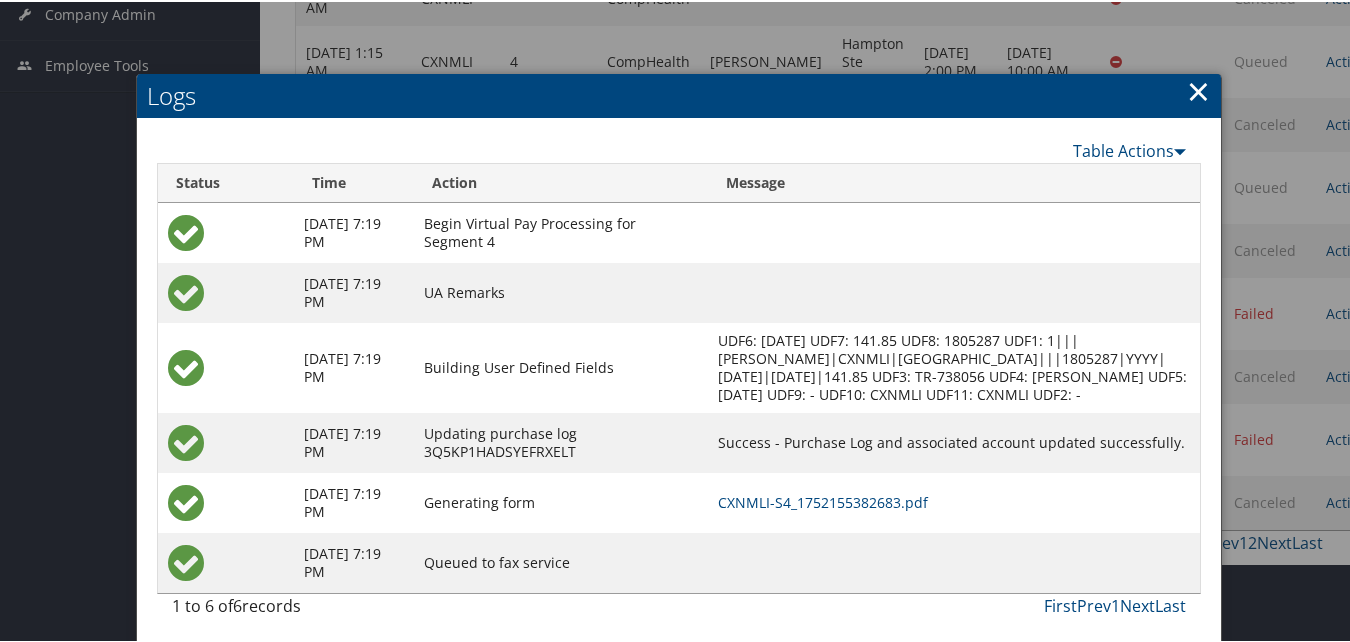 scroll, scrollTop: 502, scrollLeft: 0, axis: vertical 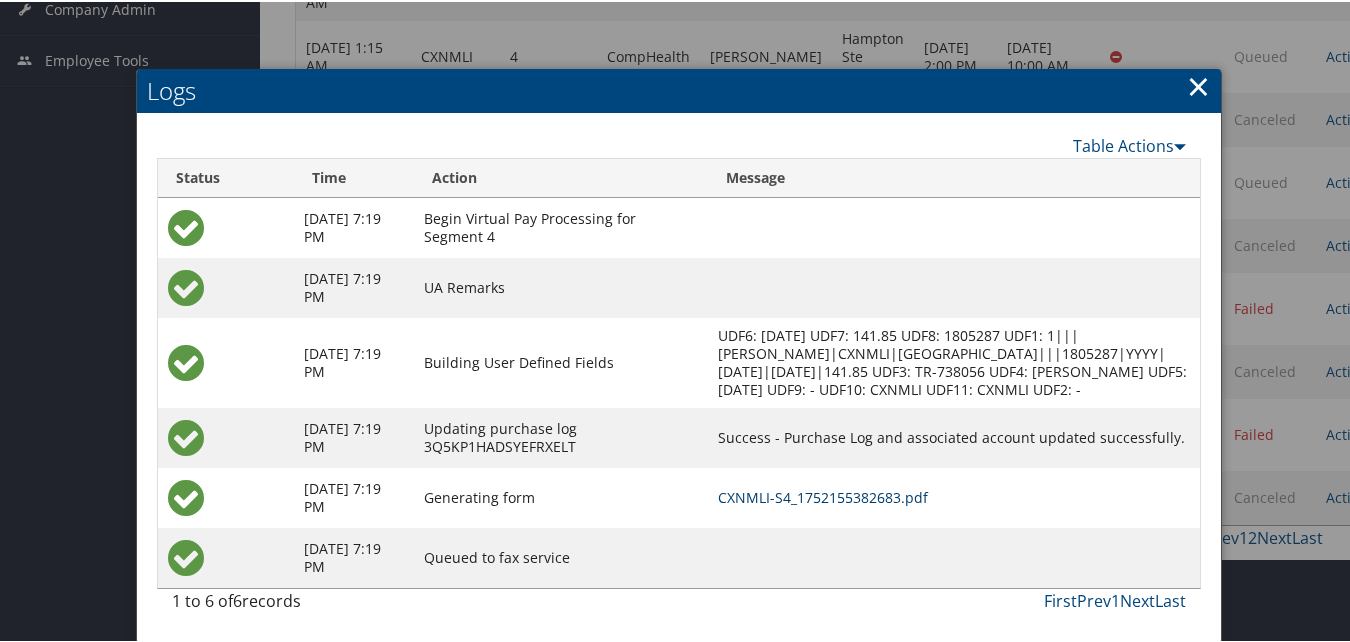 click on "CXNMLI-S4_1752155382683.pdf" at bounding box center (823, 495) 